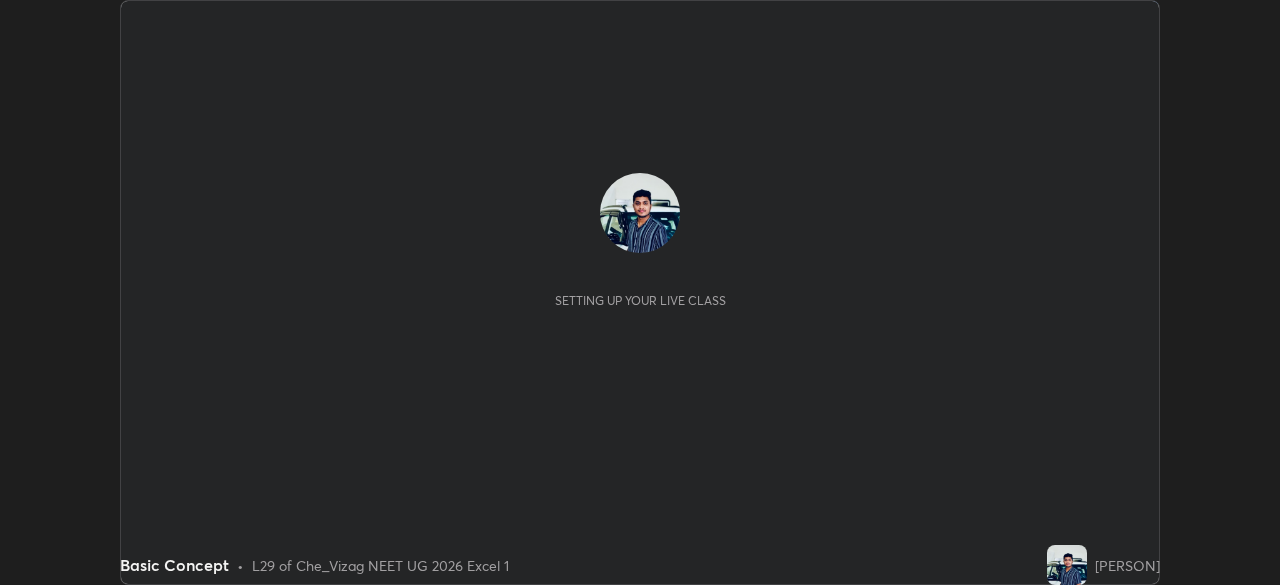 scroll, scrollTop: 0, scrollLeft: 0, axis: both 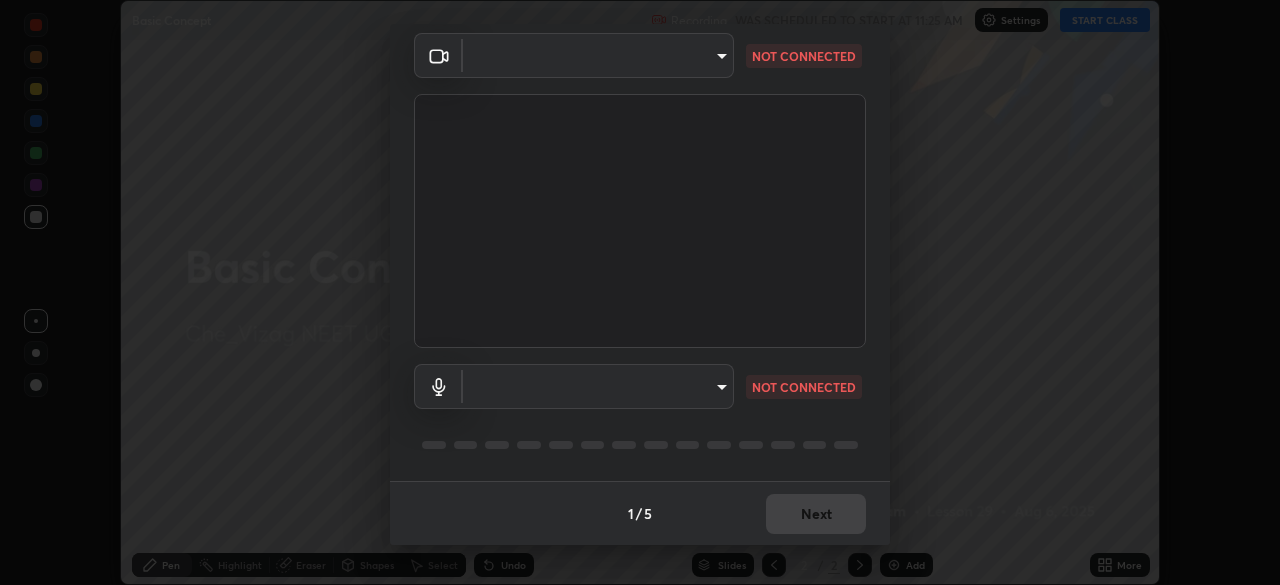 click at bounding box center (640, 445) 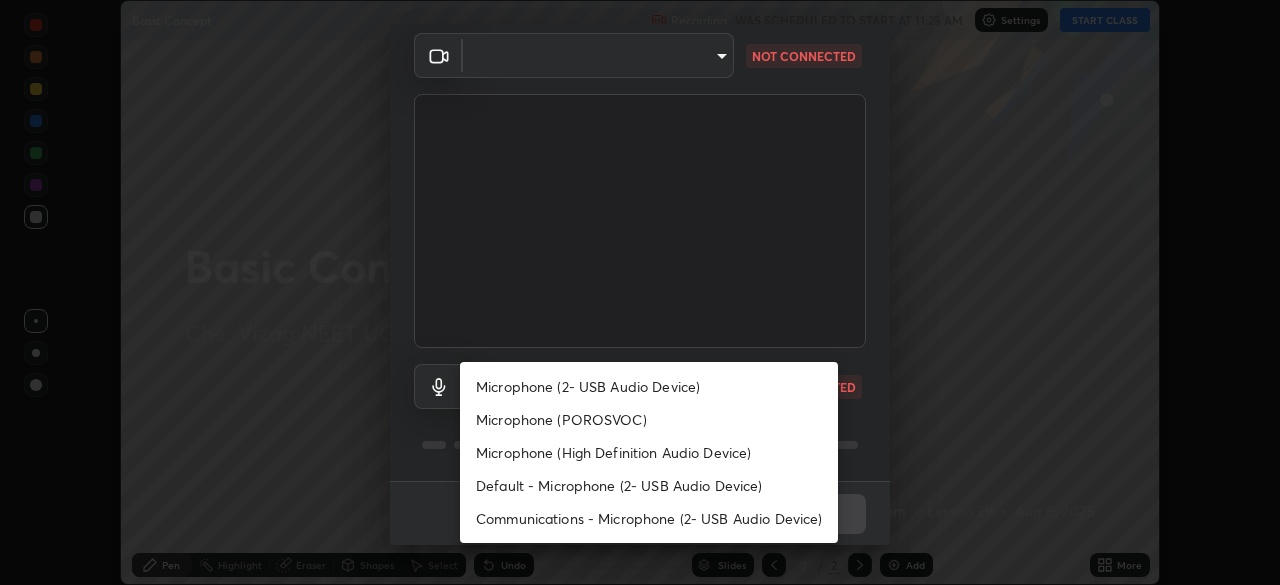 click on "Microphone (2- USB Audio Device)" at bounding box center (649, 386) 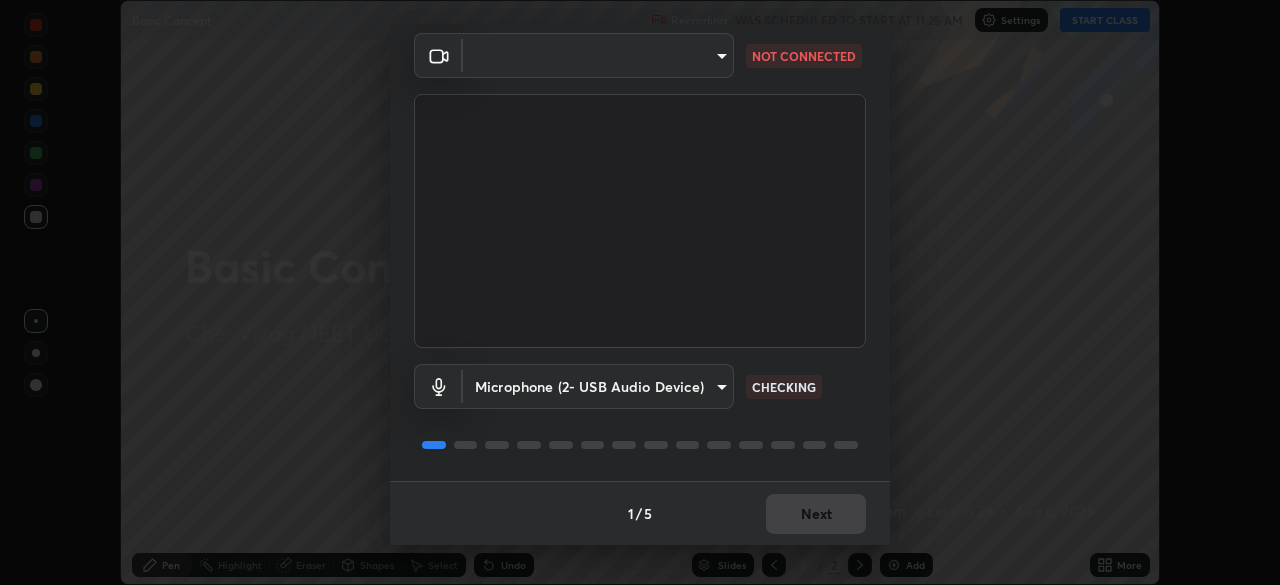 click on "Erase all Basic Concept Recording WAS SCHEDULED TO START AT  11:25 AM Settings START CLASS Setting up your live class Basic Concept • L29 of Che_Vizag NEET UG 2026 Excel 1 [PERSON] Pen Highlight Eraser Shapes Select Undo Slides 2 / 2 Add More No doubts shared Encourage your learners to ask a doubt for better clarity Report an issue Reason for reporting Buffering Chat not working Audio - Video sync issue Educator video quality low ​ Attach an image Report Media settings ​ NOT CONNECTED Microphone (2- USB Audio Device) [HASH] CHECKING 1 / 5 Next" at bounding box center (640, 292) 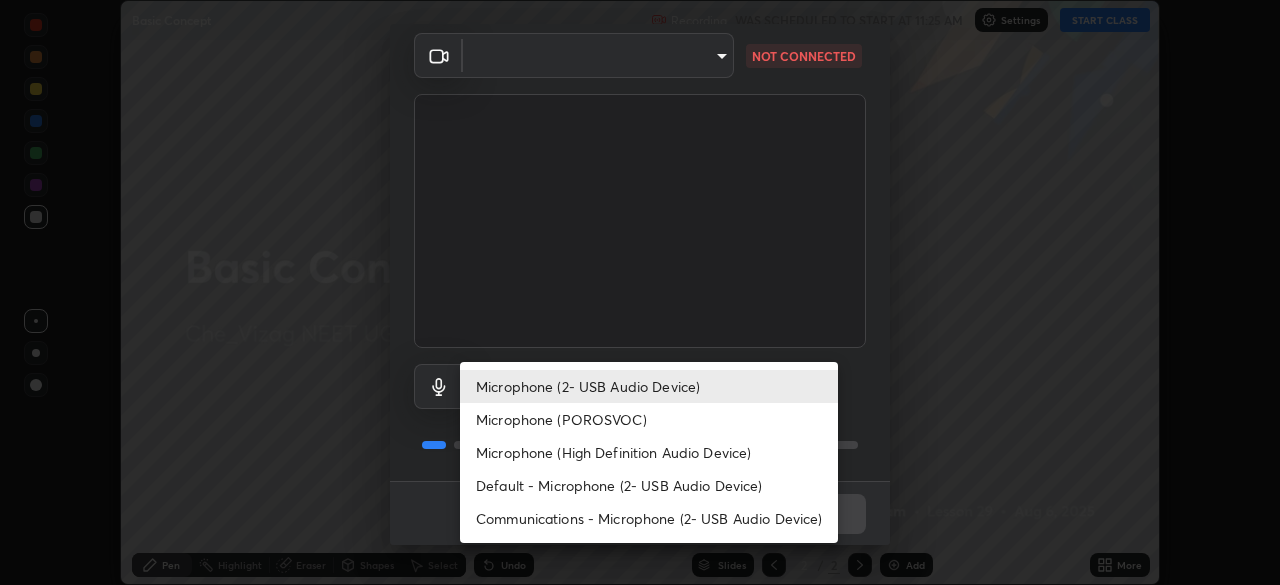 click on "Microphone (High Definition Audio Device)" at bounding box center (649, 452) 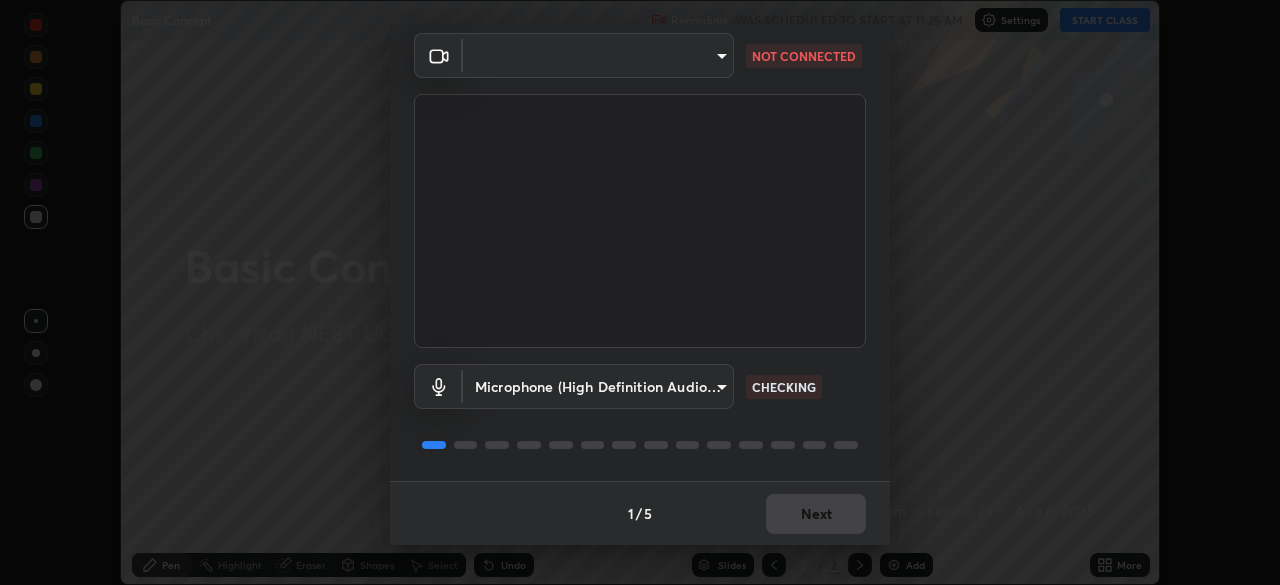 click on "Erase all Basic Concept Recording WAS SCHEDULED TO START AT  11:25 AM Settings START CLASS Setting up your live class Basic Concept • L29 of Che_Vizag NEET UG 2026 Excel 1 [PERSON] Pen Highlight Eraser Shapes Select Undo Slides 2 / 2 Add More No doubts shared Encourage your learners to ask a doubt for better clarity Report an issue Reason for reporting Buffering Chat not working Audio - Video sync issue Educator video quality low ​ Attach an image Report Media settings ​ NOT CONNECTED Microphone (High Definition Audio Device) [HASH] CHECKING 1 / 5 Next" at bounding box center (640, 292) 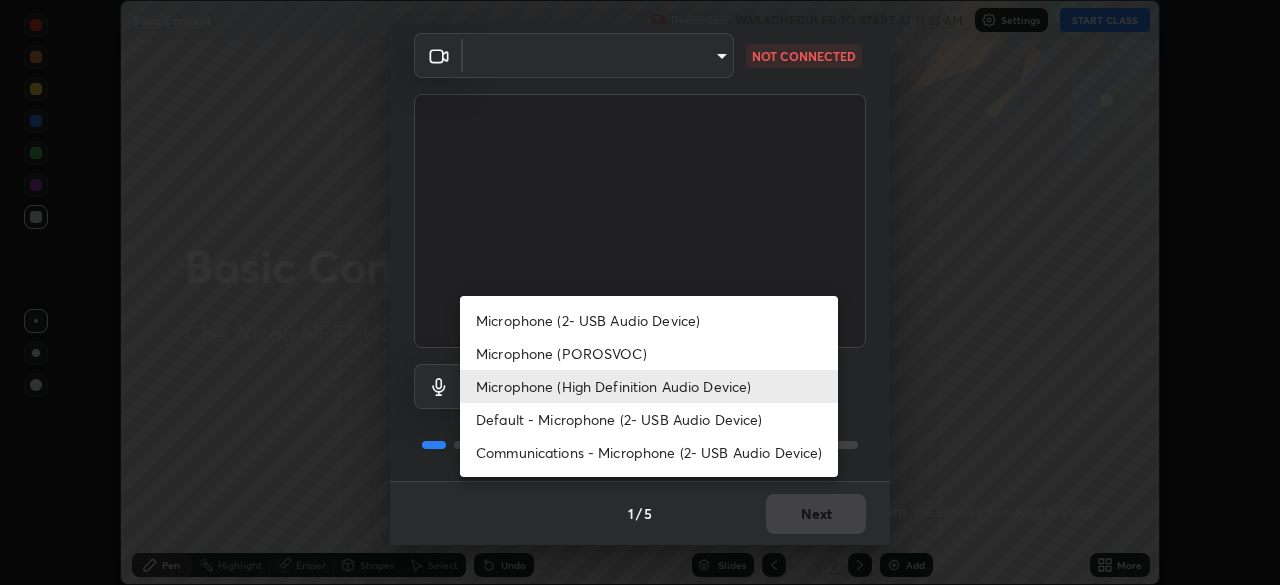 click on "Microphone (2- USB Audio Device)" at bounding box center (649, 320) 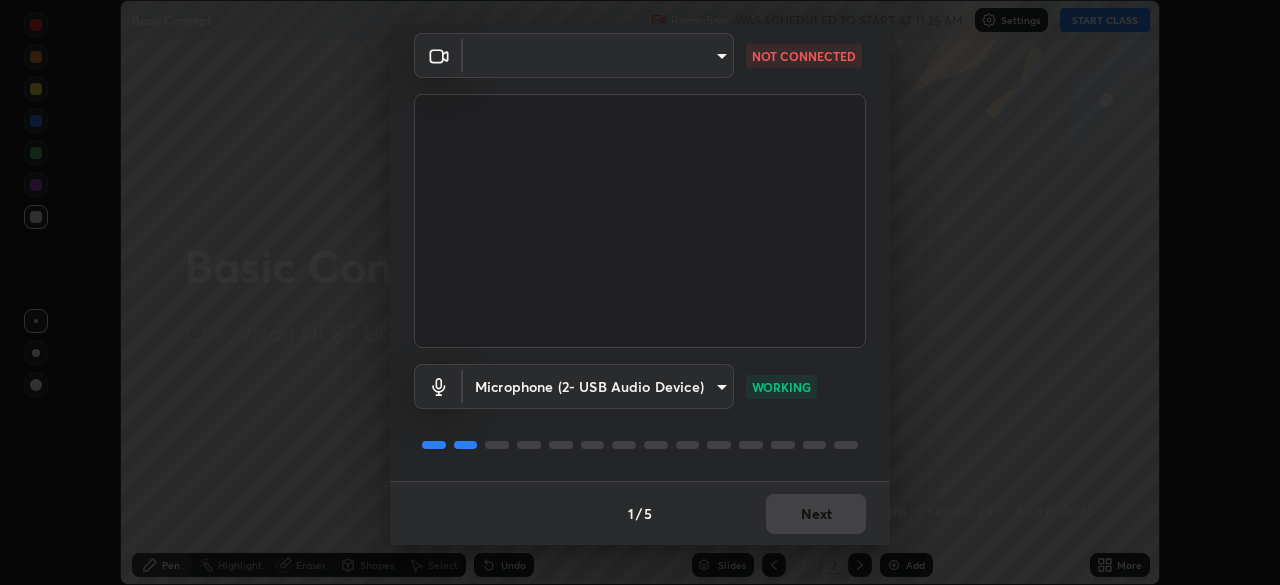 click on "1 / 5 Next" at bounding box center (640, 513) 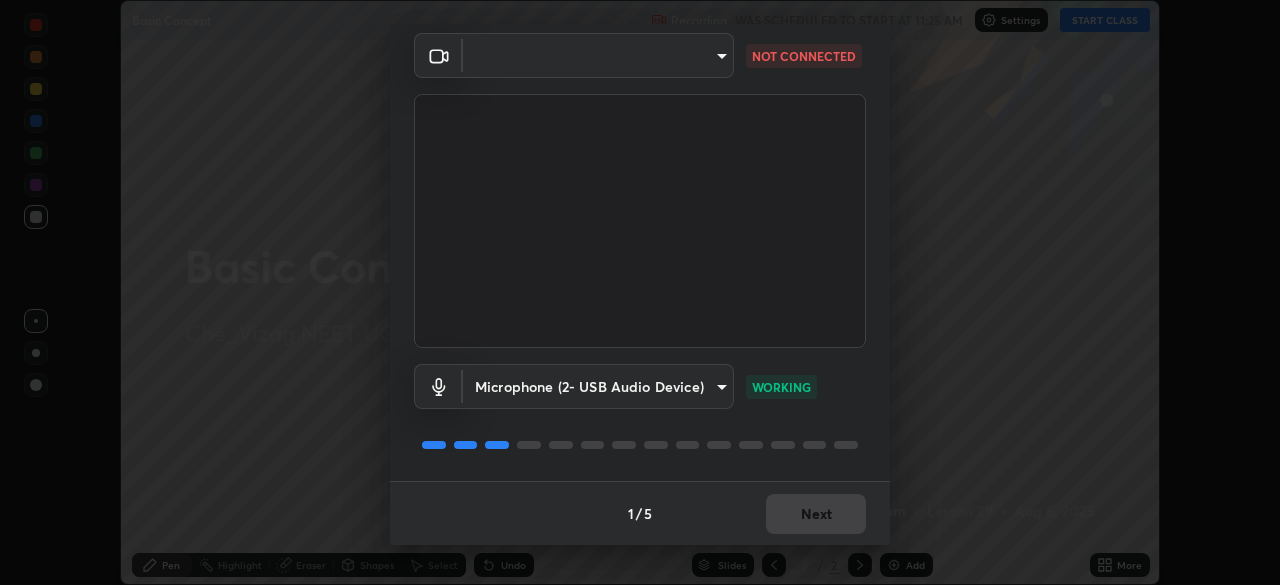 click on "1 / 5 Next" at bounding box center [640, 513] 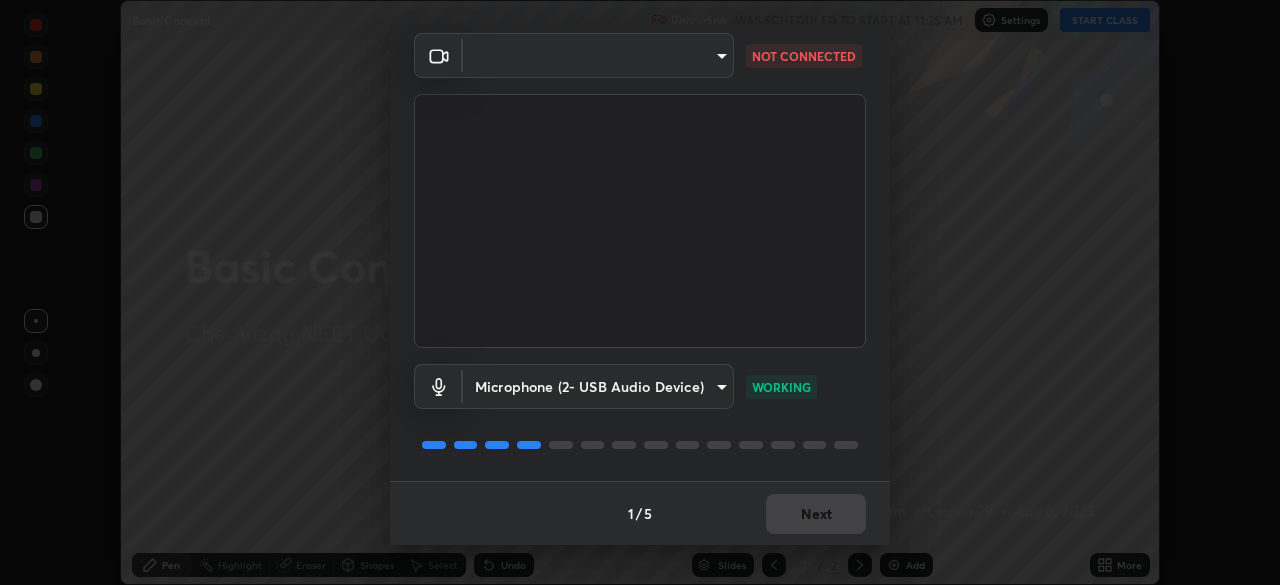 click on "1 / 5 Next" at bounding box center [640, 513] 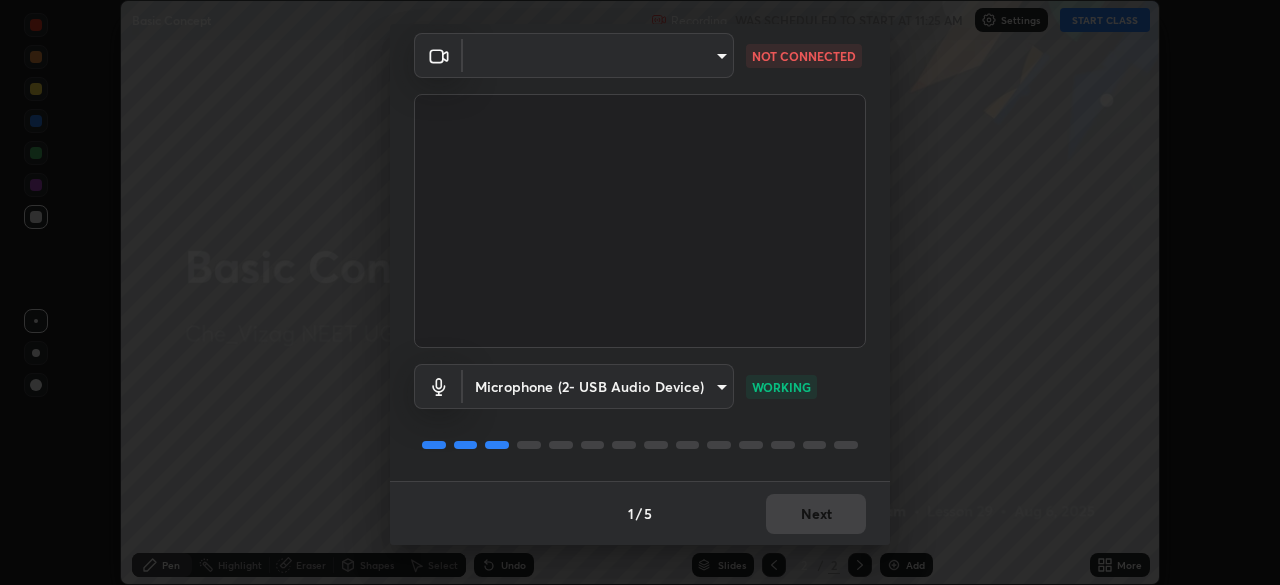 click on "1 / 5 Next" at bounding box center (640, 513) 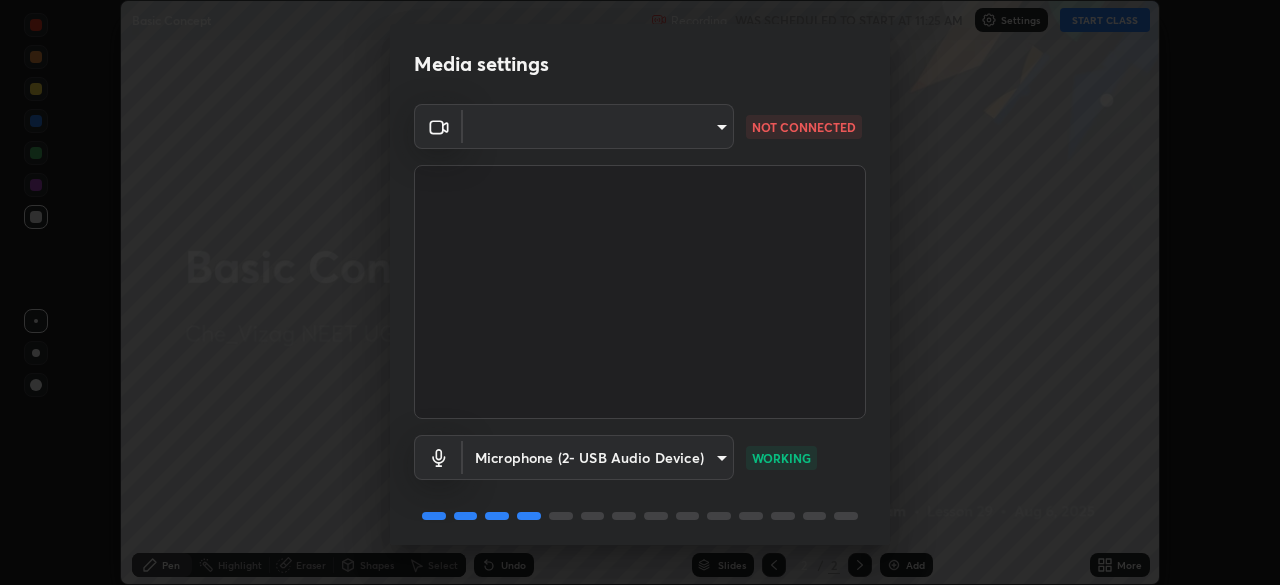 scroll, scrollTop: 71, scrollLeft: 0, axis: vertical 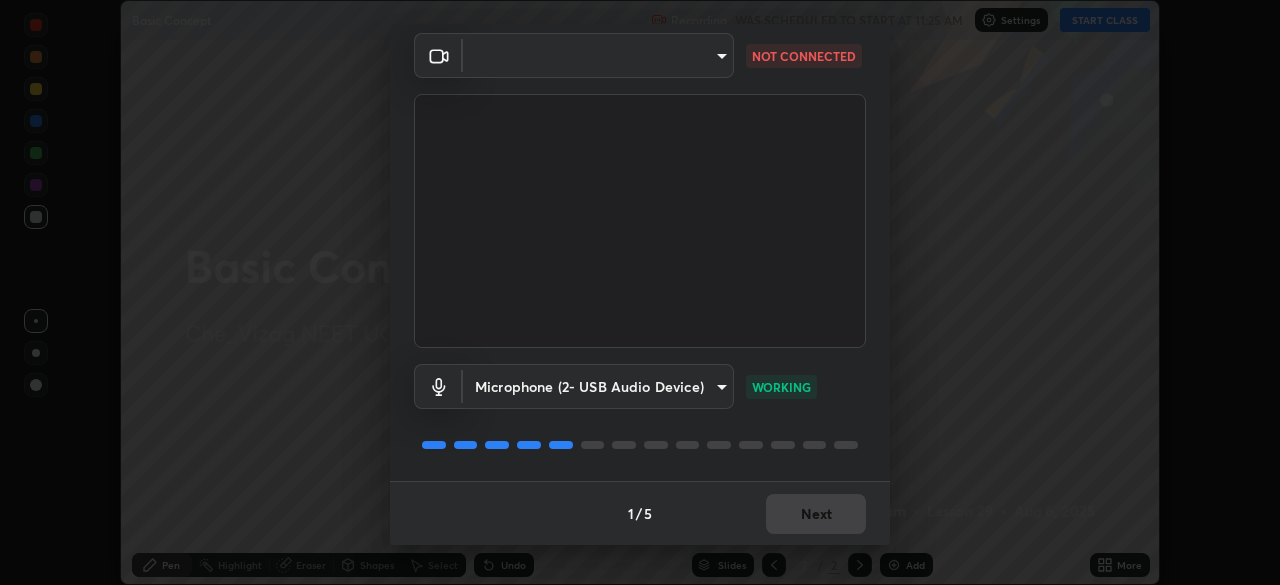 click on "Erase all Basic Concept Recording WAS SCHEDULED TO START AT  11:25 AM Settings START CLASS Setting up your live class Basic Concept • L29 of Che_Vizag NEET UG 2026 Excel 1 [PERSON] Pen Highlight Eraser Shapes Select Undo Slides 2 / 2 Add More No doubts shared Encourage your learners to ask a doubt for better clarity Report an issue Reason for reporting Buffering Chat not working Audio - Video sync issue Educator video quality low ​ Attach an image Report Media settings ​ NOT CONNECTED Microphone (2- USB Audio Device) [HASH] WORKING 1 / 5 Next" at bounding box center [640, 292] 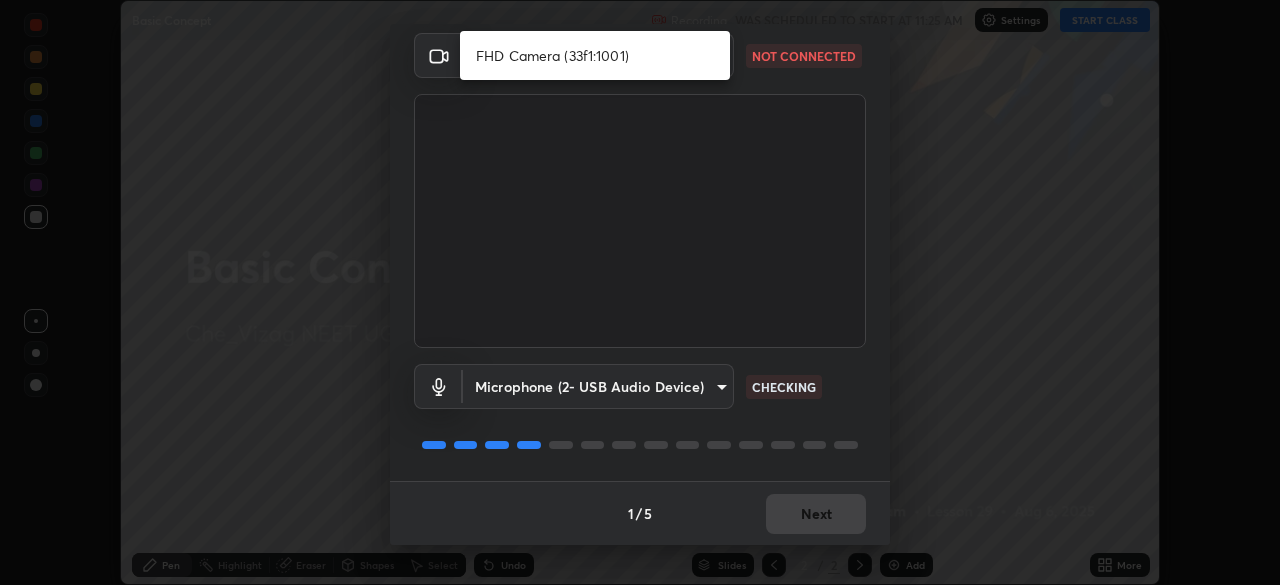 click on "FHD Camera (33f1:1001)" at bounding box center [595, 55] 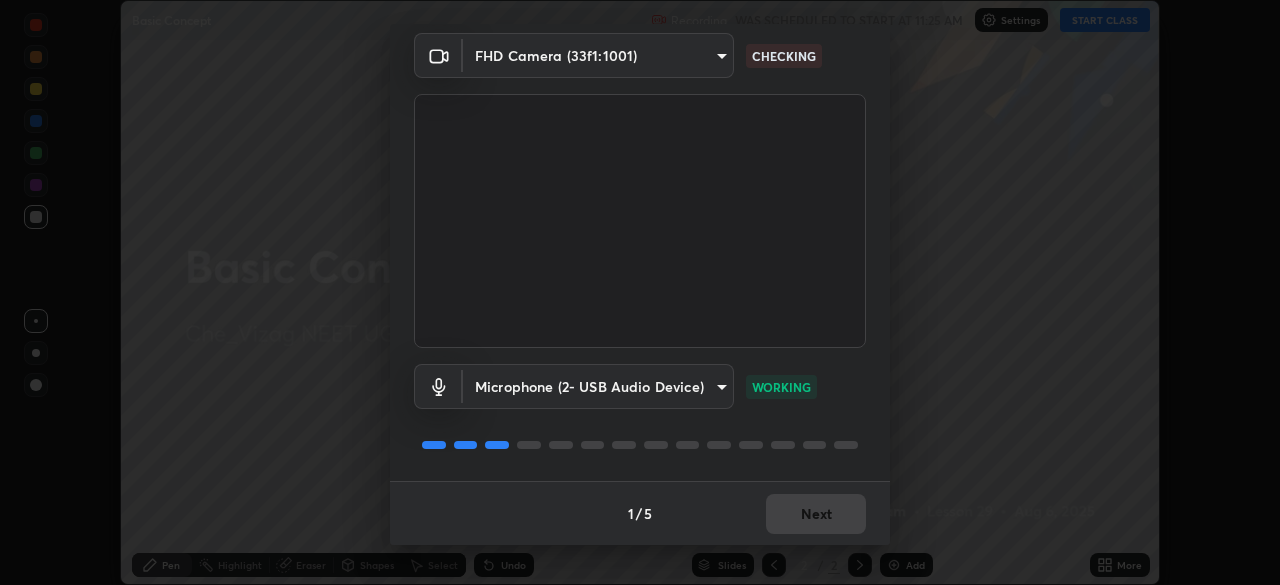 click on "1 / 5 Next" at bounding box center [640, 513] 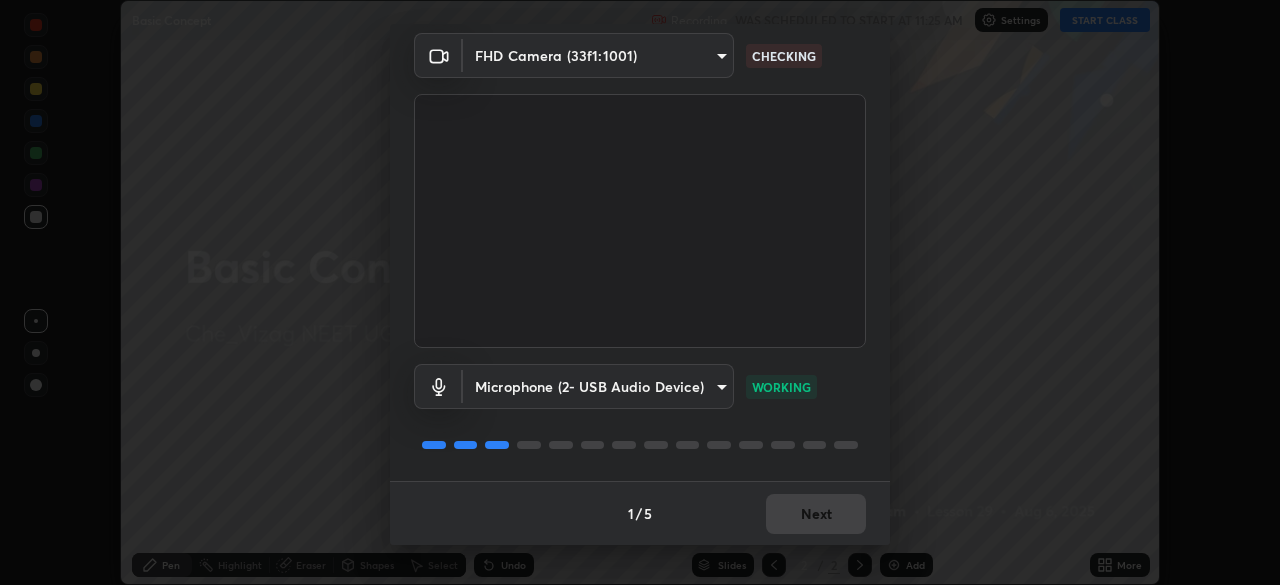 click on "1 / 5 Next" at bounding box center [640, 513] 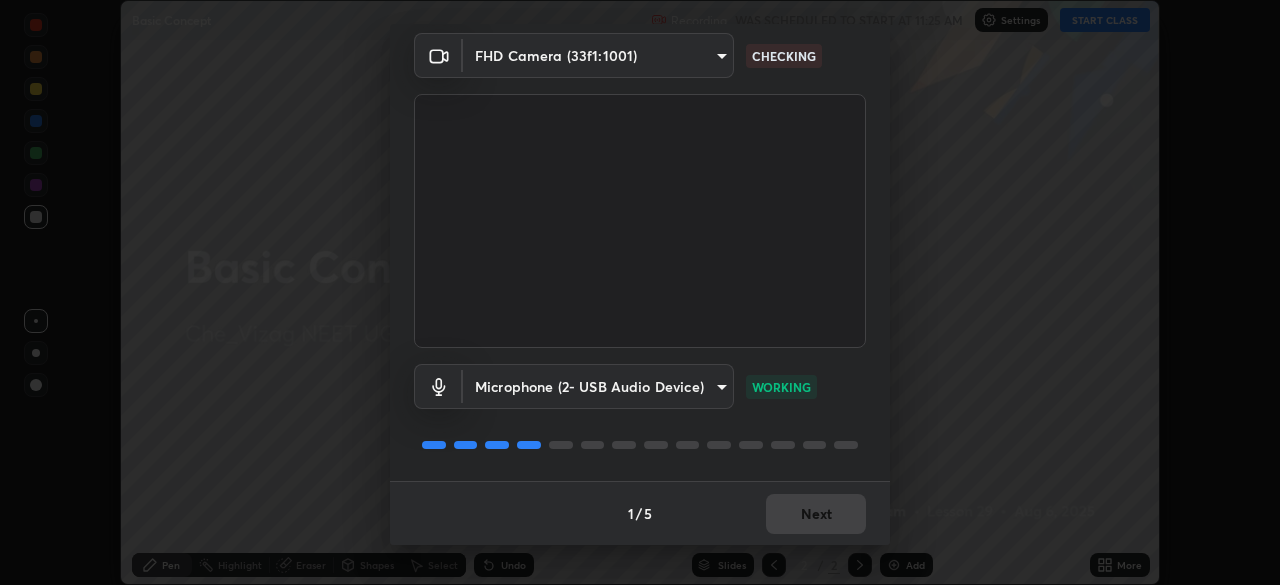click on "1 / 5 Next" at bounding box center [640, 513] 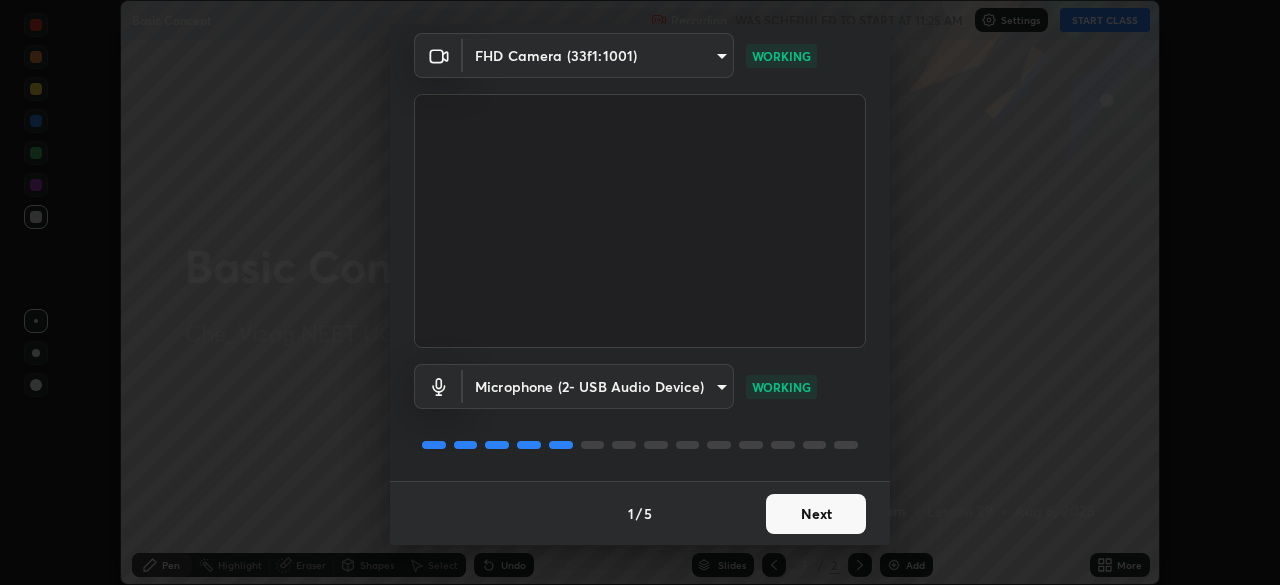 click on "Next" at bounding box center [816, 514] 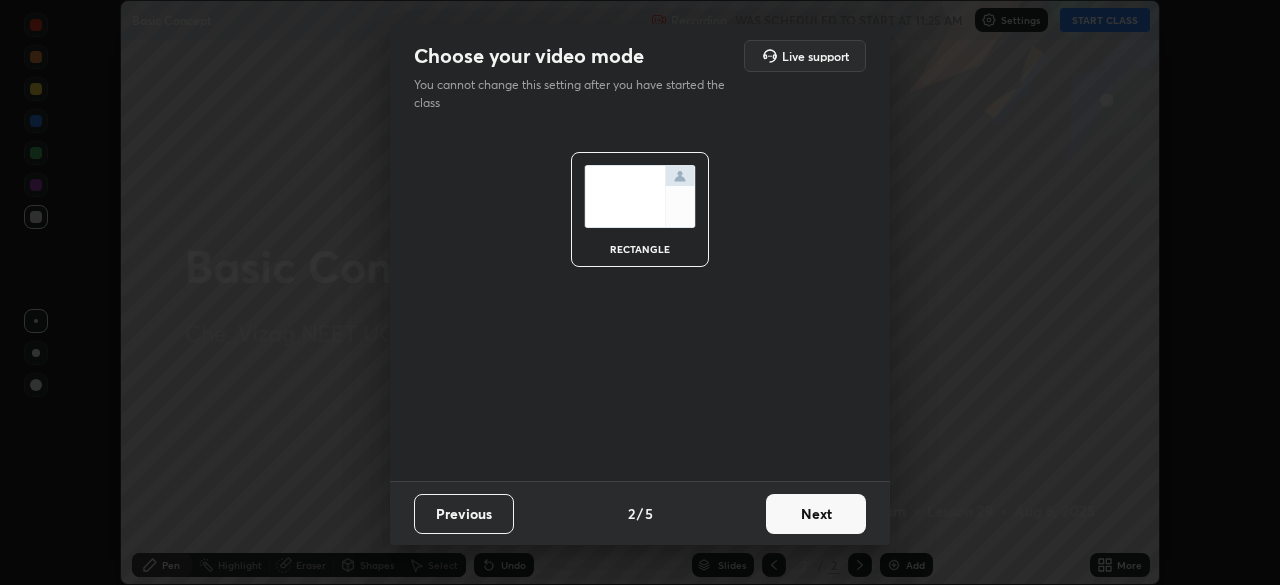 click on "Next" at bounding box center (816, 514) 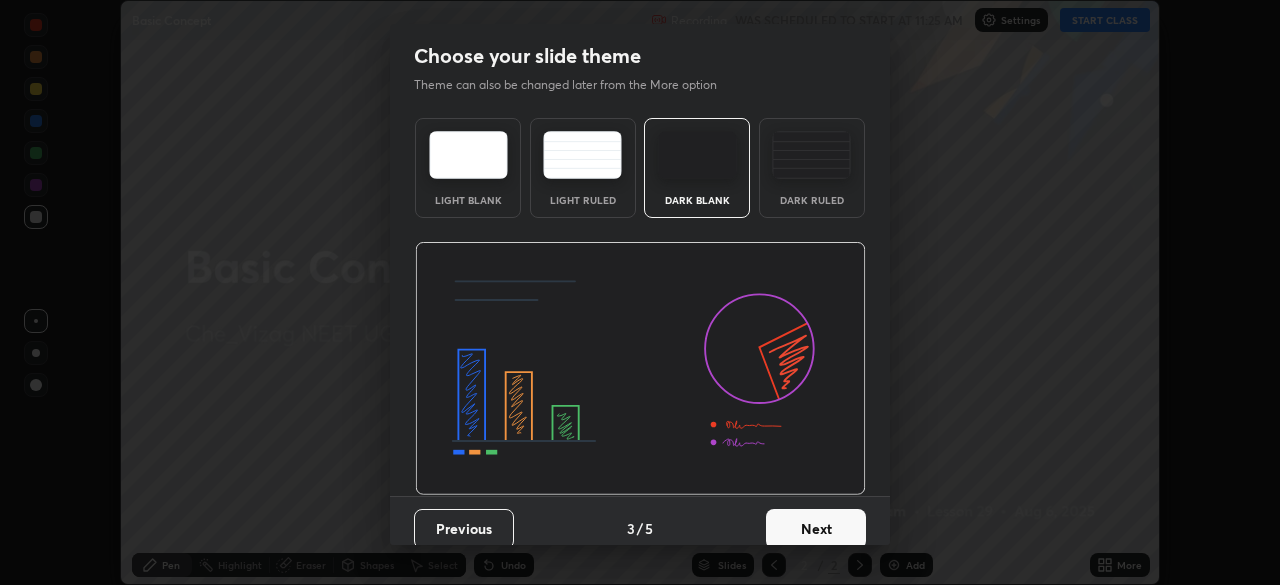 click on "Next" at bounding box center (816, 529) 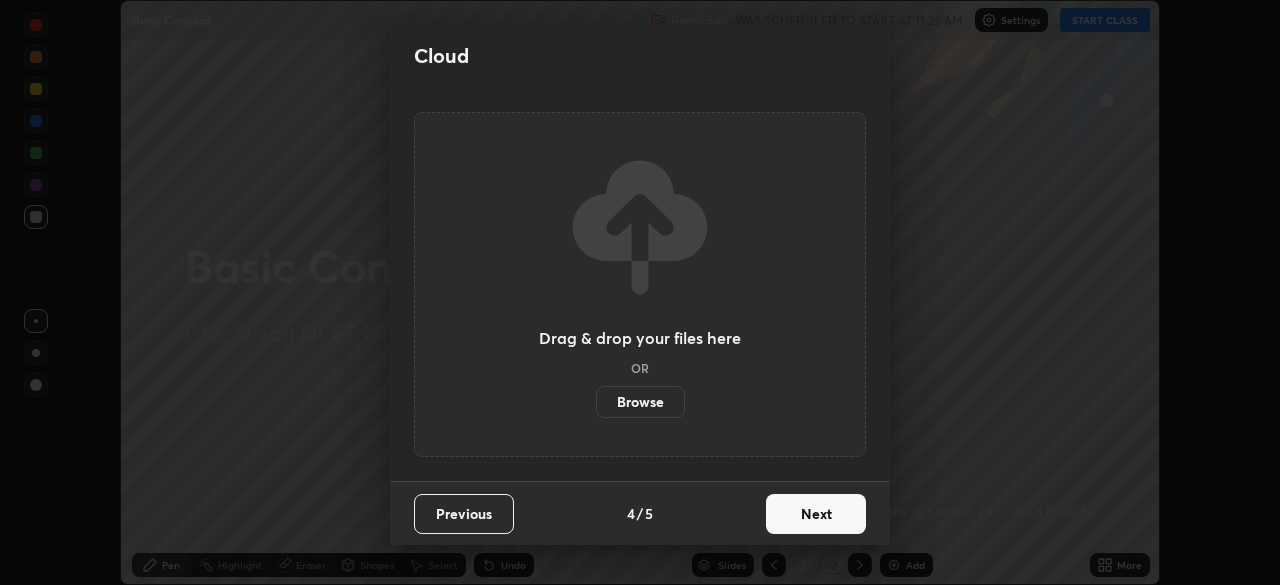 click on "Next" at bounding box center (816, 514) 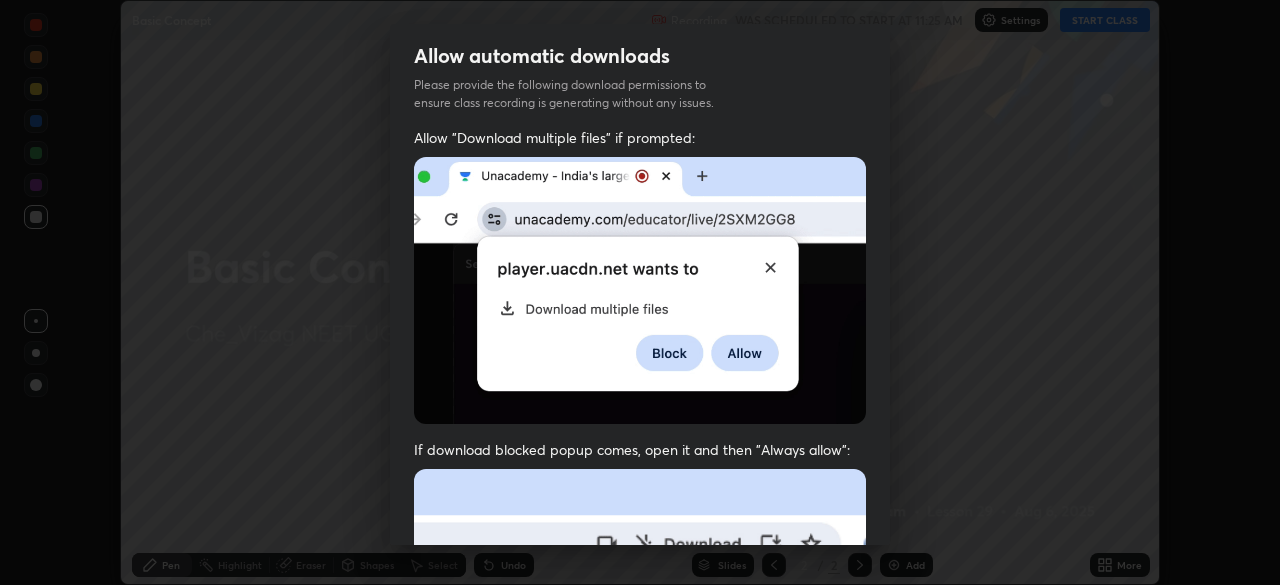 click on "Previous 5 / 5 Done" at bounding box center [640, 1002] 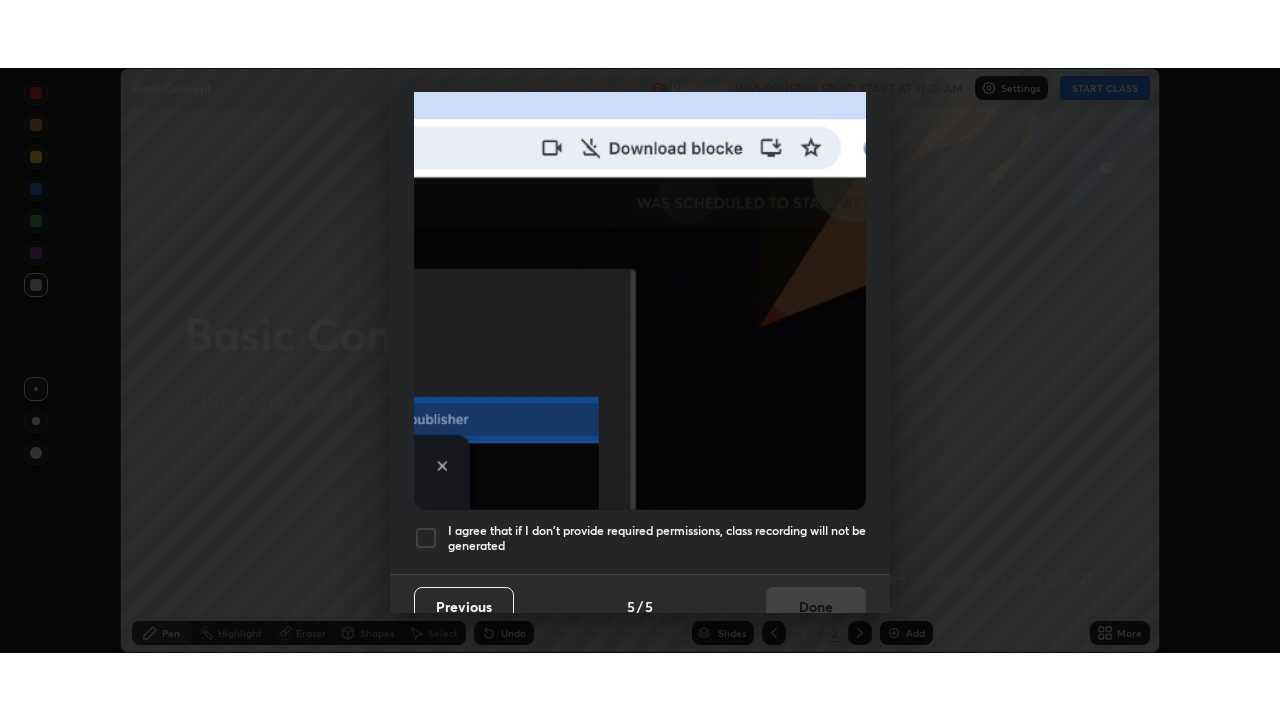 scroll, scrollTop: 466, scrollLeft: 0, axis: vertical 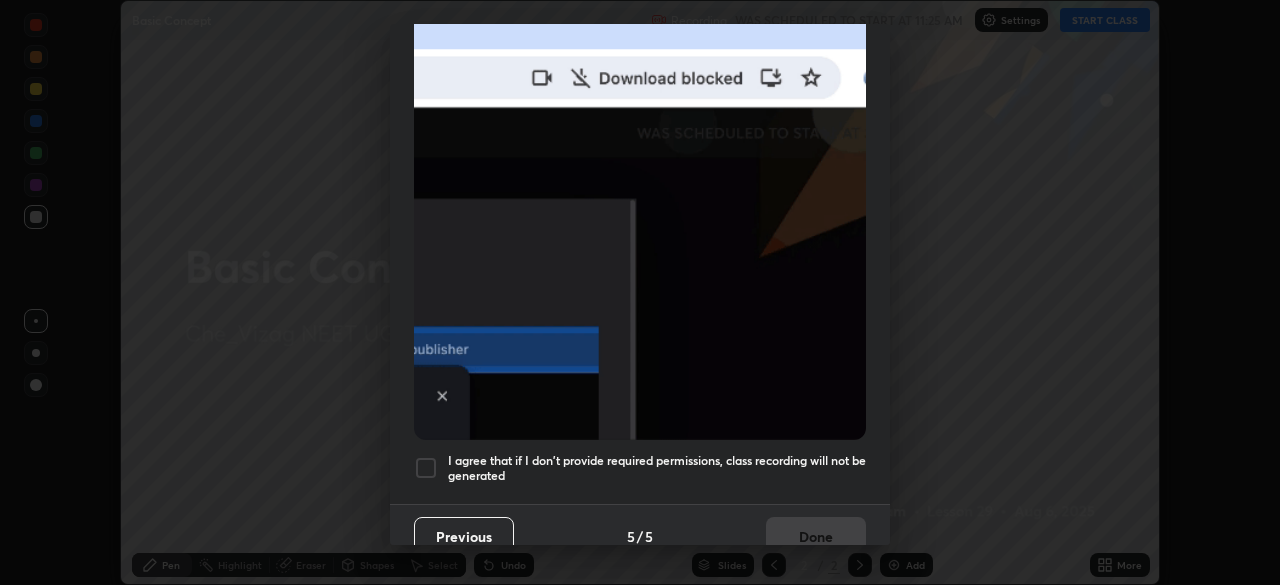 click at bounding box center (426, 468) 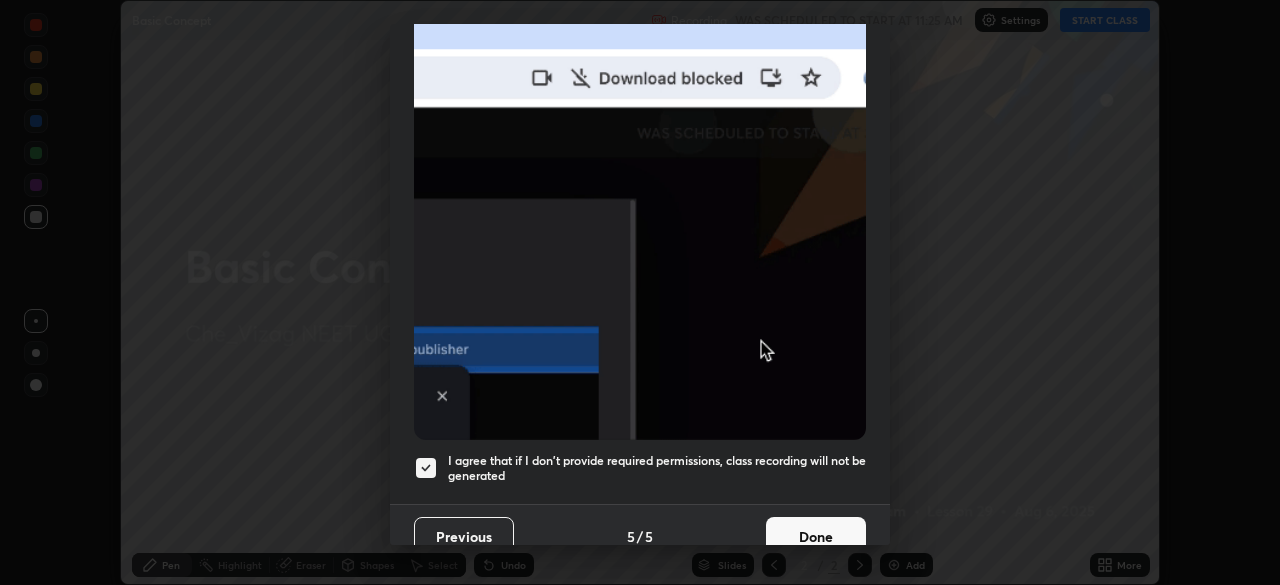 click on "Done" at bounding box center (816, 537) 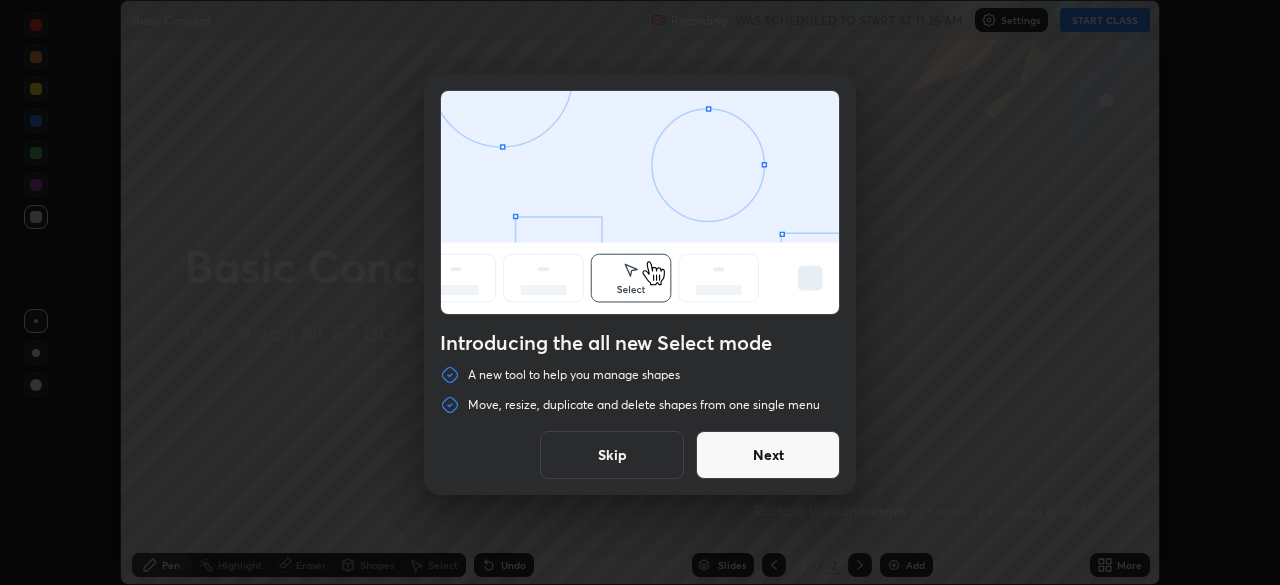 click on "Next" at bounding box center (768, 455) 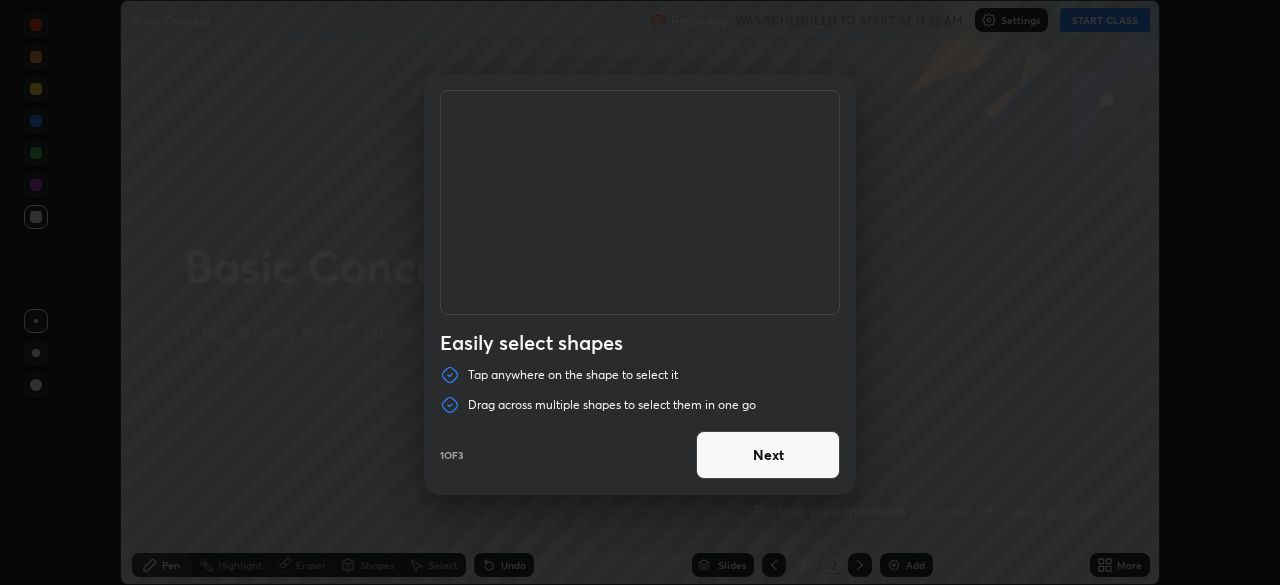 click on "Next" at bounding box center (768, 455) 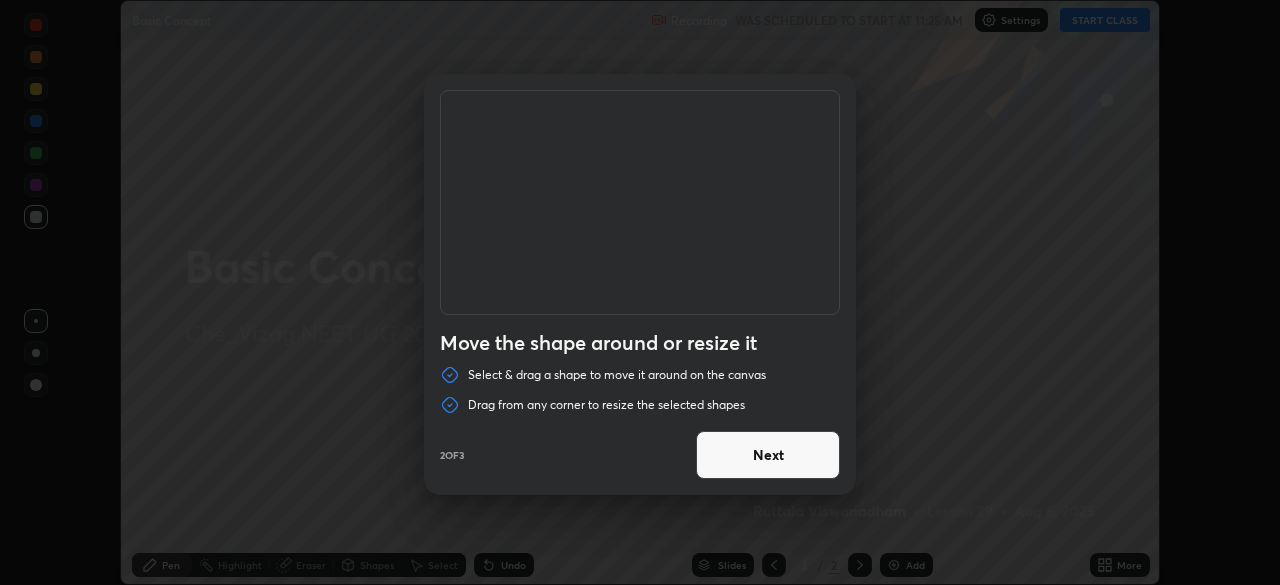 click on "Next" at bounding box center (768, 455) 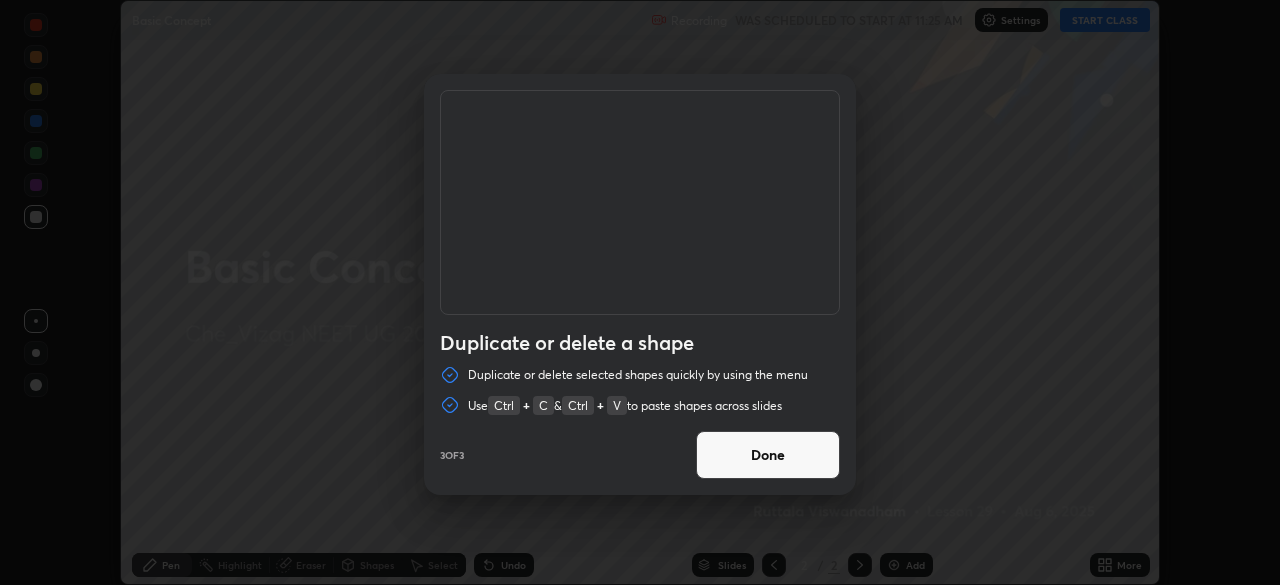 click on "Done" at bounding box center (768, 455) 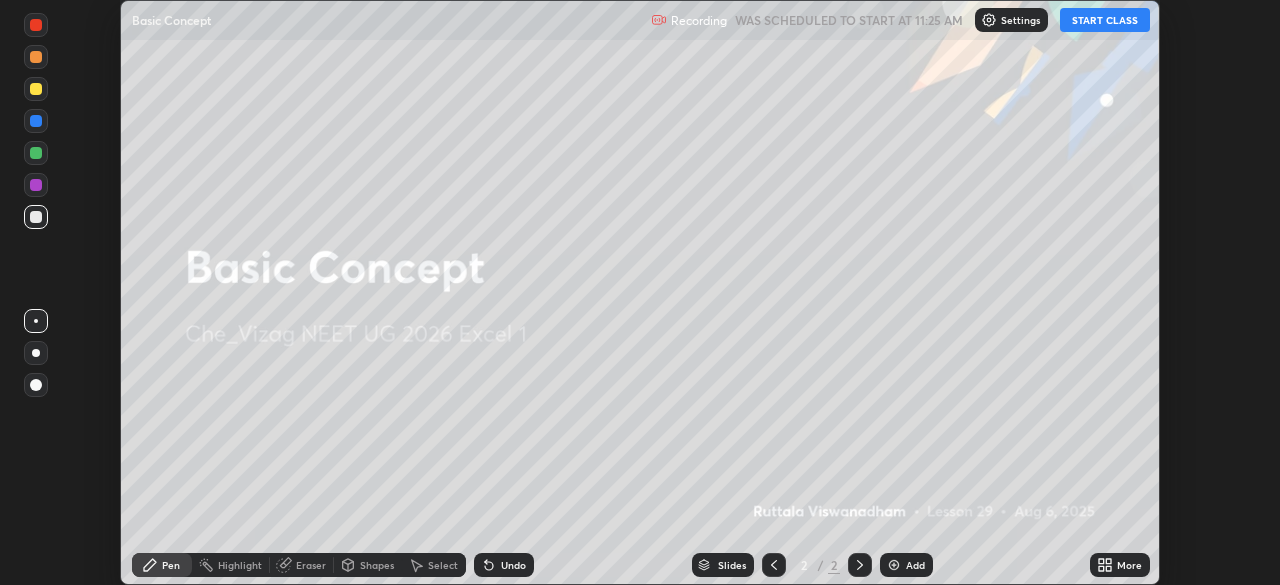 click 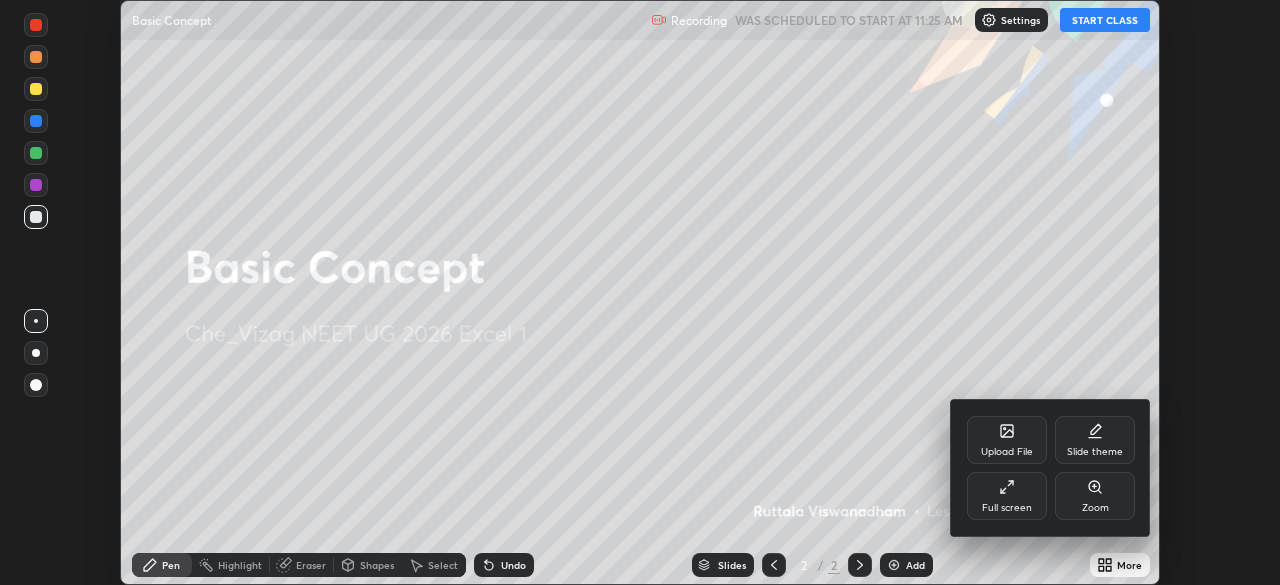 click on "Full screen" at bounding box center [1007, 496] 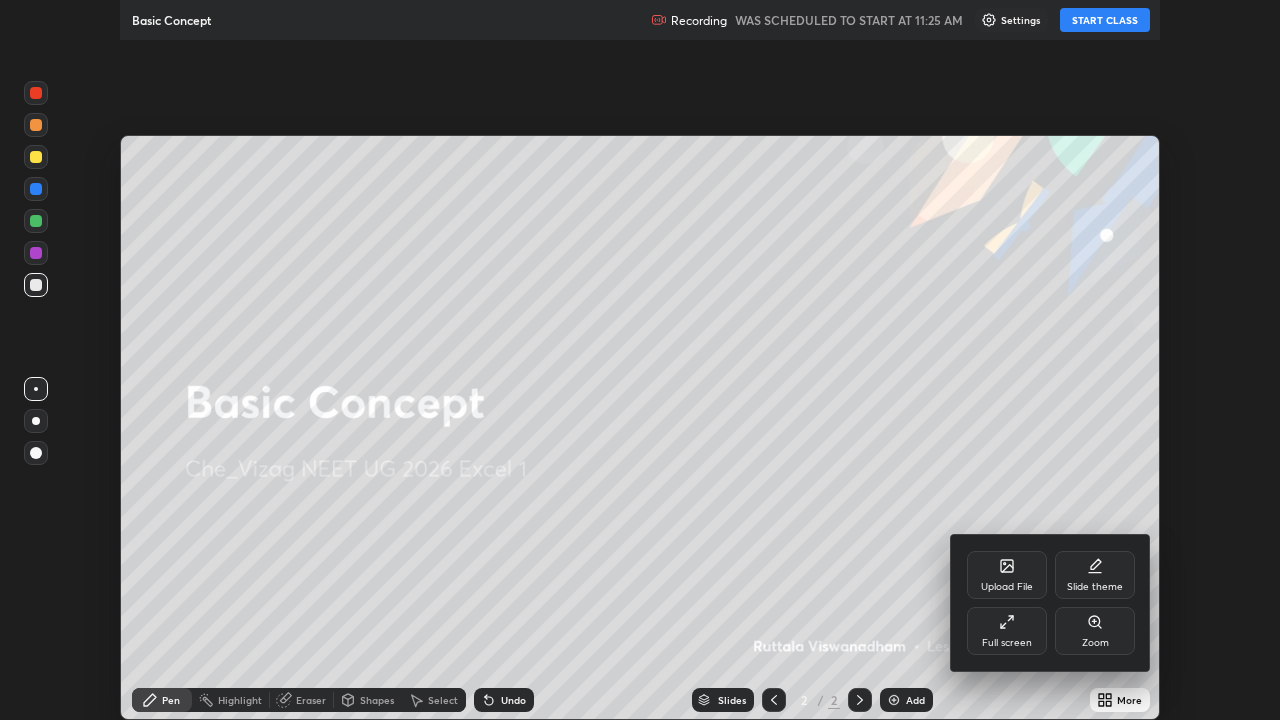 scroll, scrollTop: 99280, scrollLeft: 98720, axis: both 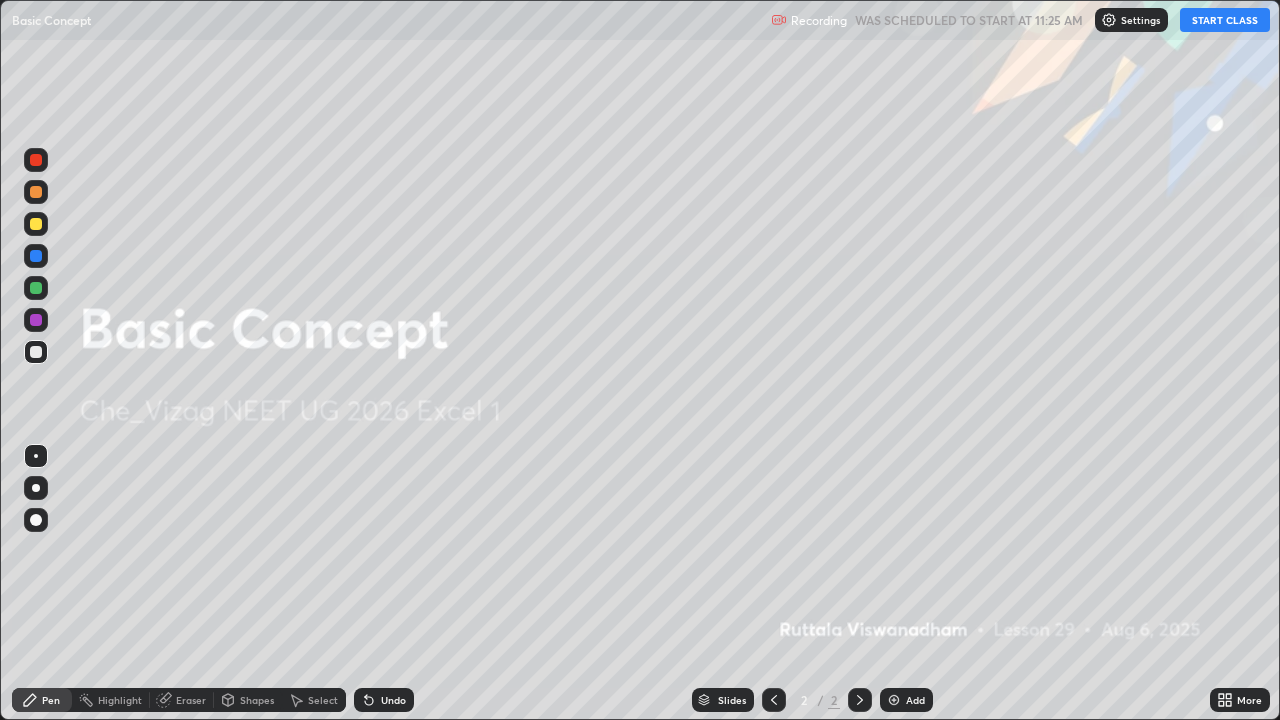 click on "START CLASS" at bounding box center (1225, 20) 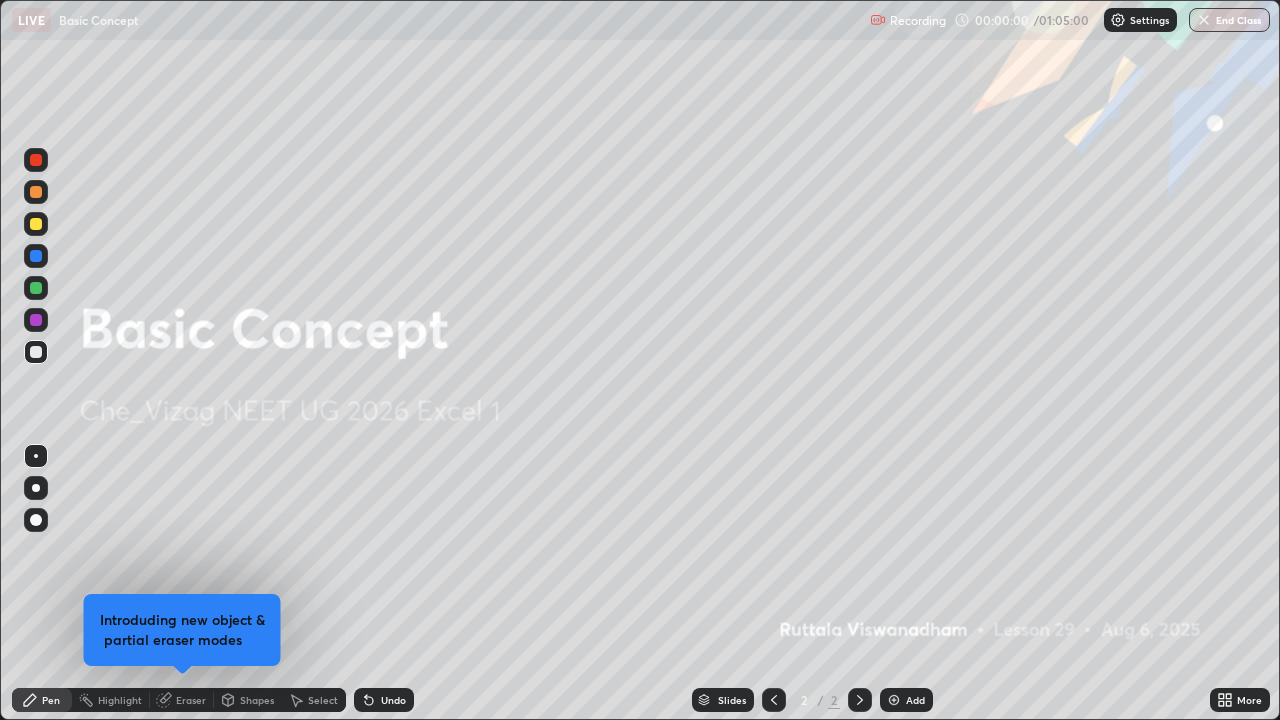 click on "Add" at bounding box center [906, 700] 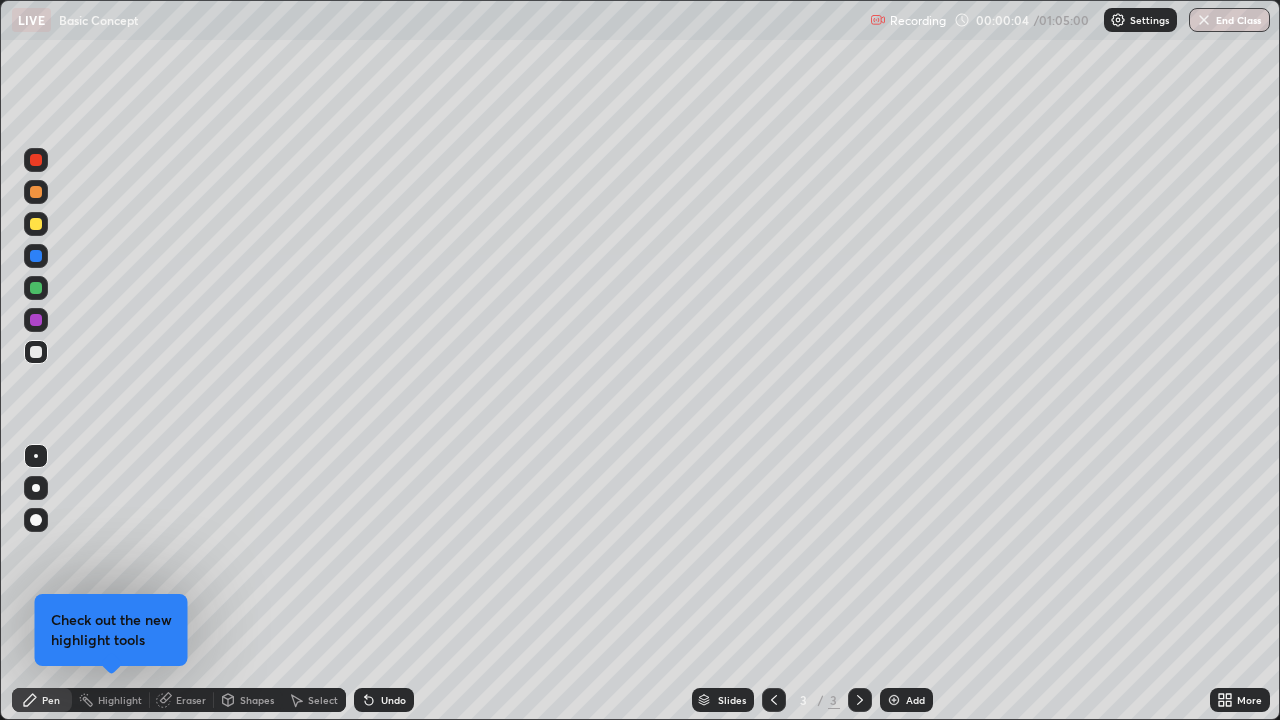click on "Highlight" at bounding box center [111, 700] 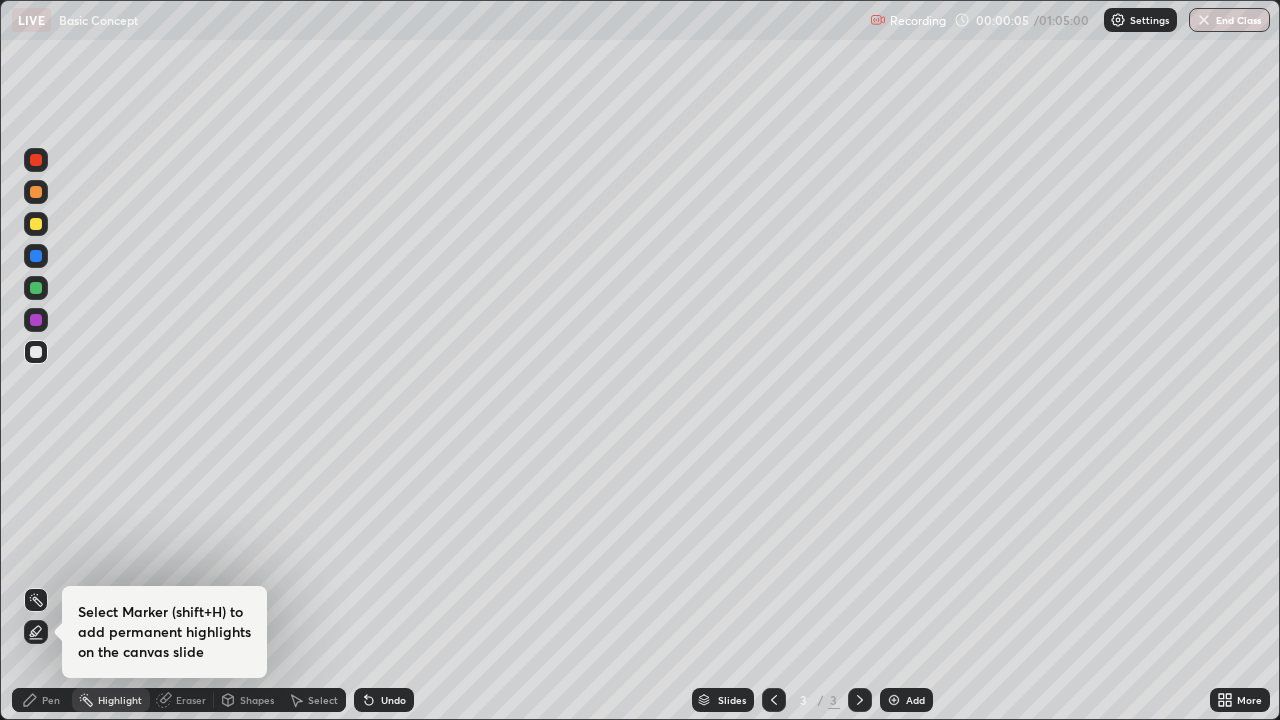 click on "Highlight" at bounding box center [120, 700] 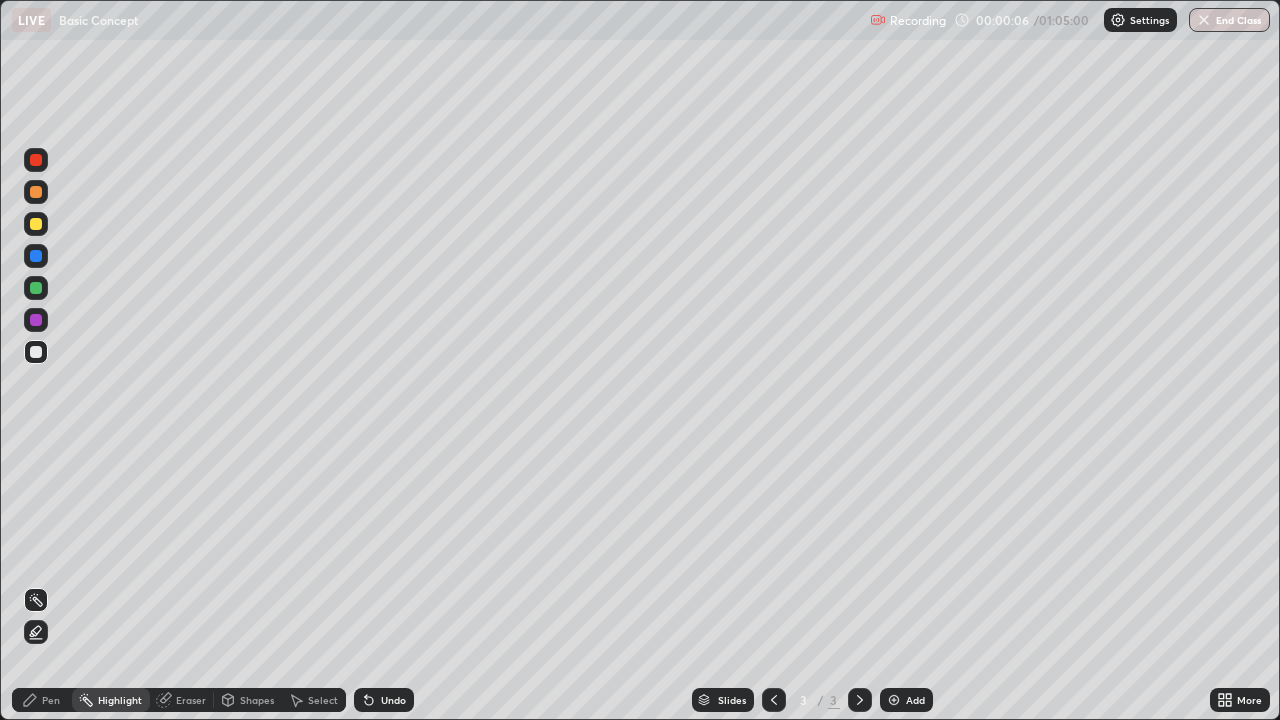 click on "Pen" at bounding box center [42, 700] 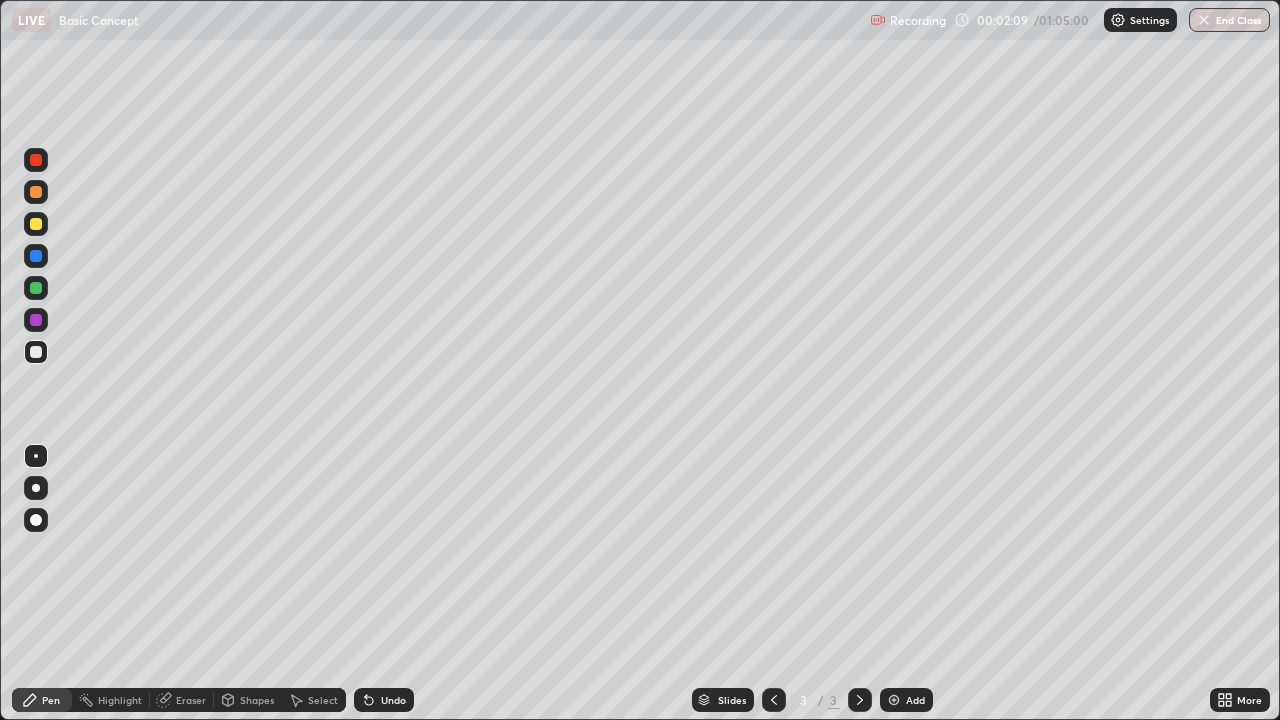 click at bounding box center [36, 192] 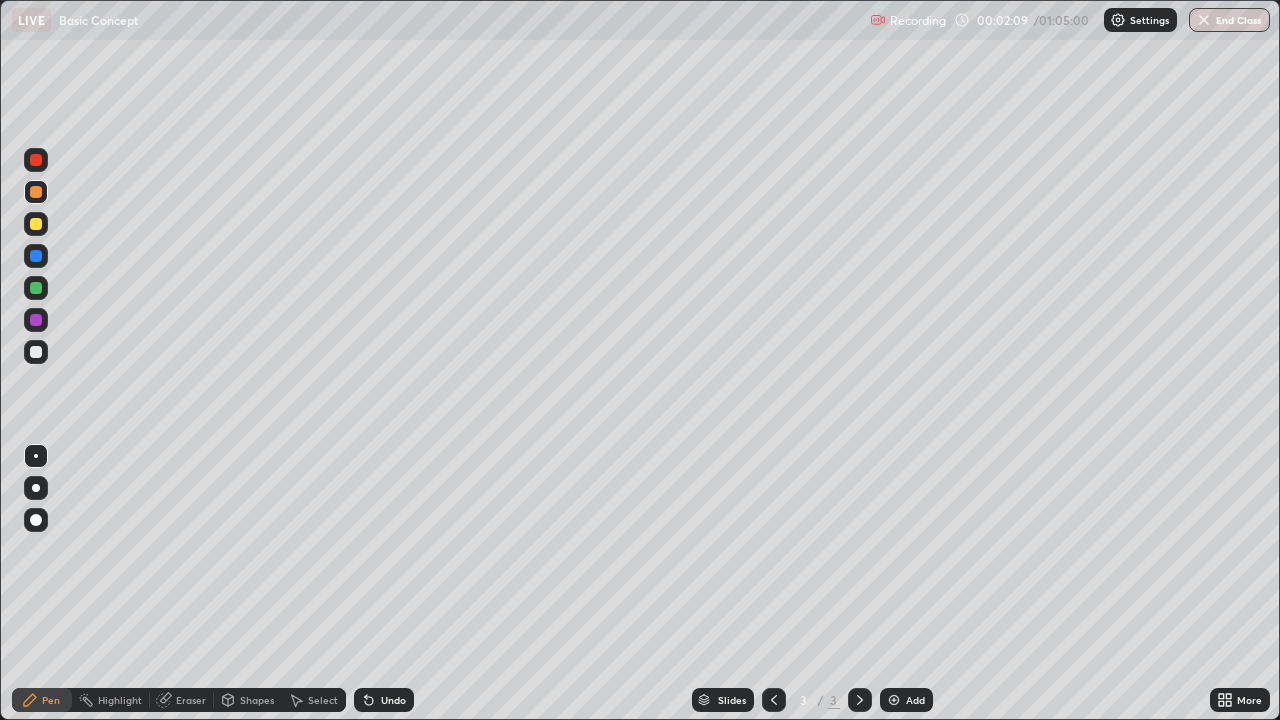 click at bounding box center [36, 224] 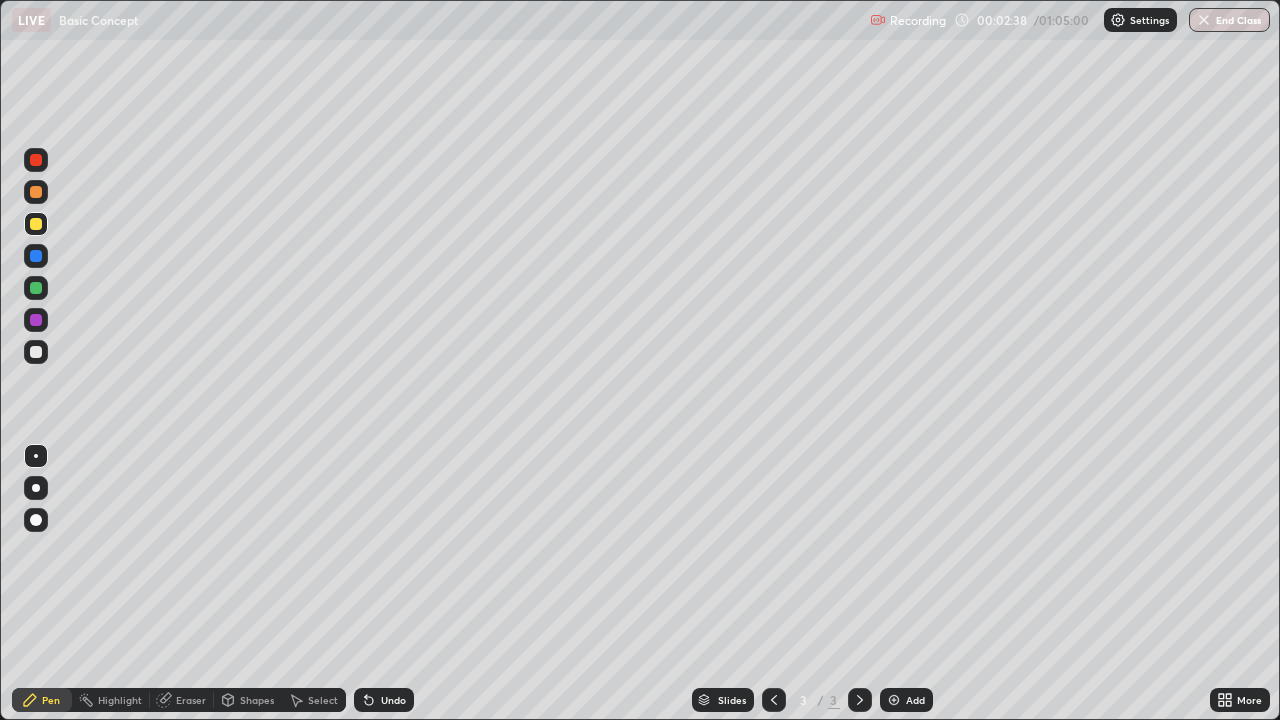 click at bounding box center [36, 456] 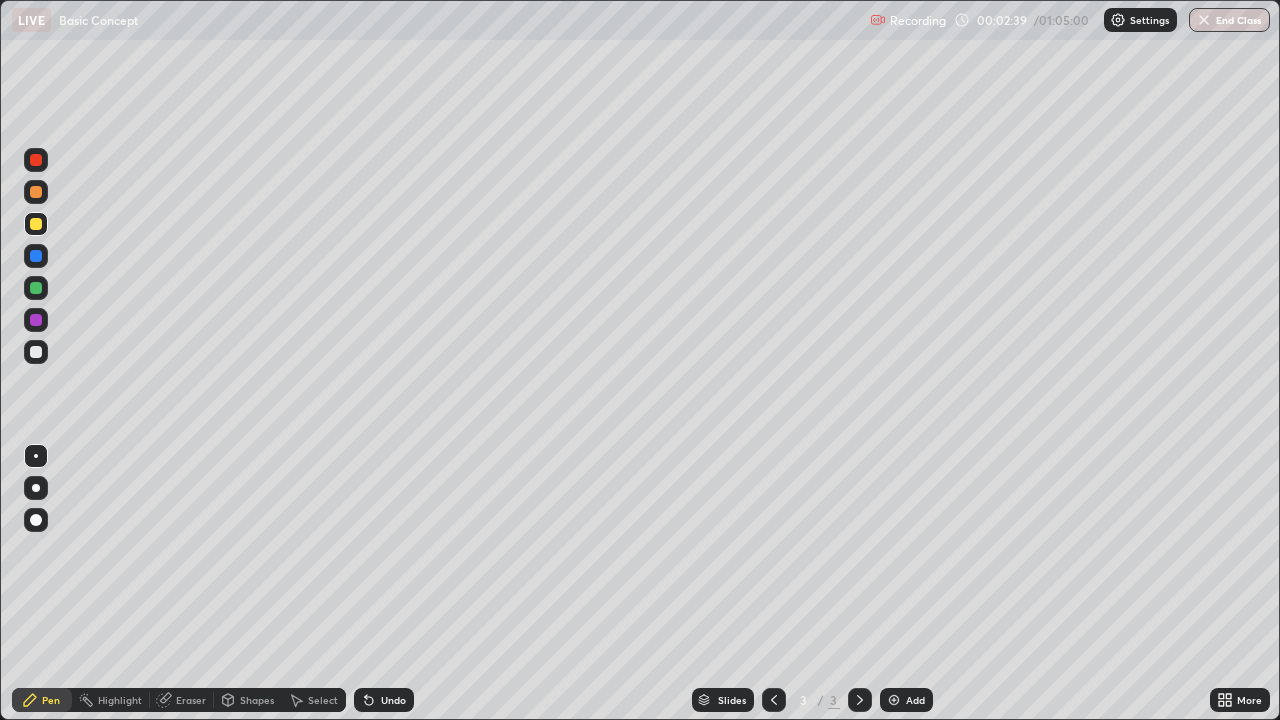 click at bounding box center [36, 352] 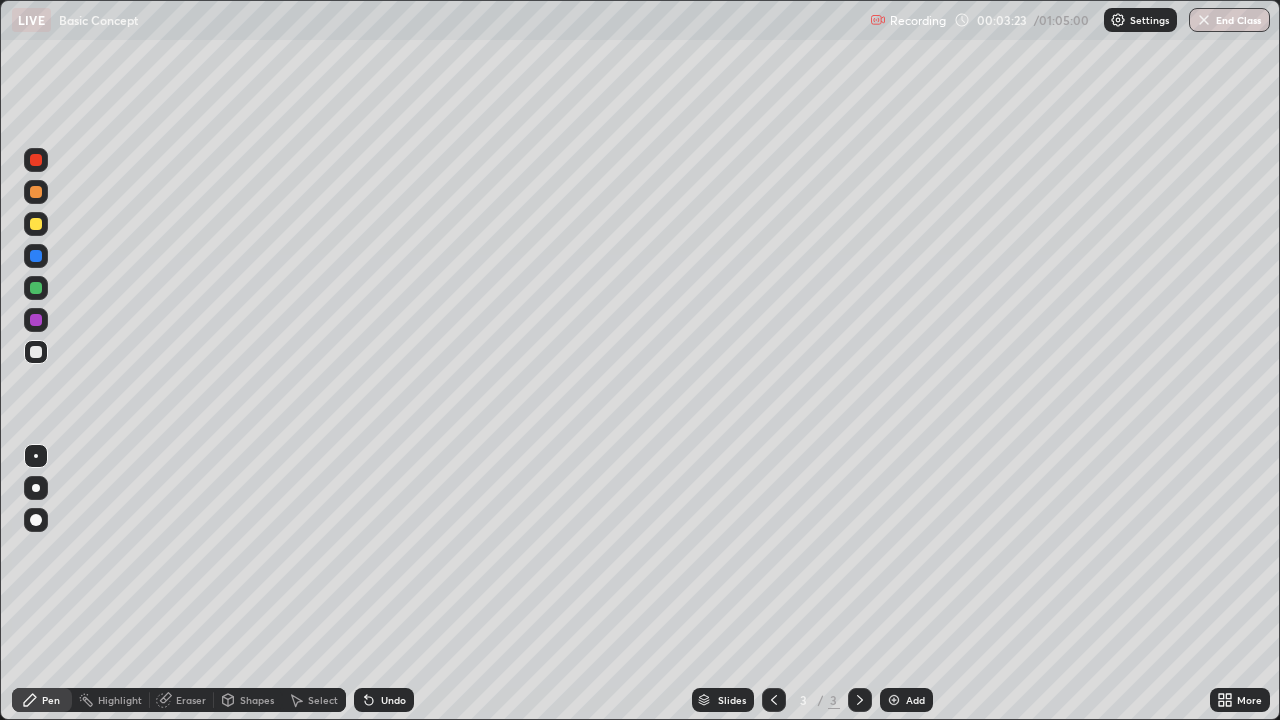 click on "Undo" at bounding box center (384, 700) 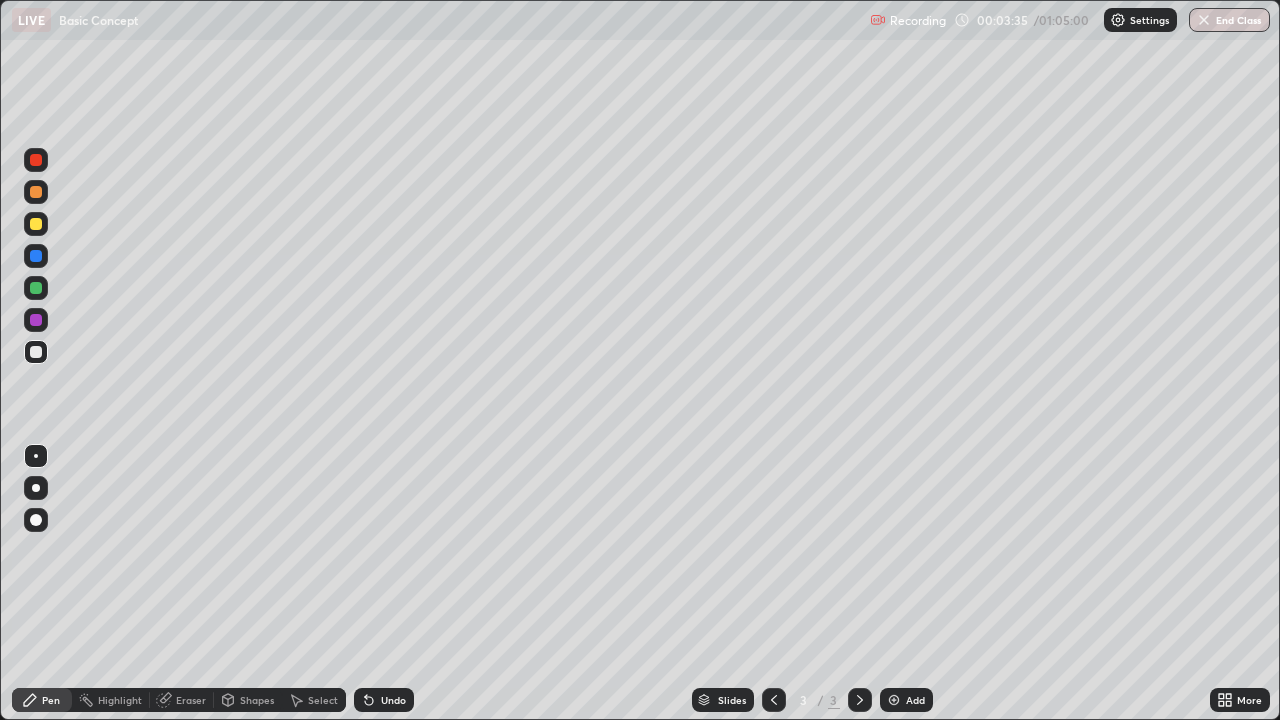 click on "Undo" at bounding box center (393, 700) 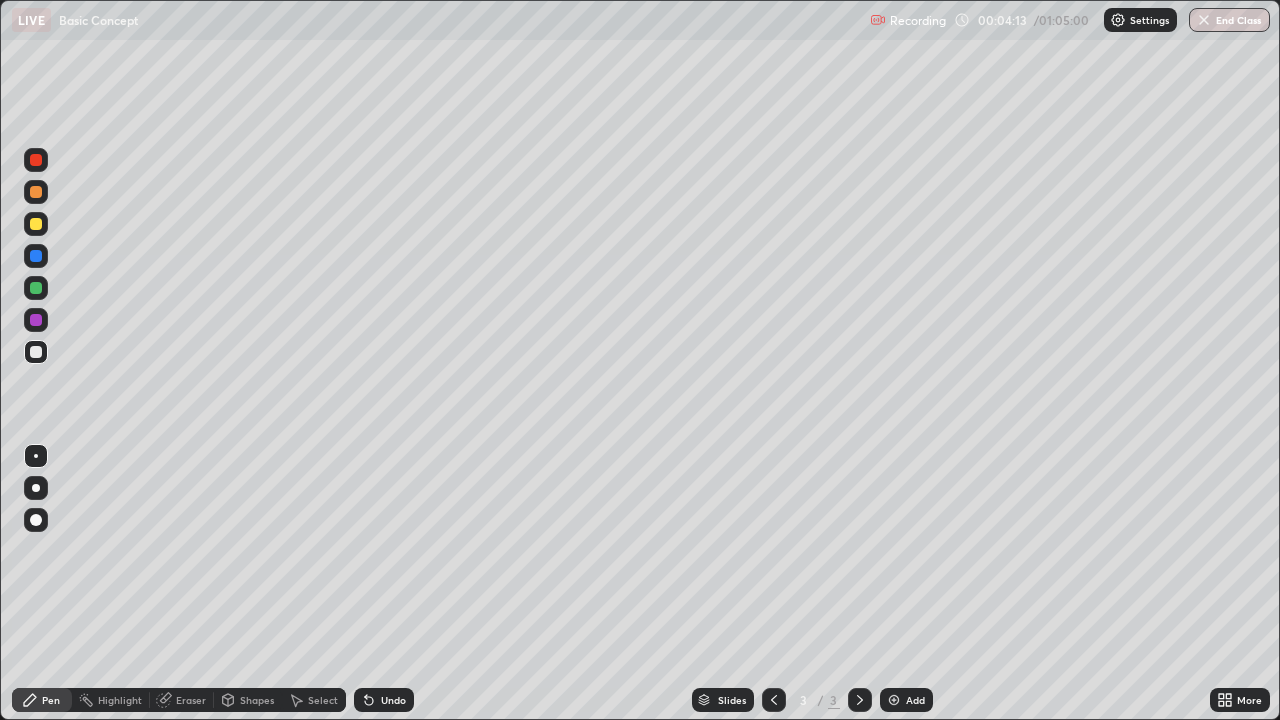 click on "Undo" at bounding box center (393, 700) 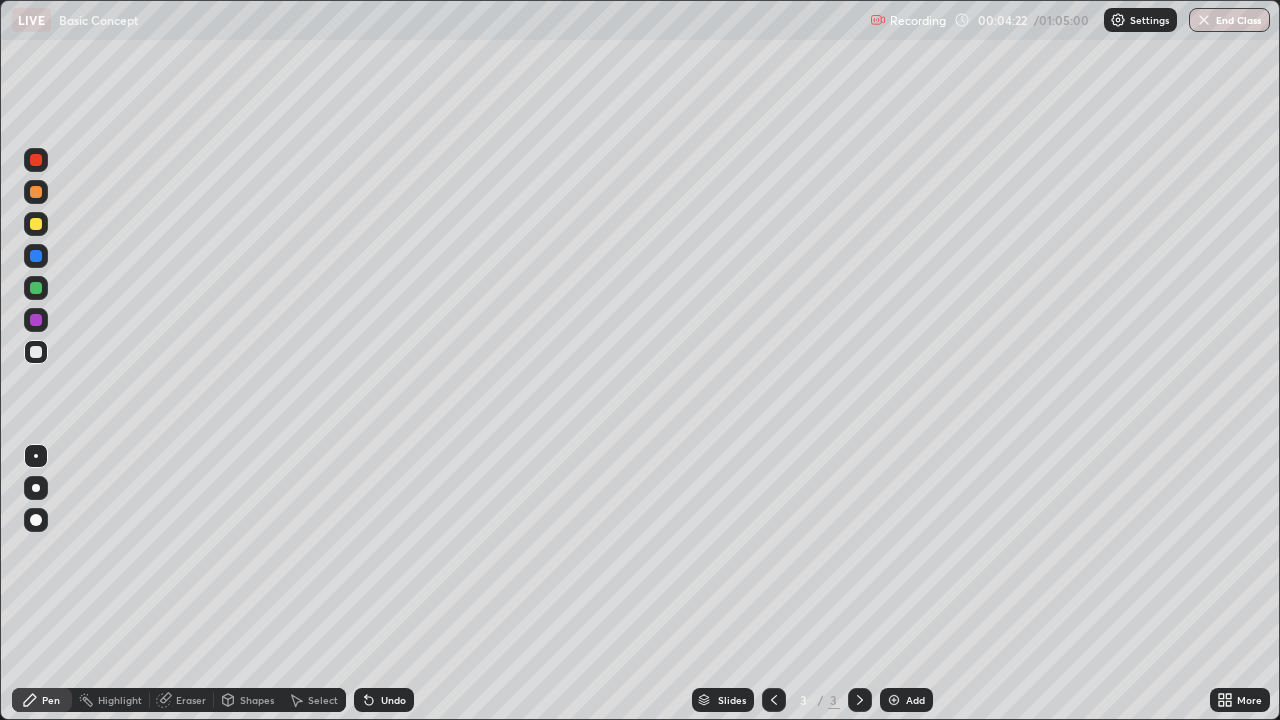 click on "Eraser" at bounding box center [182, 700] 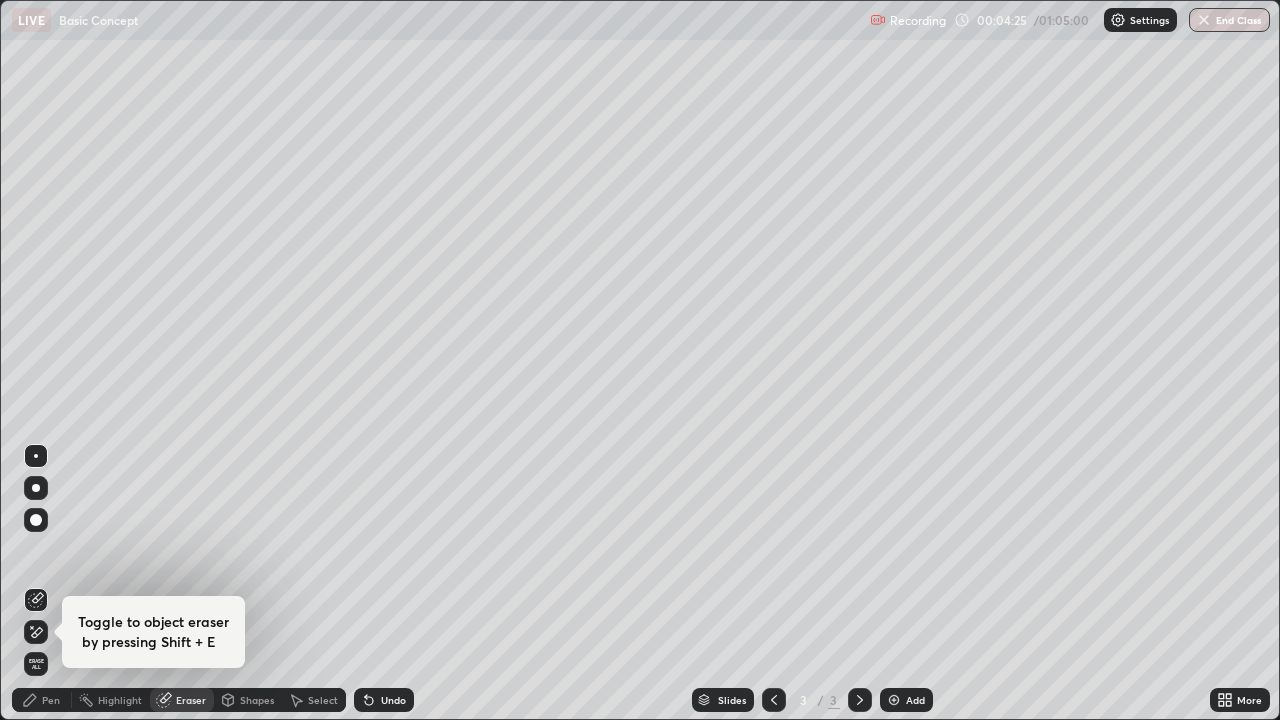 click on "Pen" at bounding box center (42, 700) 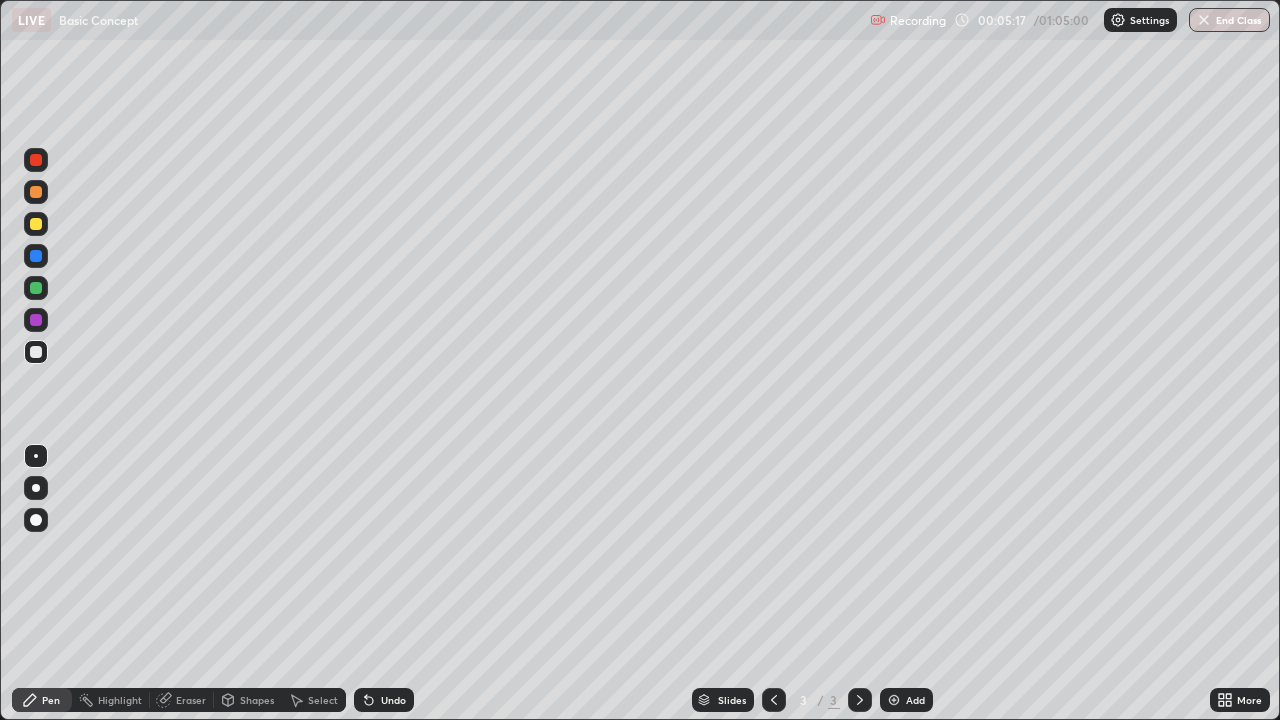 click on "Eraser" at bounding box center (191, 700) 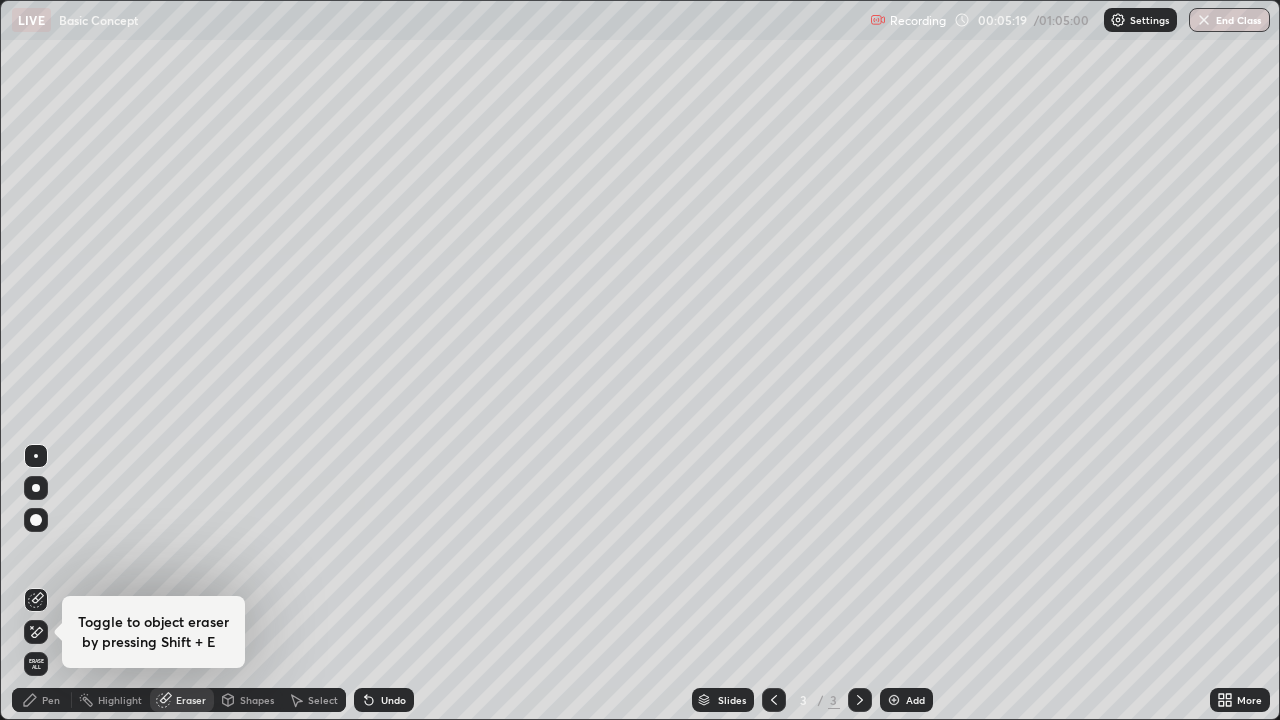 click 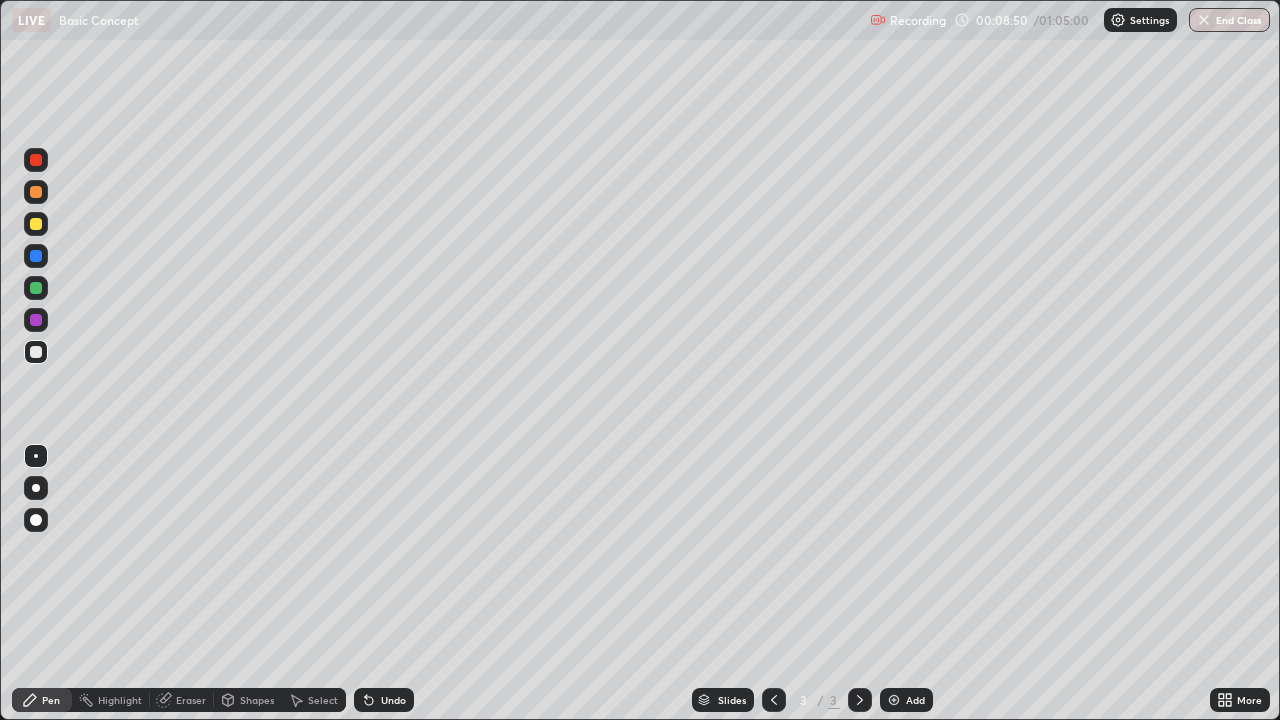 click on "Add" at bounding box center [915, 700] 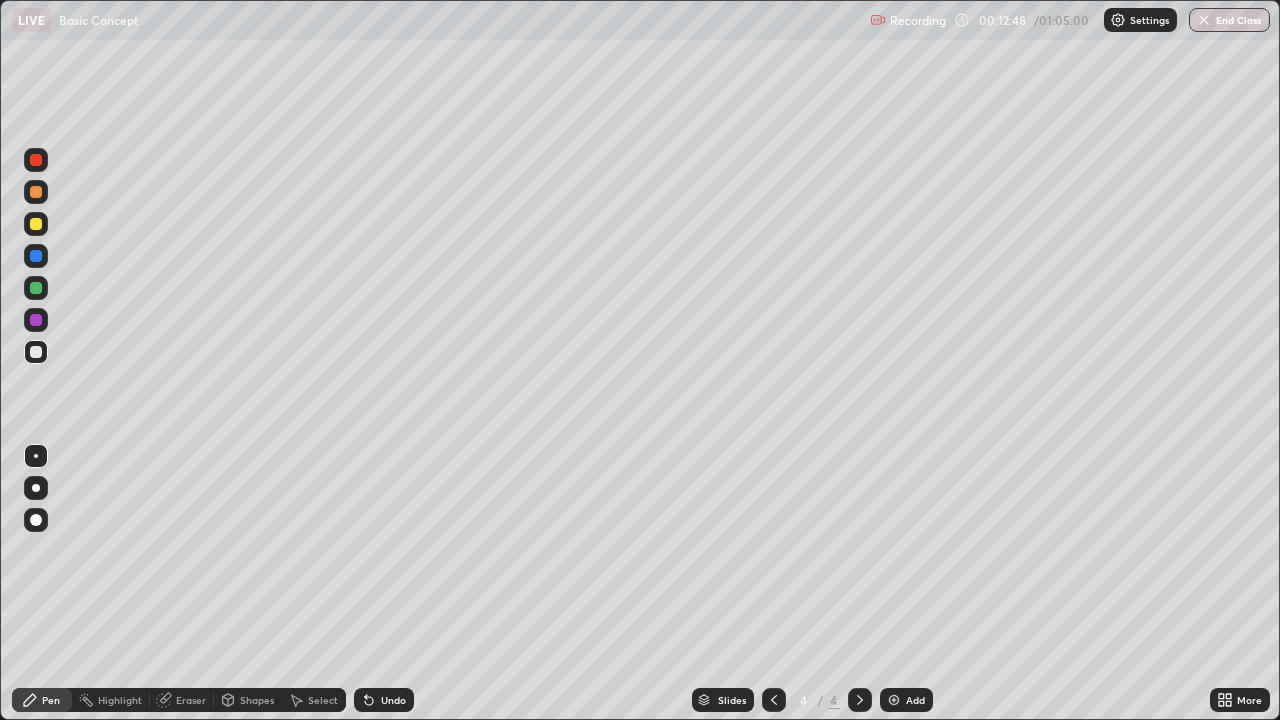 click on "Add" at bounding box center [915, 700] 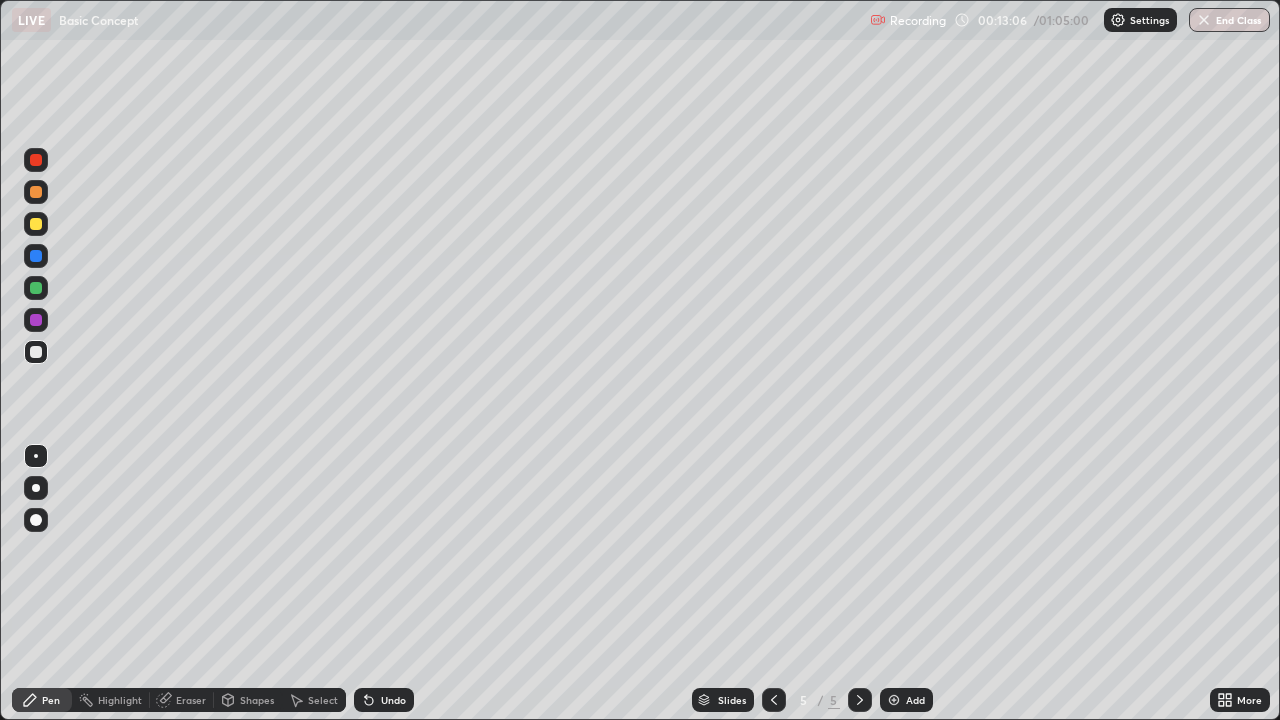 click on "Undo" at bounding box center (393, 700) 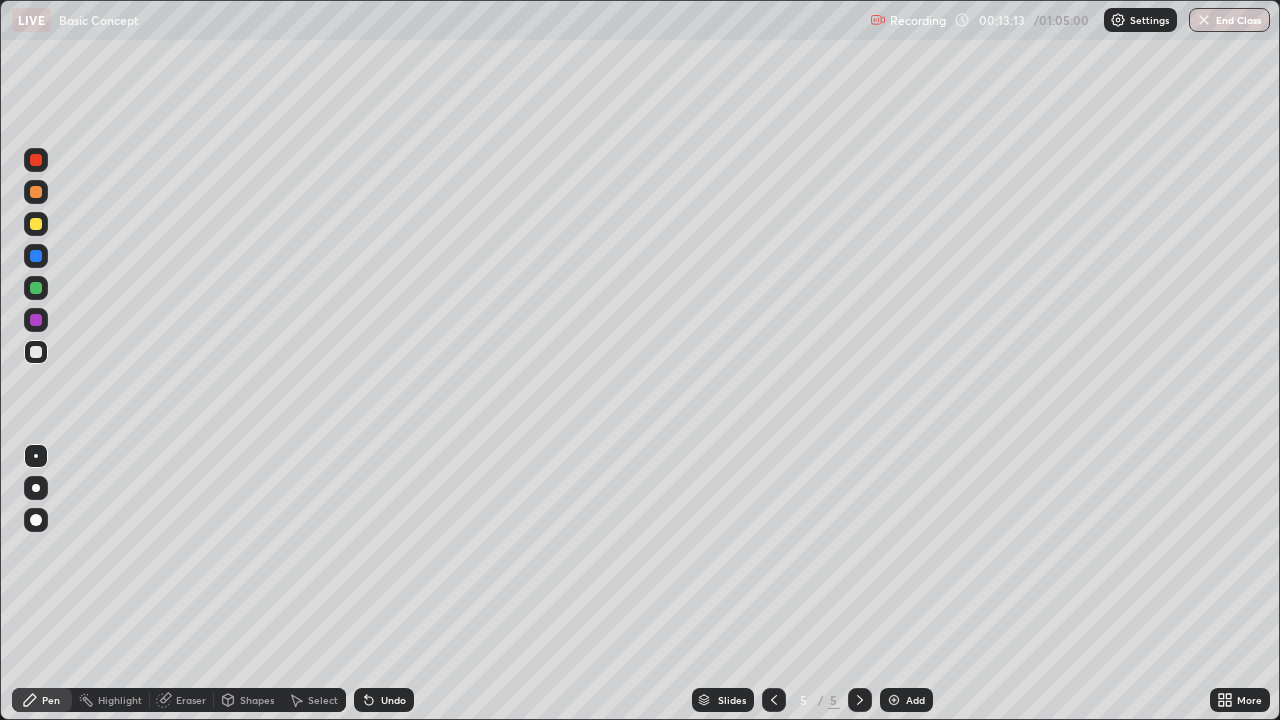 click on "Undo" at bounding box center [393, 700] 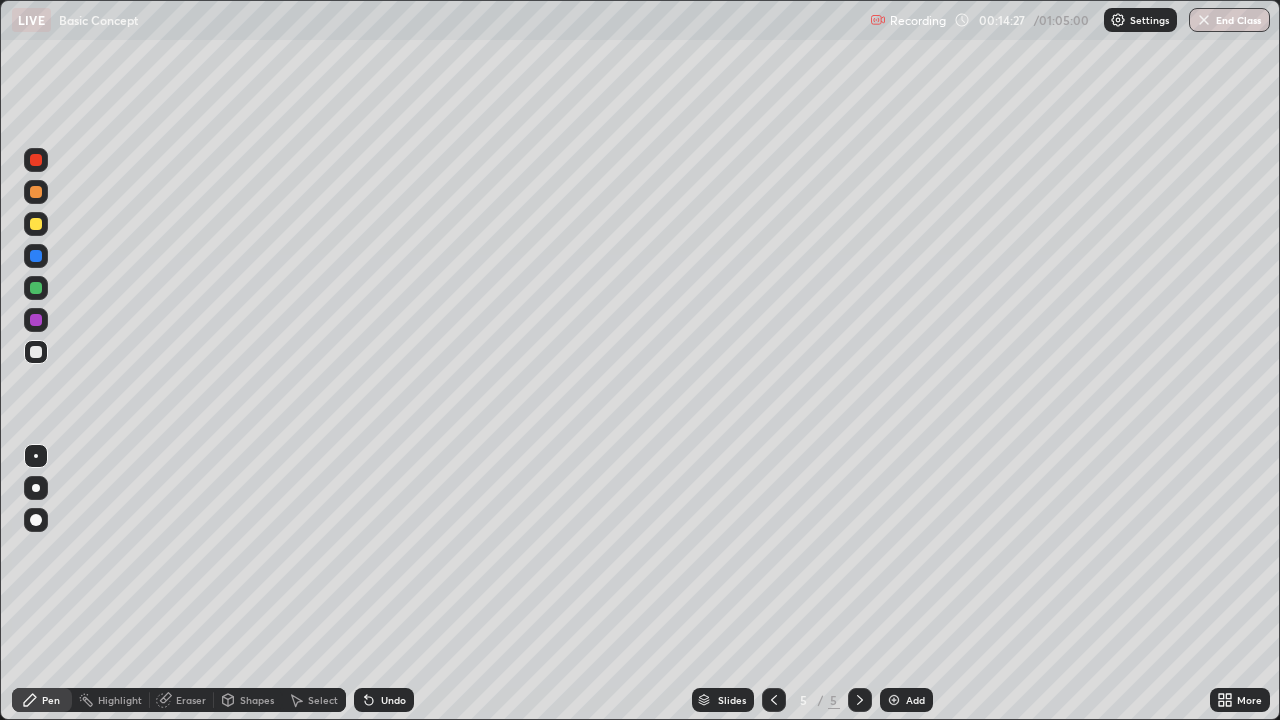 click on "Undo" at bounding box center (384, 700) 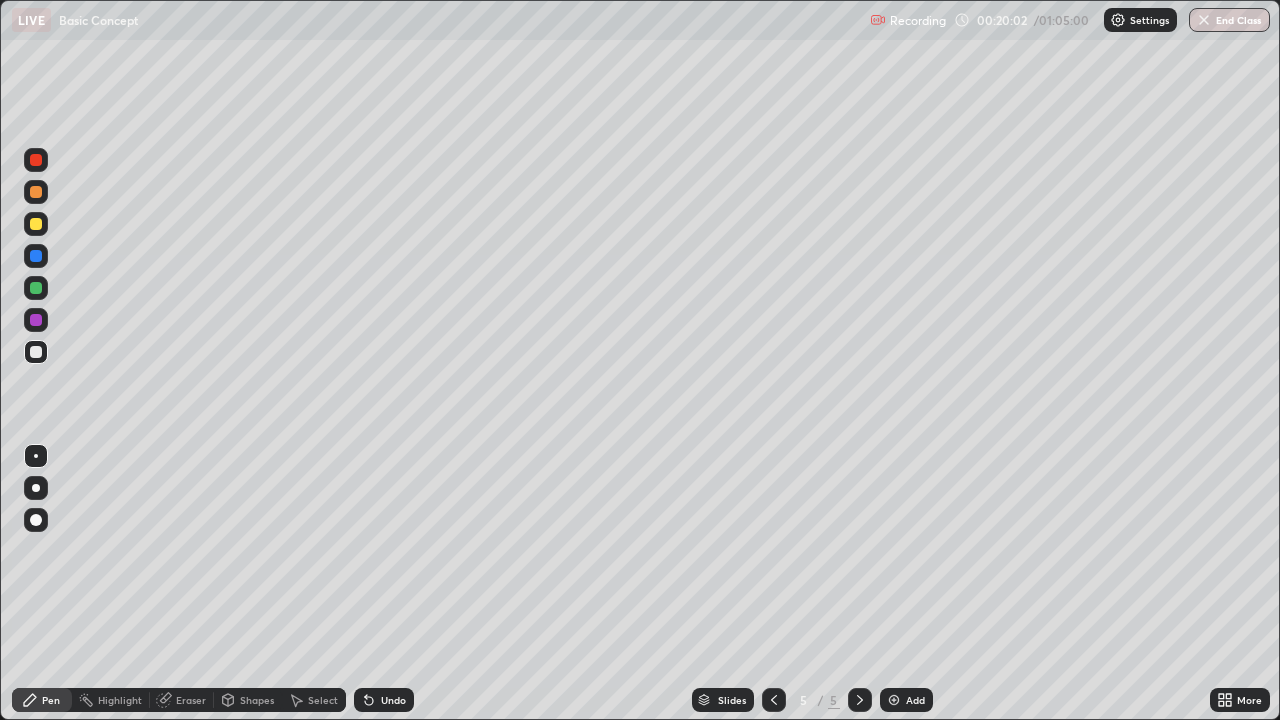 click on "Add" at bounding box center (906, 700) 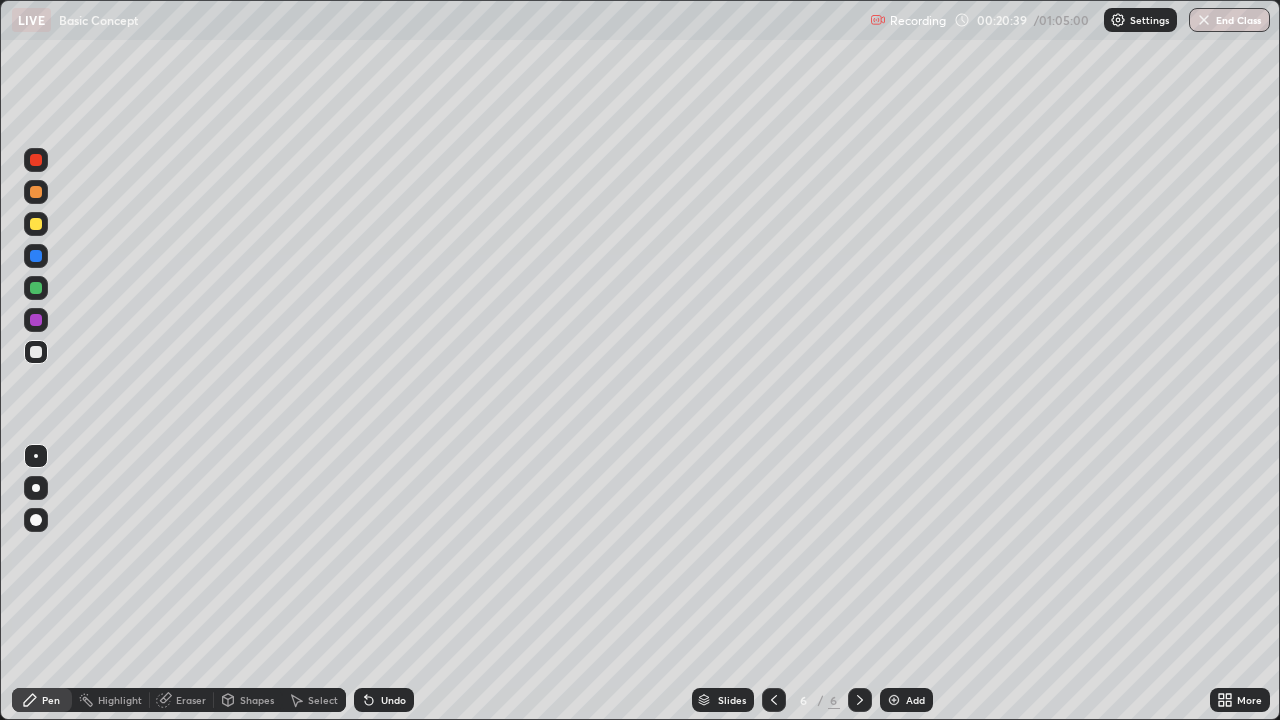 click at bounding box center (774, 700) 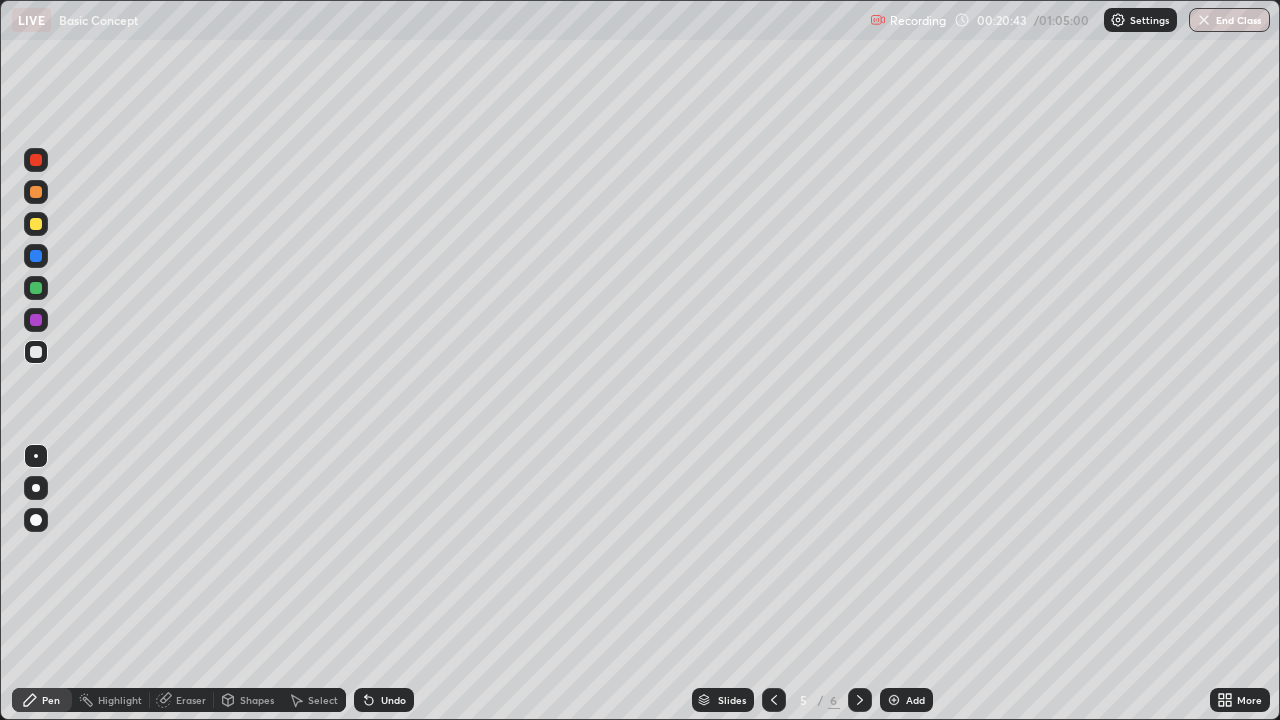 click 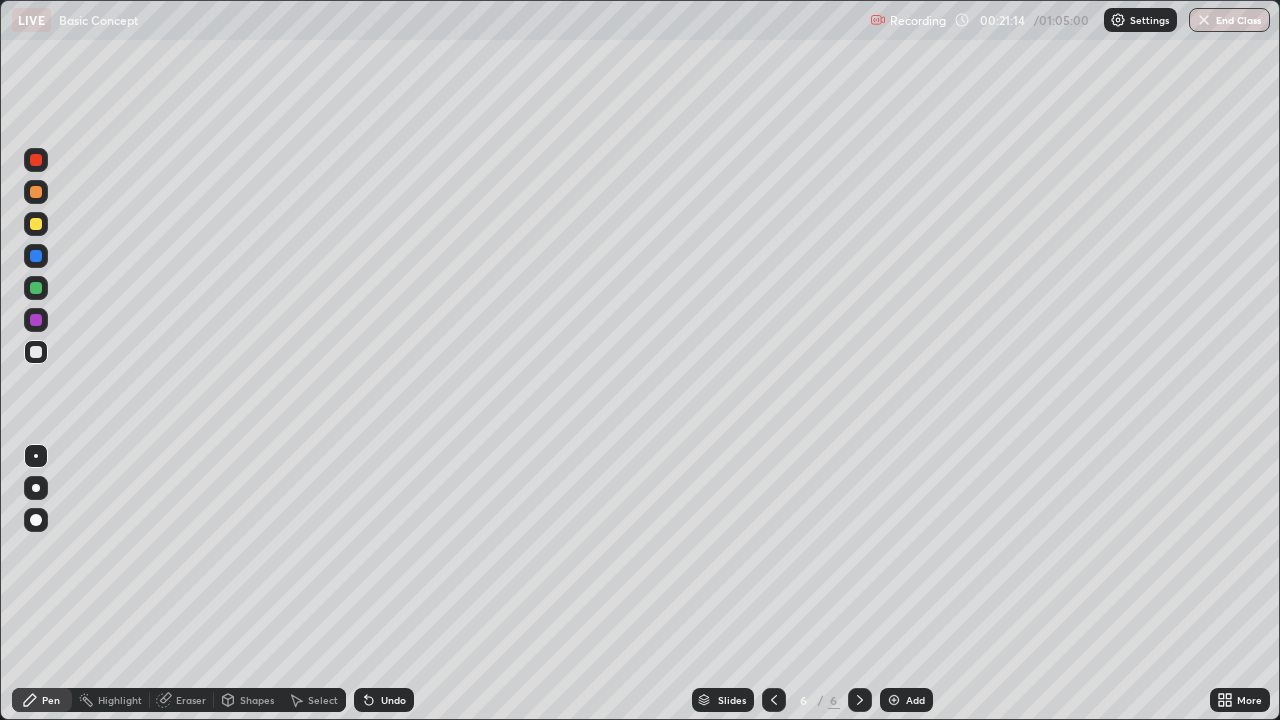 click on "Undo" at bounding box center [393, 700] 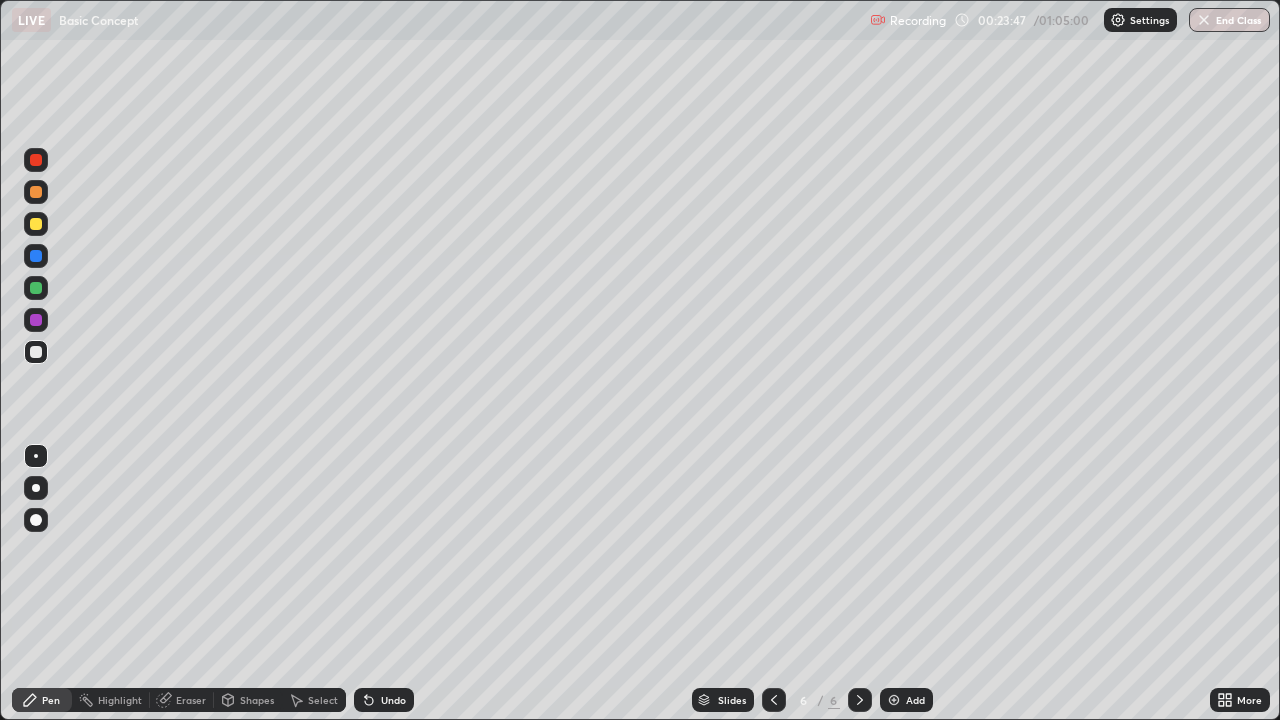 click on "Add" at bounding box center (906, 700) 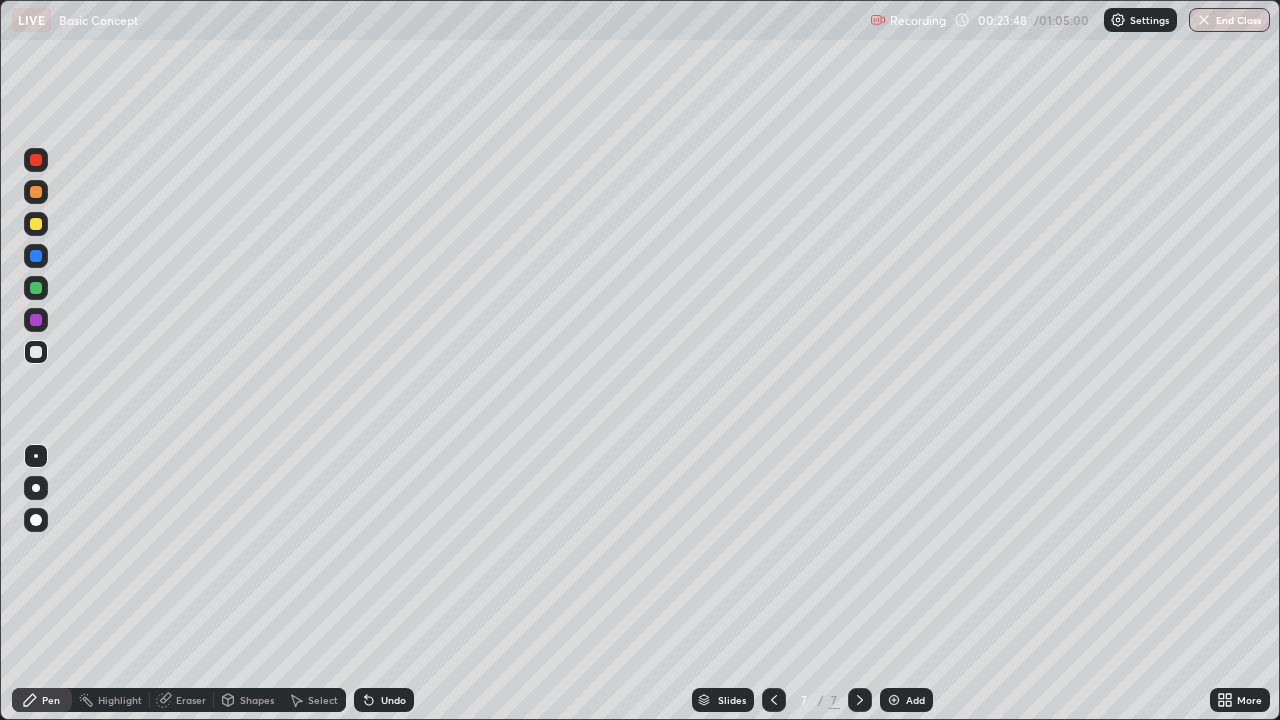 click 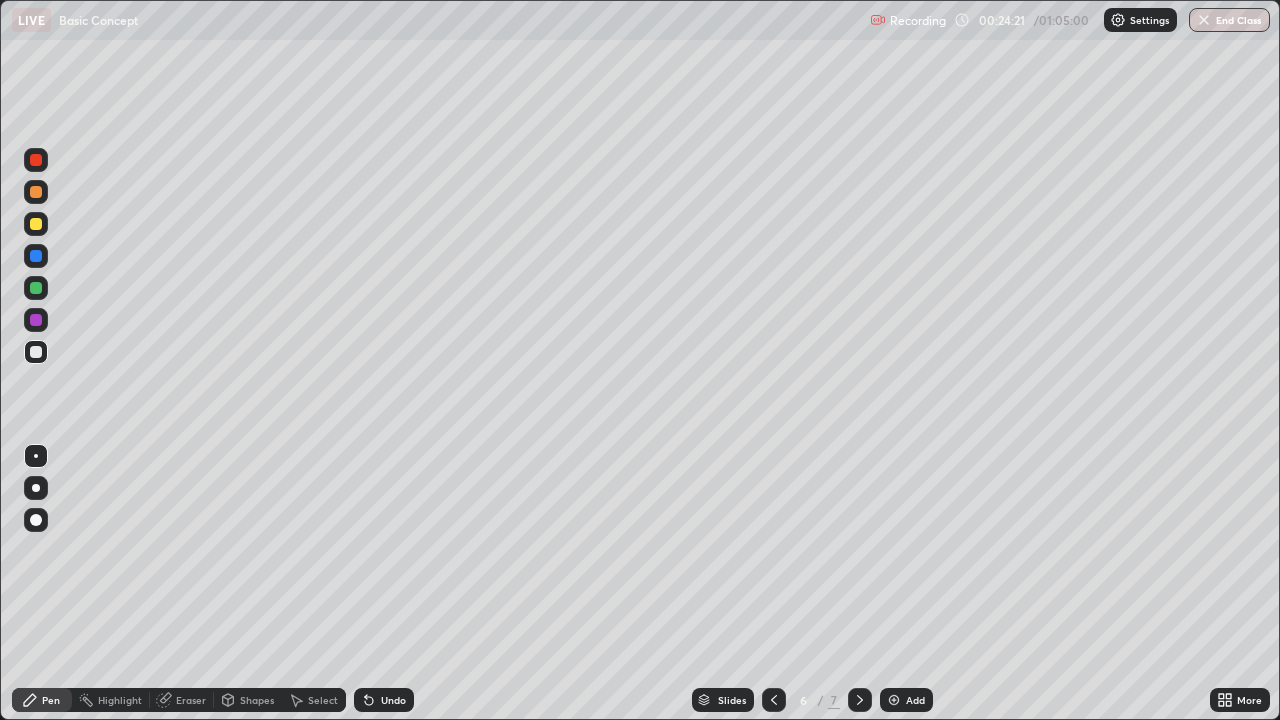 click at bounding box center [894, 700] 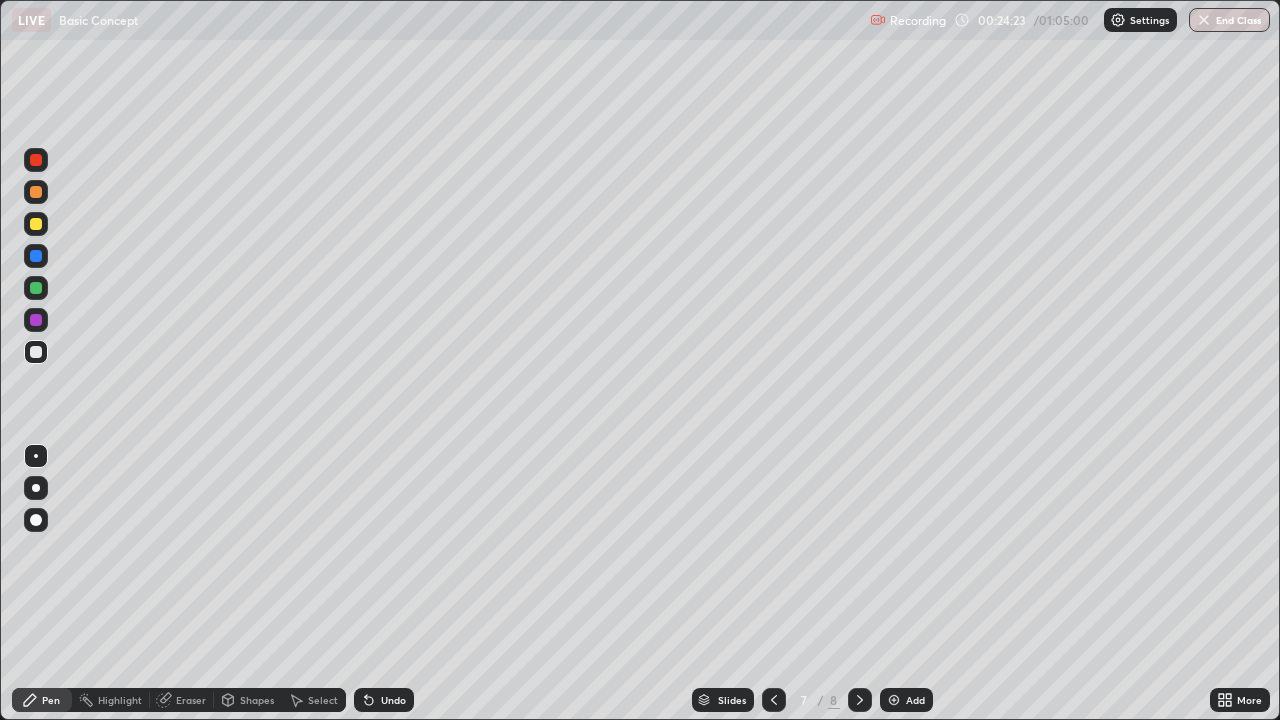 click at bounding box center (36, 224) 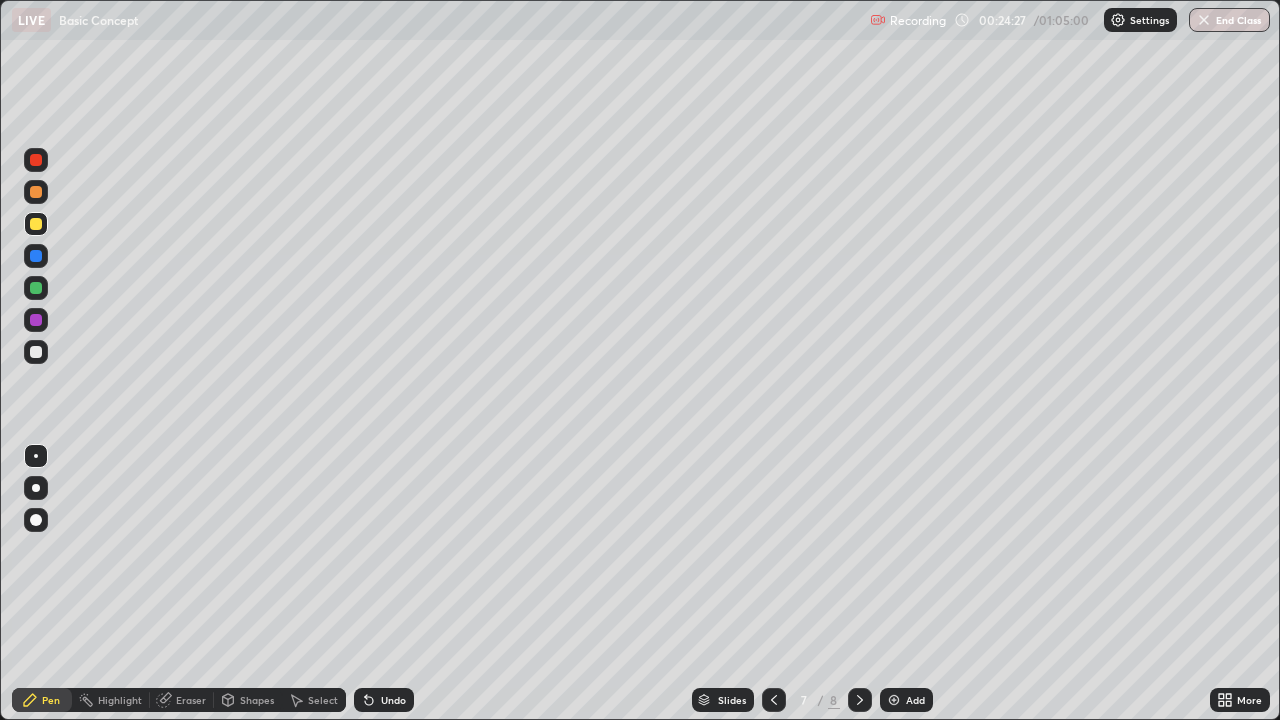 click on "Undo" at bounding box center [393, 700] 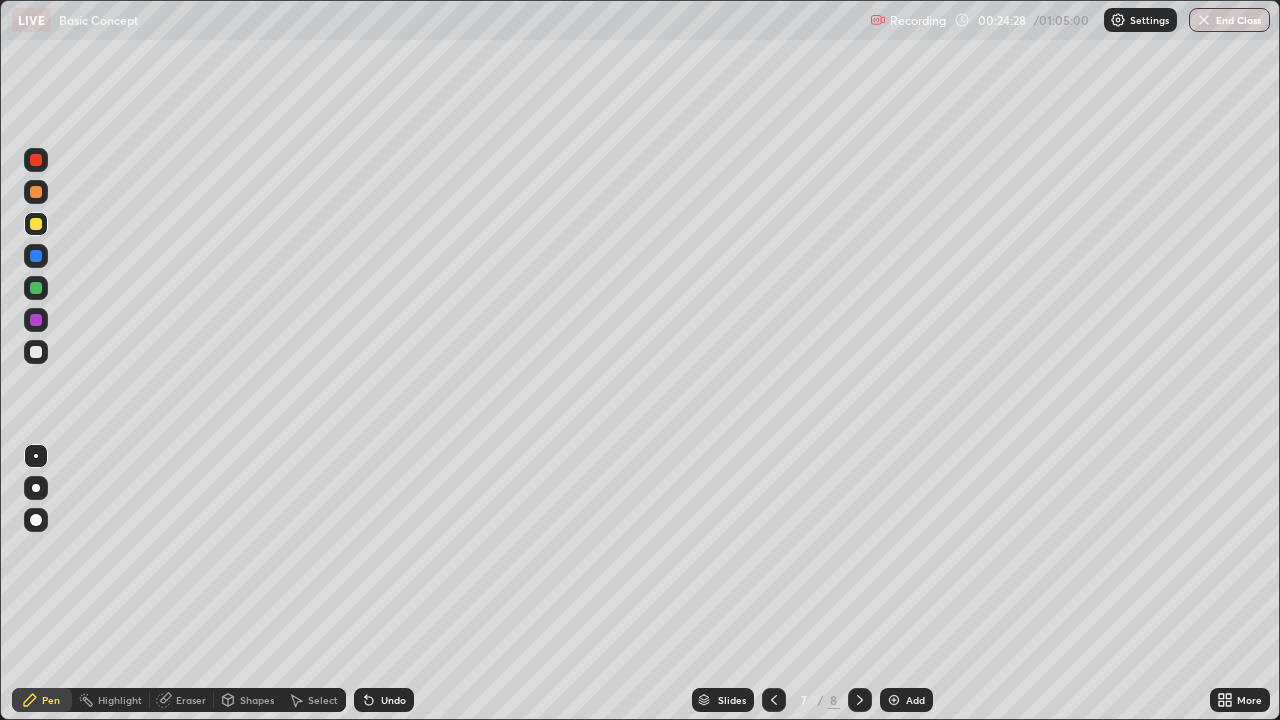 click on "Undo" at bounding box center [393, 700] 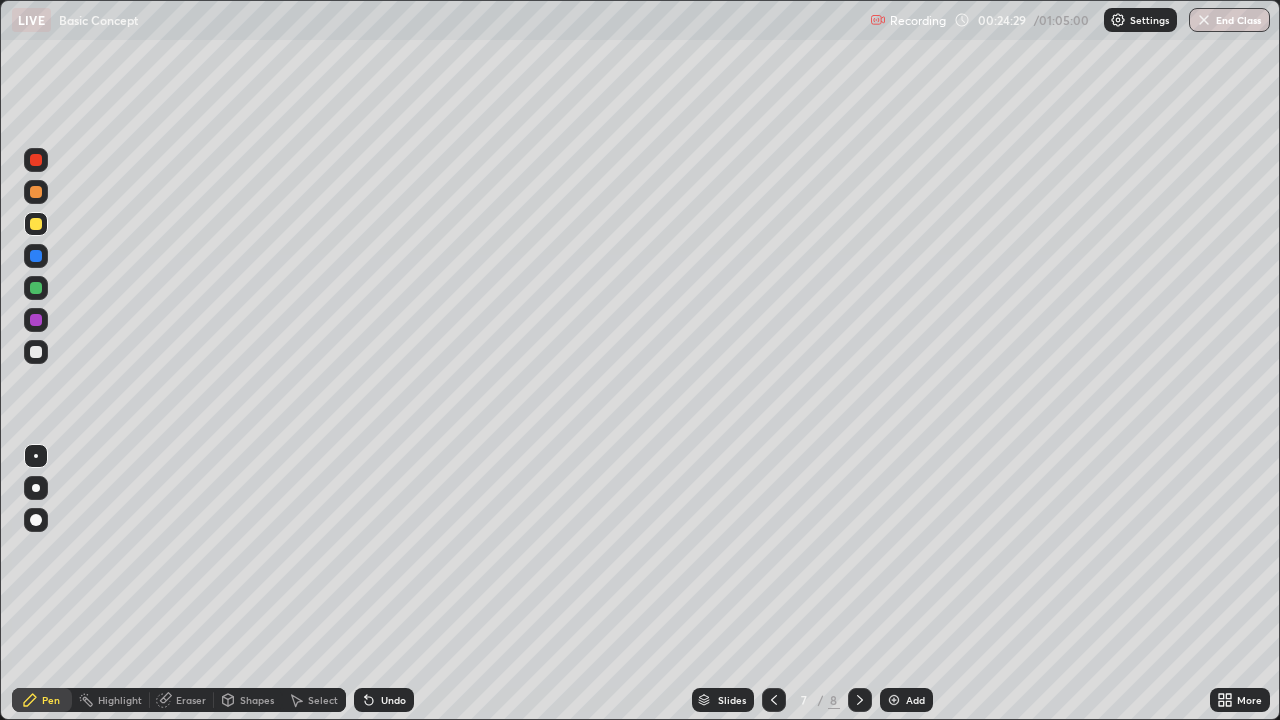 click at bounding box center (774, 700) 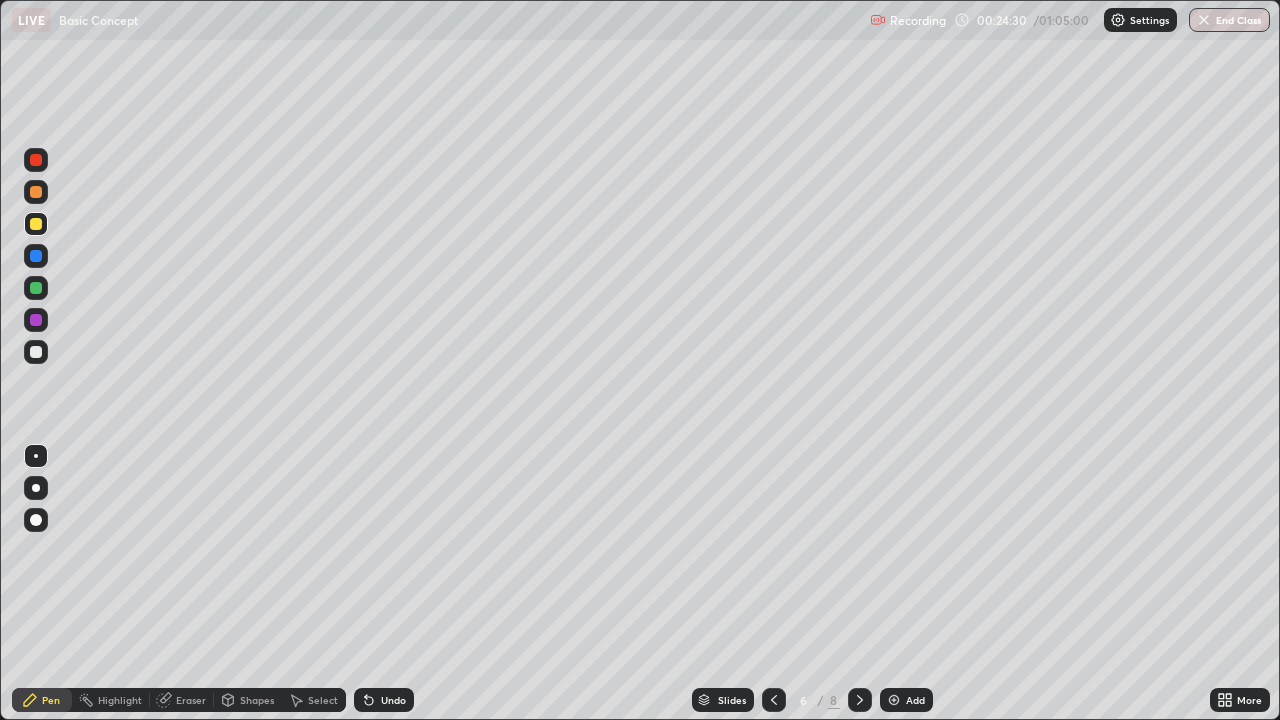 click 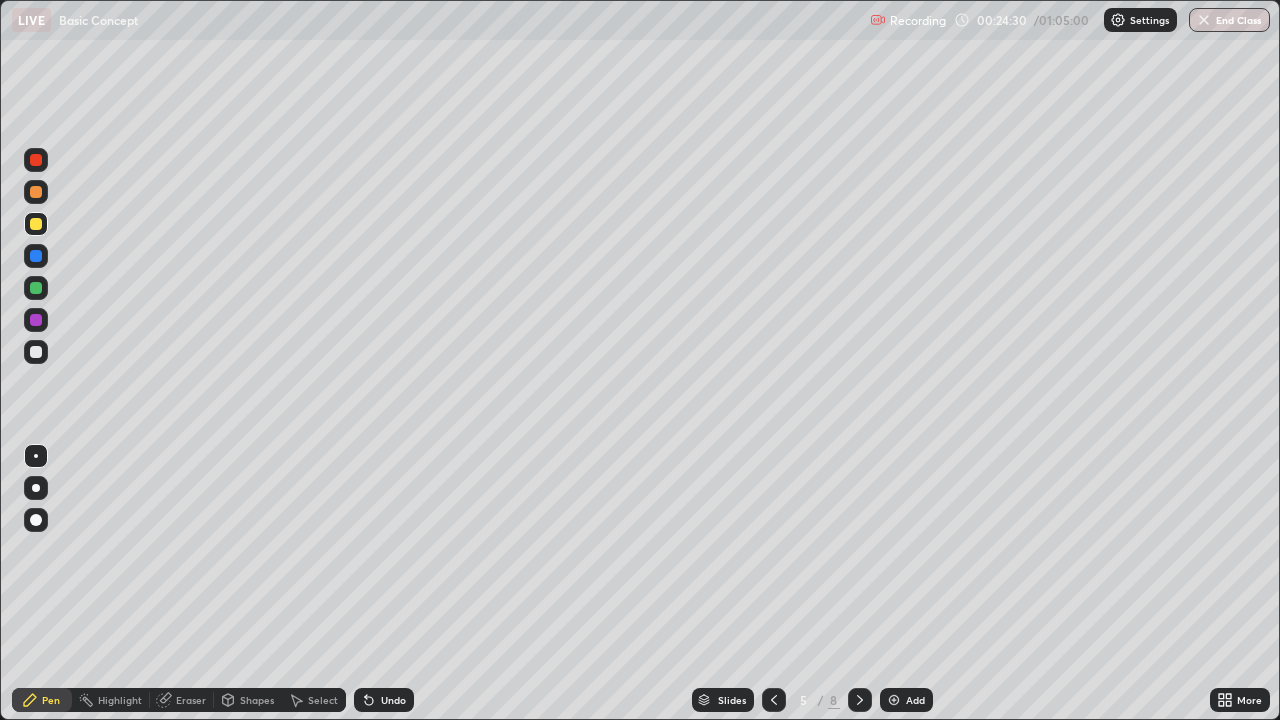 click at bounding box center (774, 700) 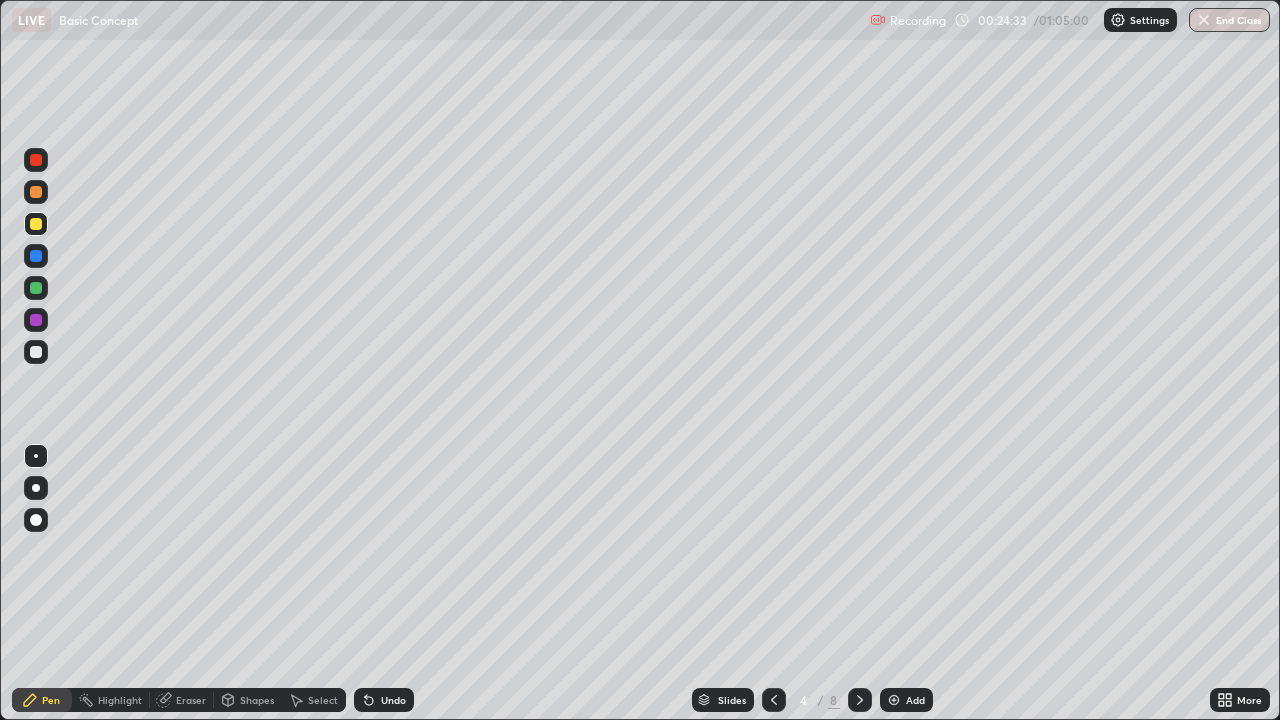 click 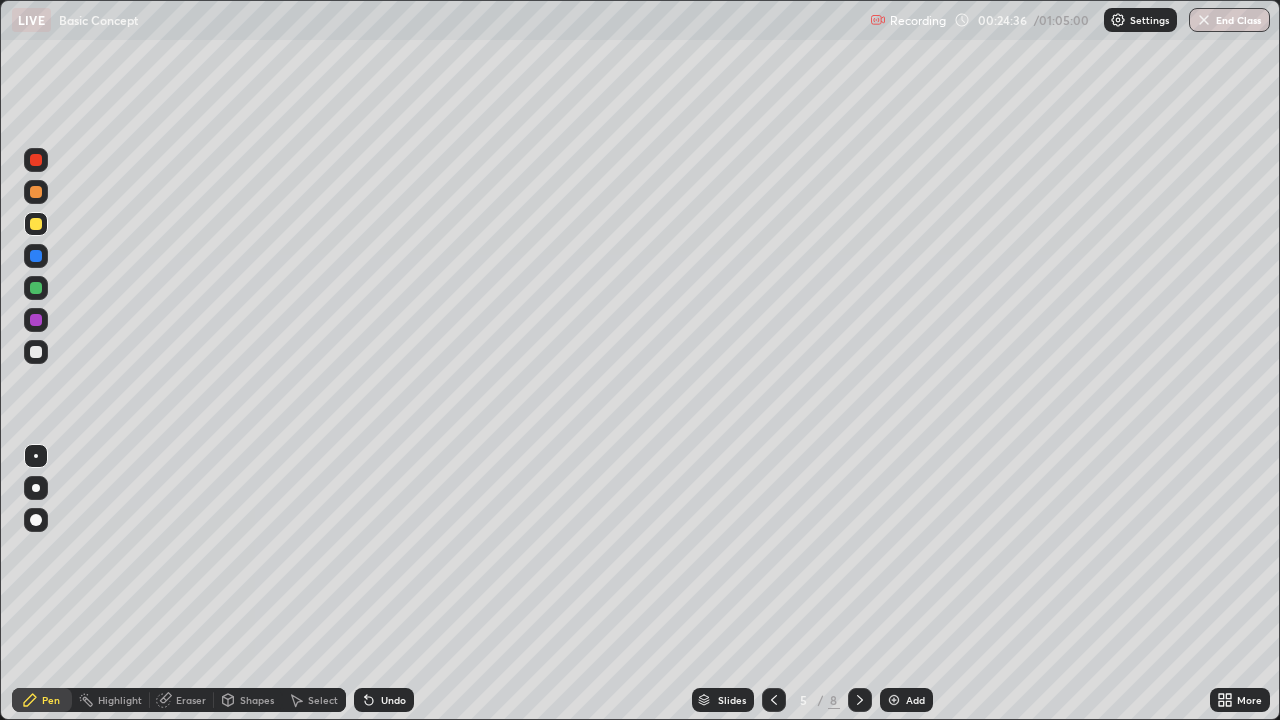 click 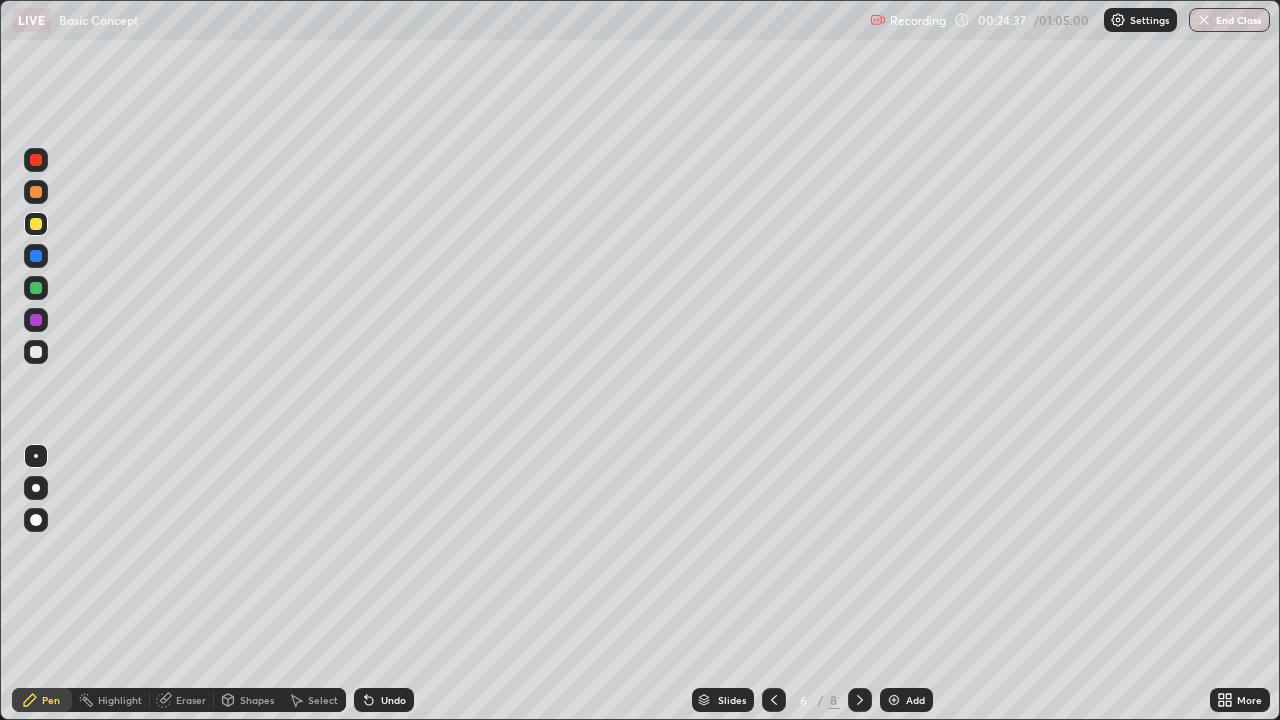 click 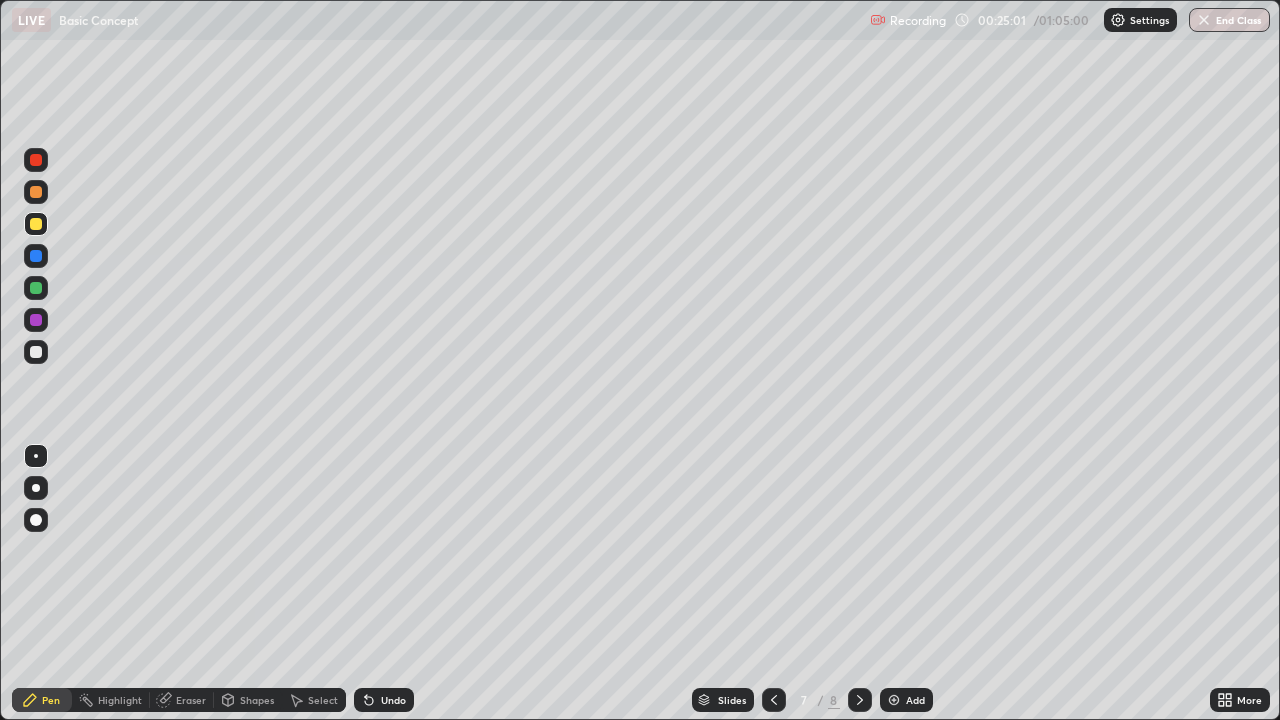click at bounding box center [36, 352] 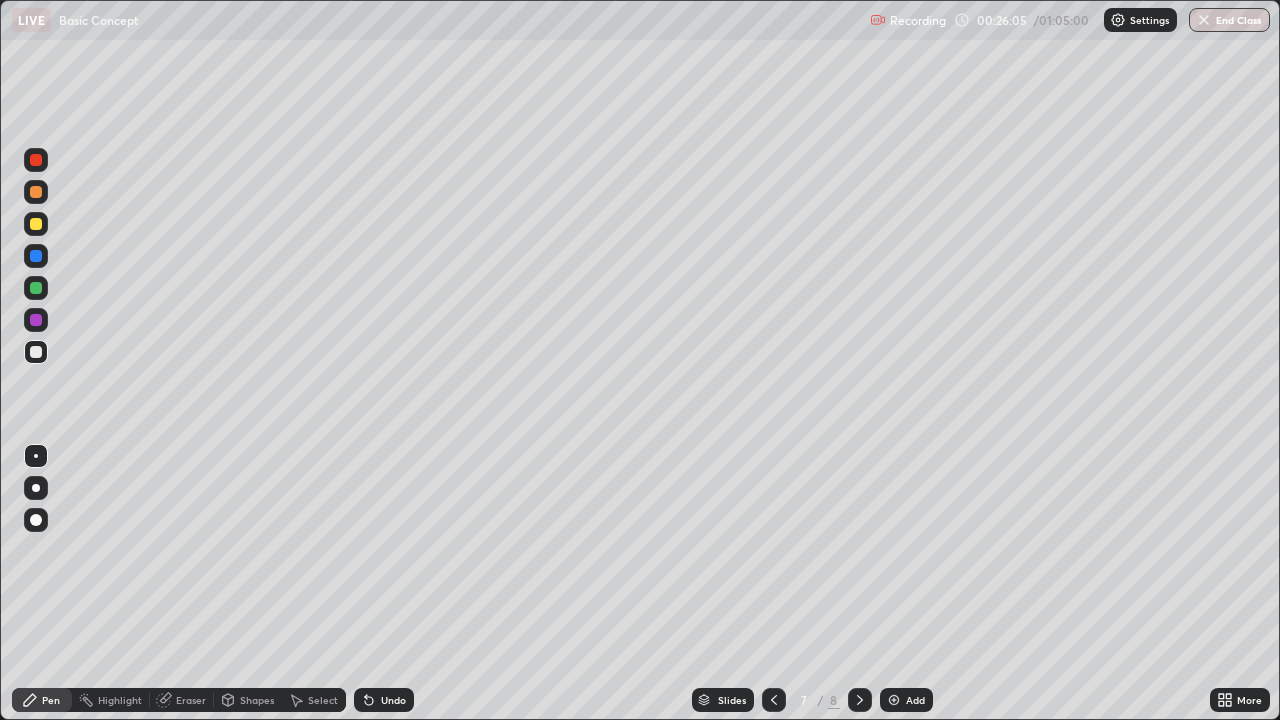 click on "Undo" at bounding box center [384, 700] 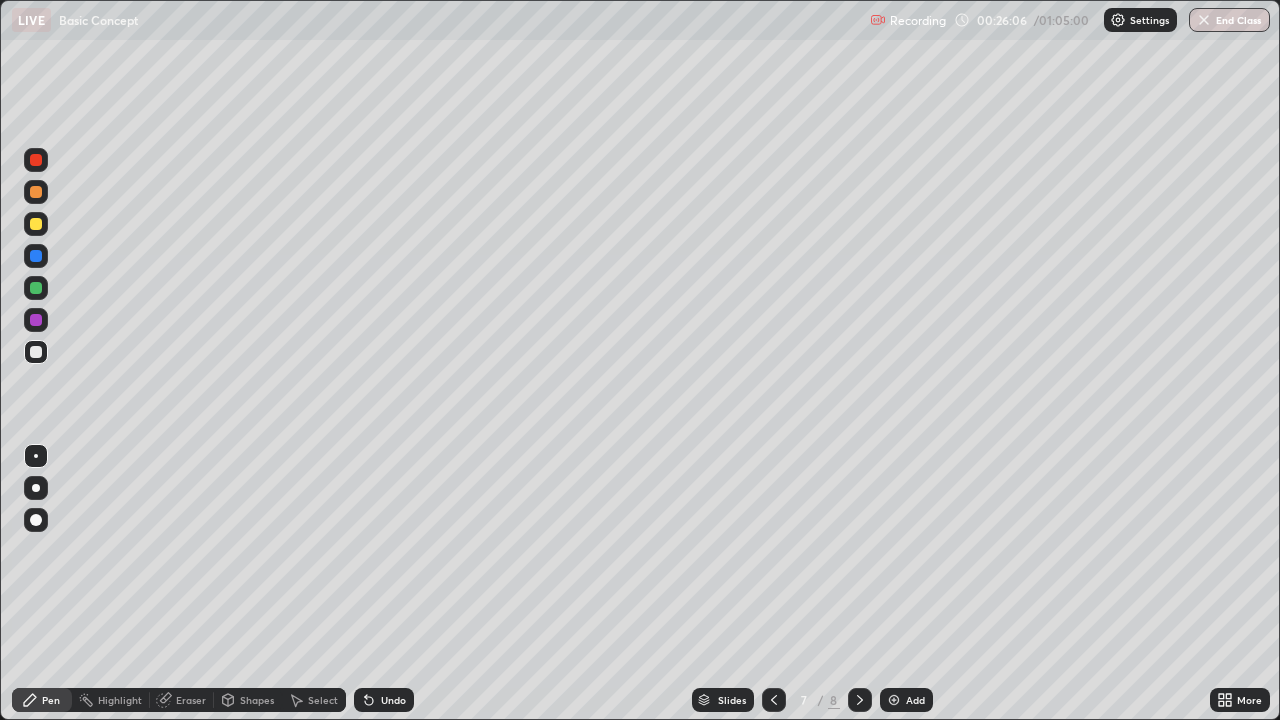 click on "Undo" at bounding box center (393, 700) 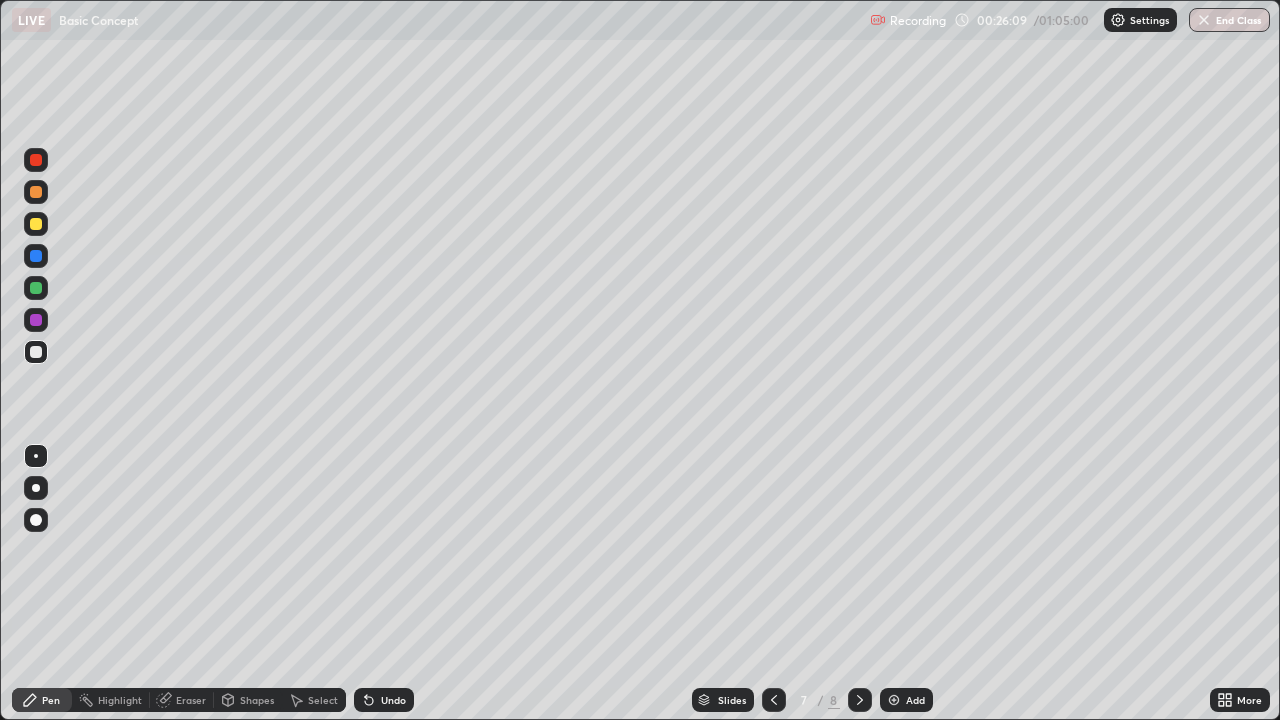 click on "Undo" at bounding box center (384, 700) 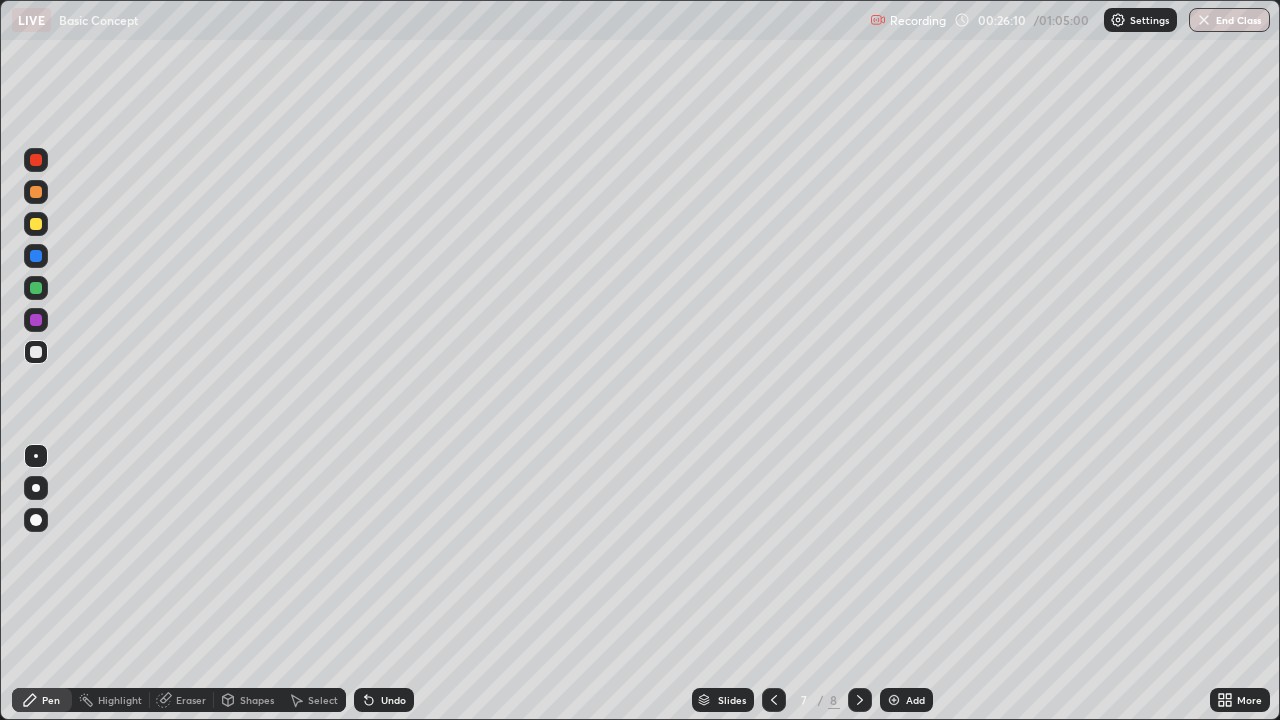 click on "Undo" at bounding box center (384, 700) 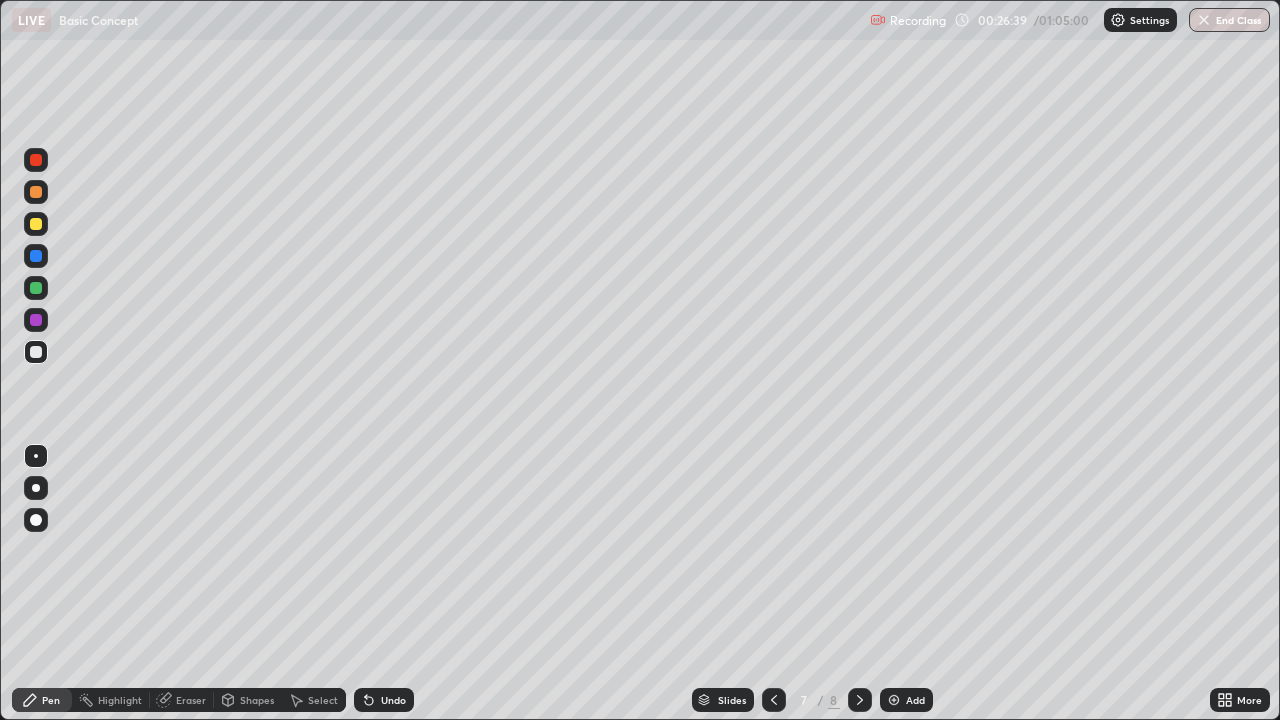 click on "Undo" at bounding box center (384, 700) 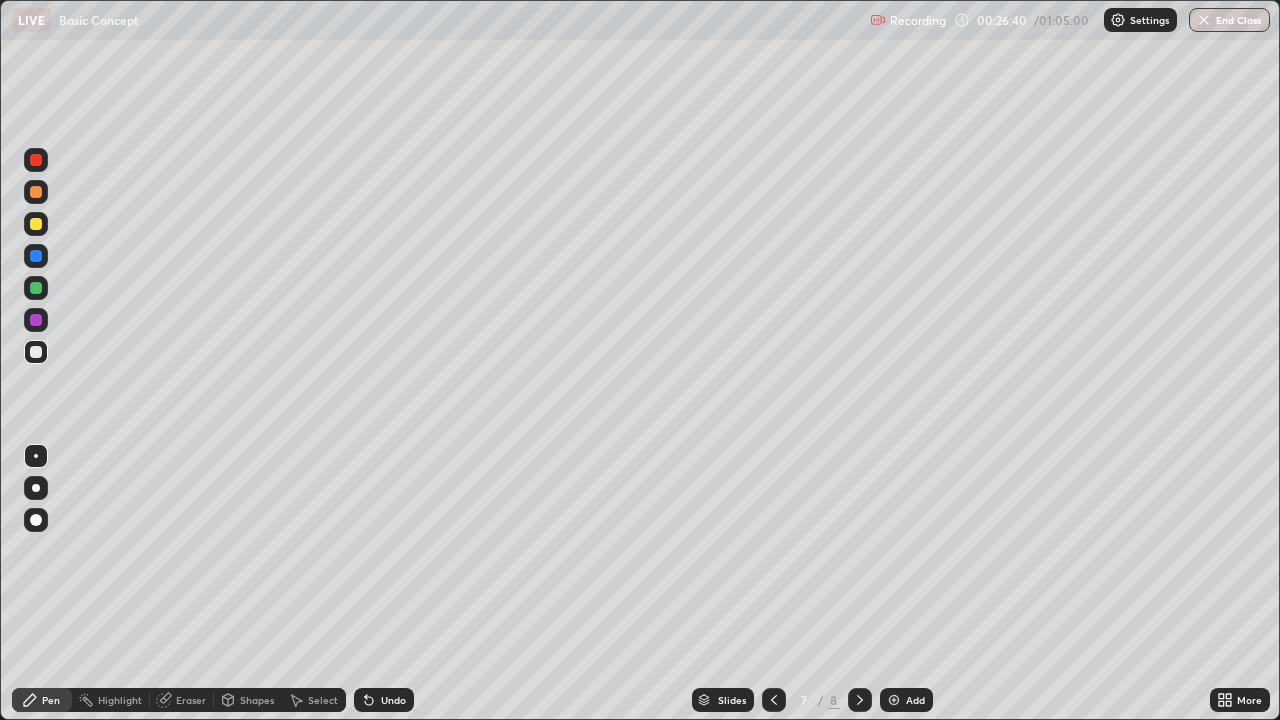 click on "Undo" at bounding box center (384, 700) 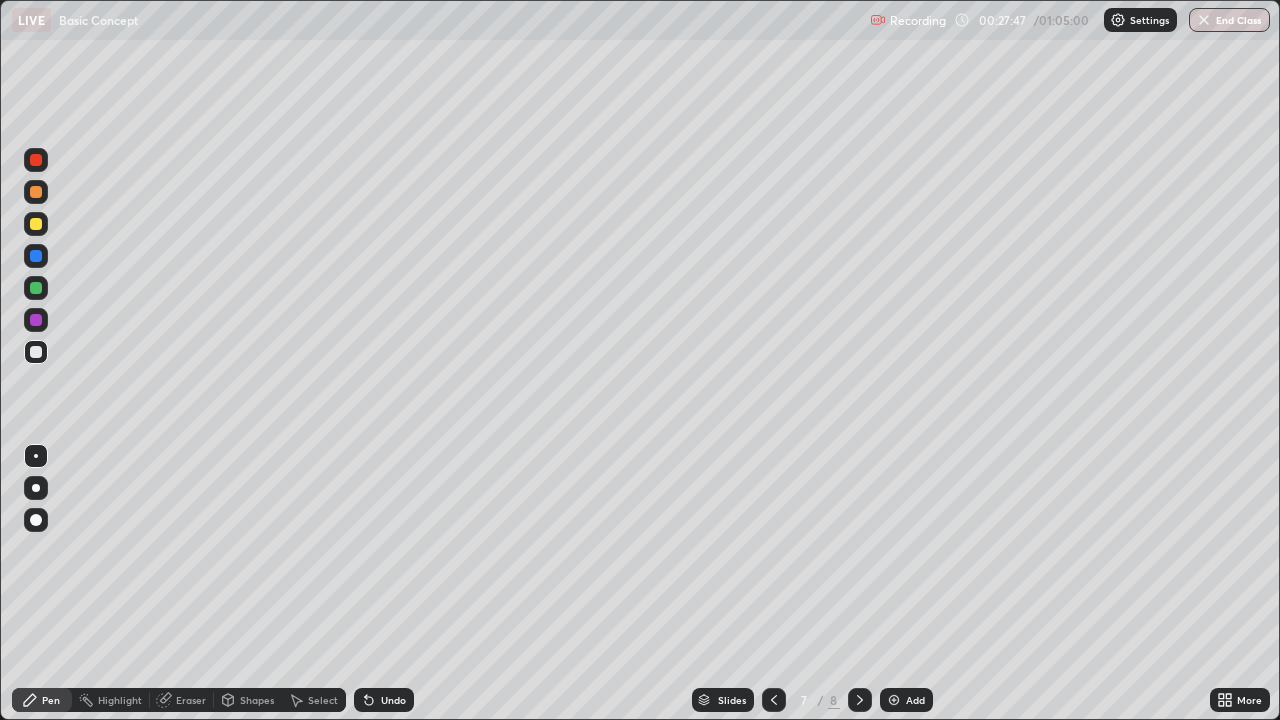 click on "Add" at bounding box center (915, 700) 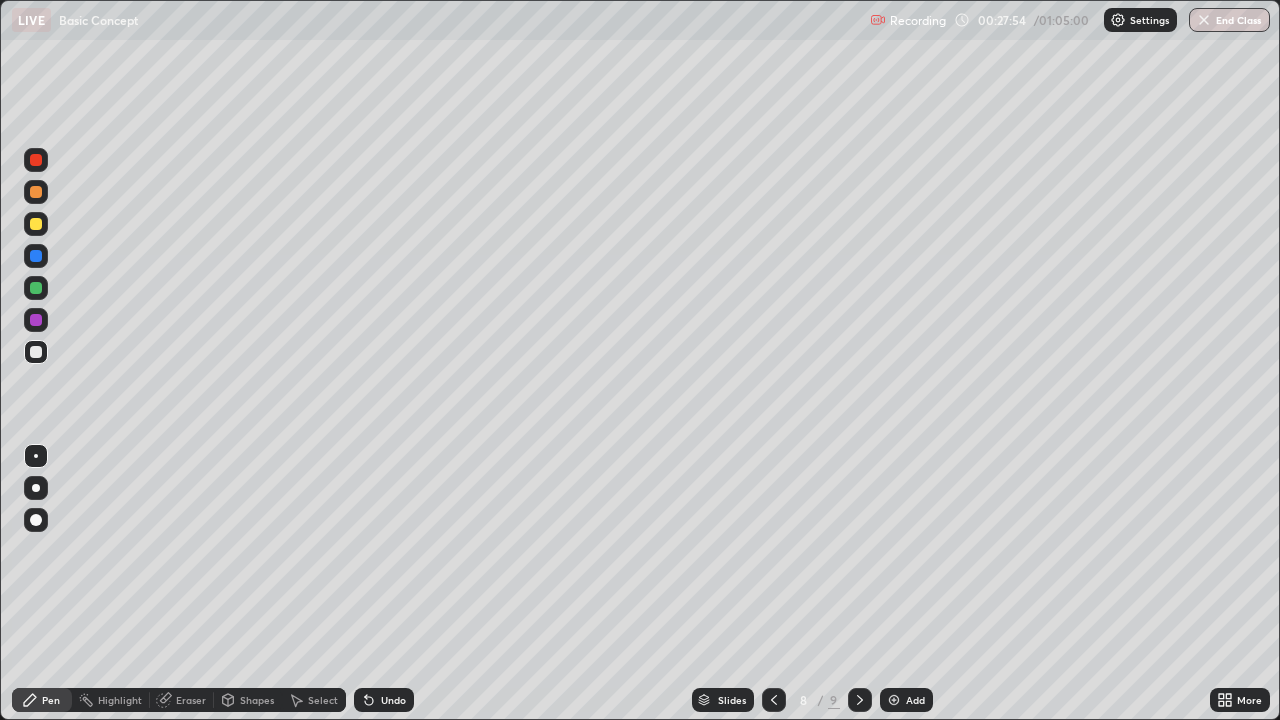click at bounding box center [36, 224] 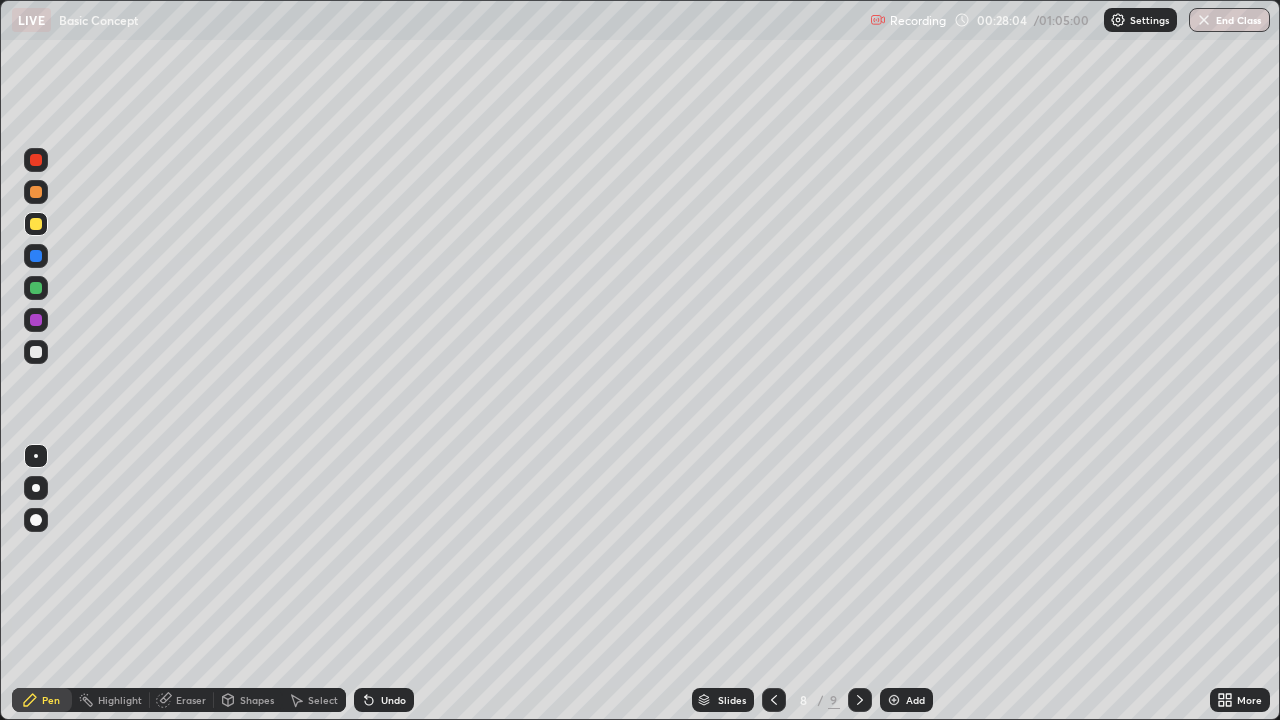 click at bounding box center [36, 352] 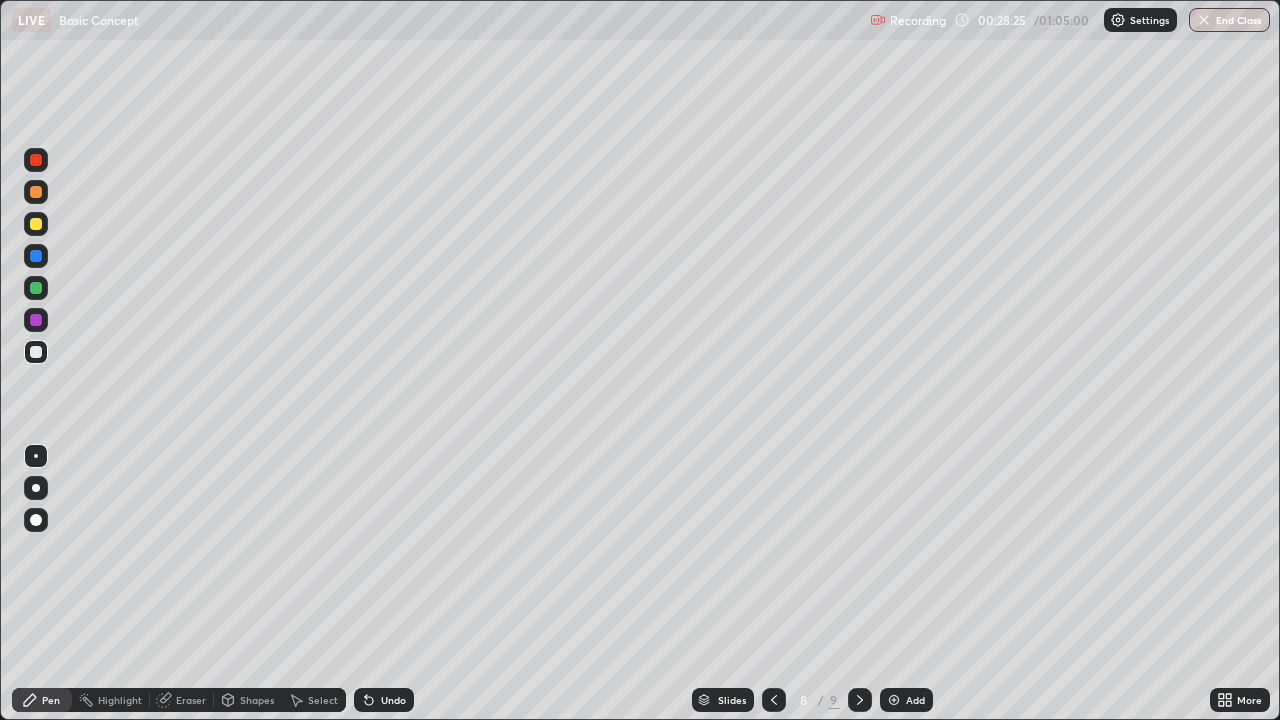 click on "Undo" at bounding box center [393, 700] 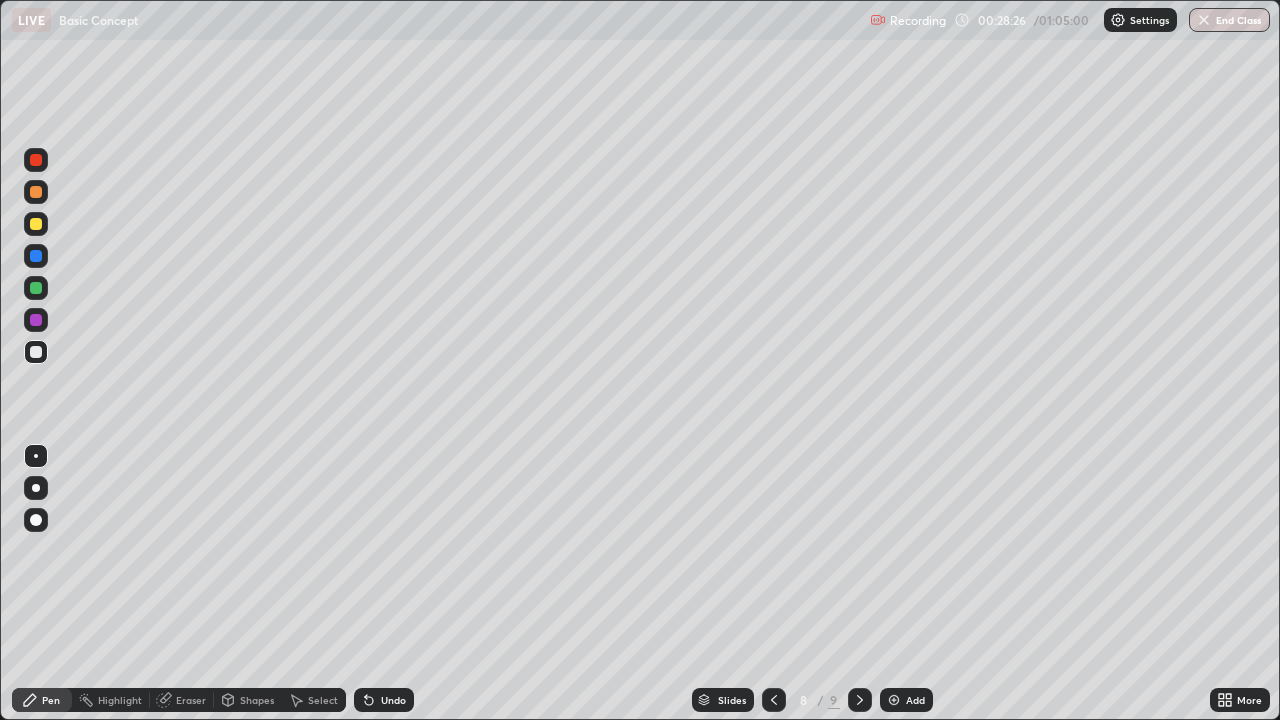 click on "Undo" at bounding box center (393, 700) 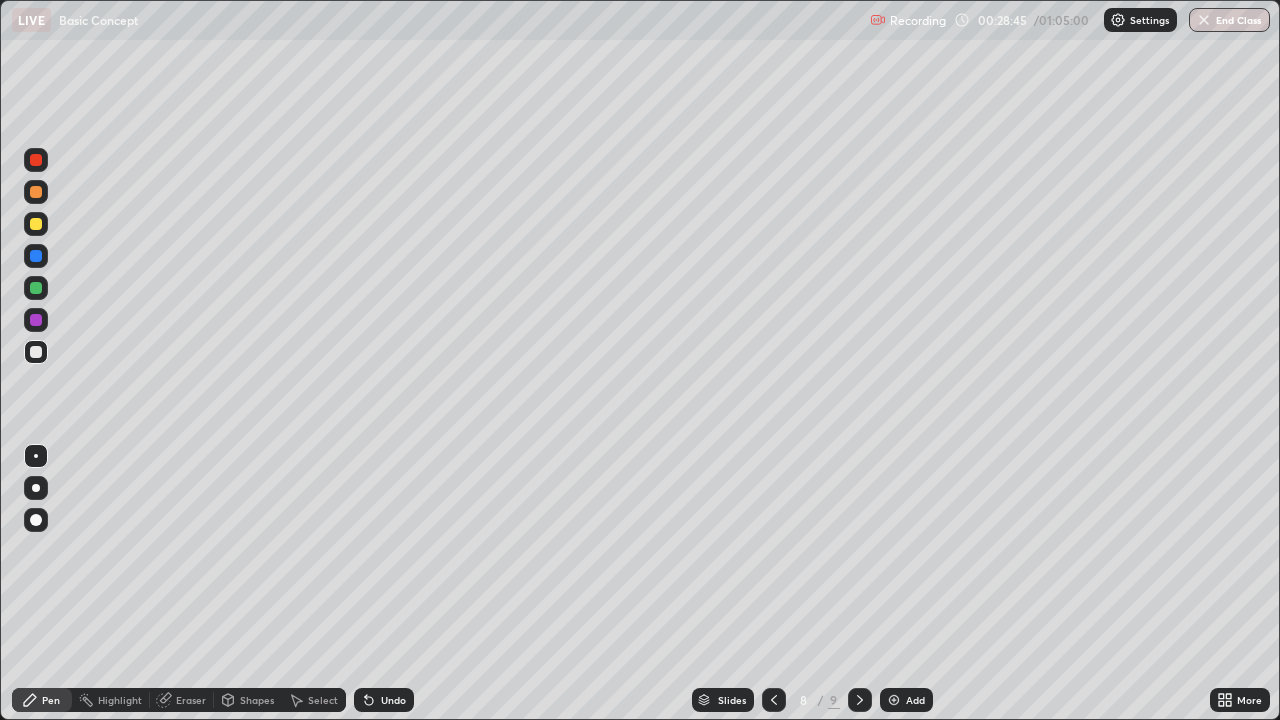 click 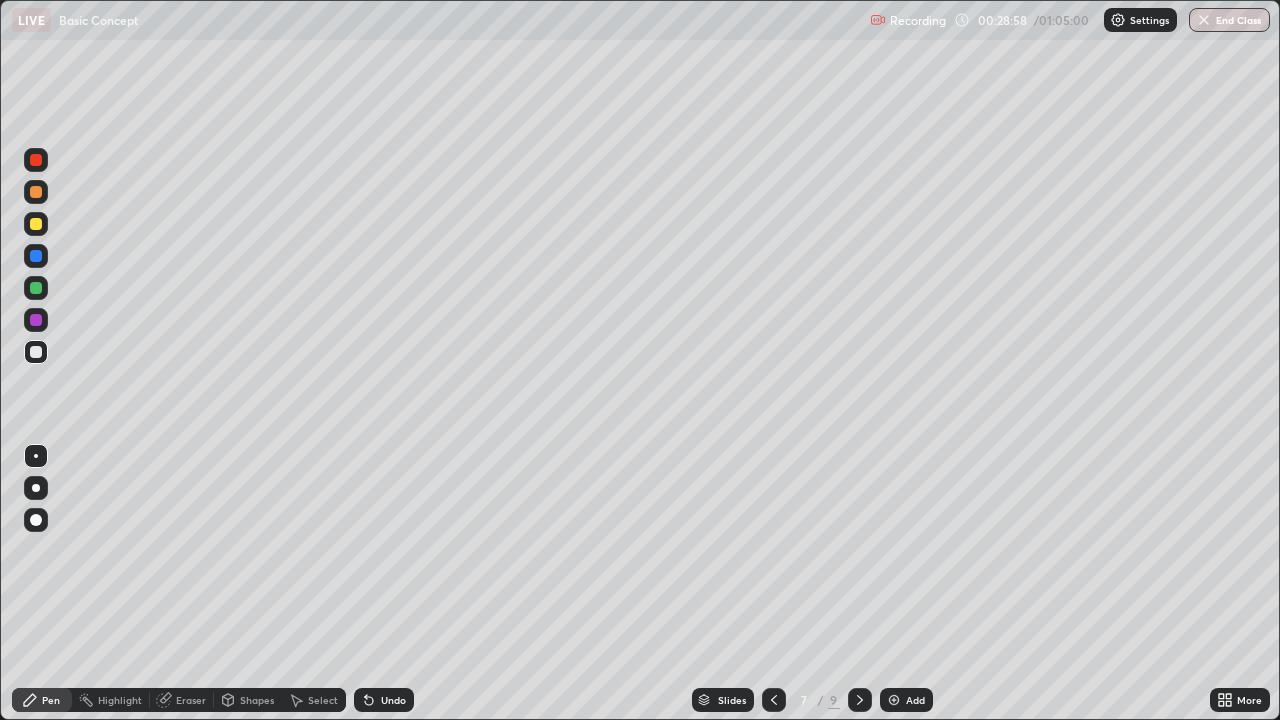 click 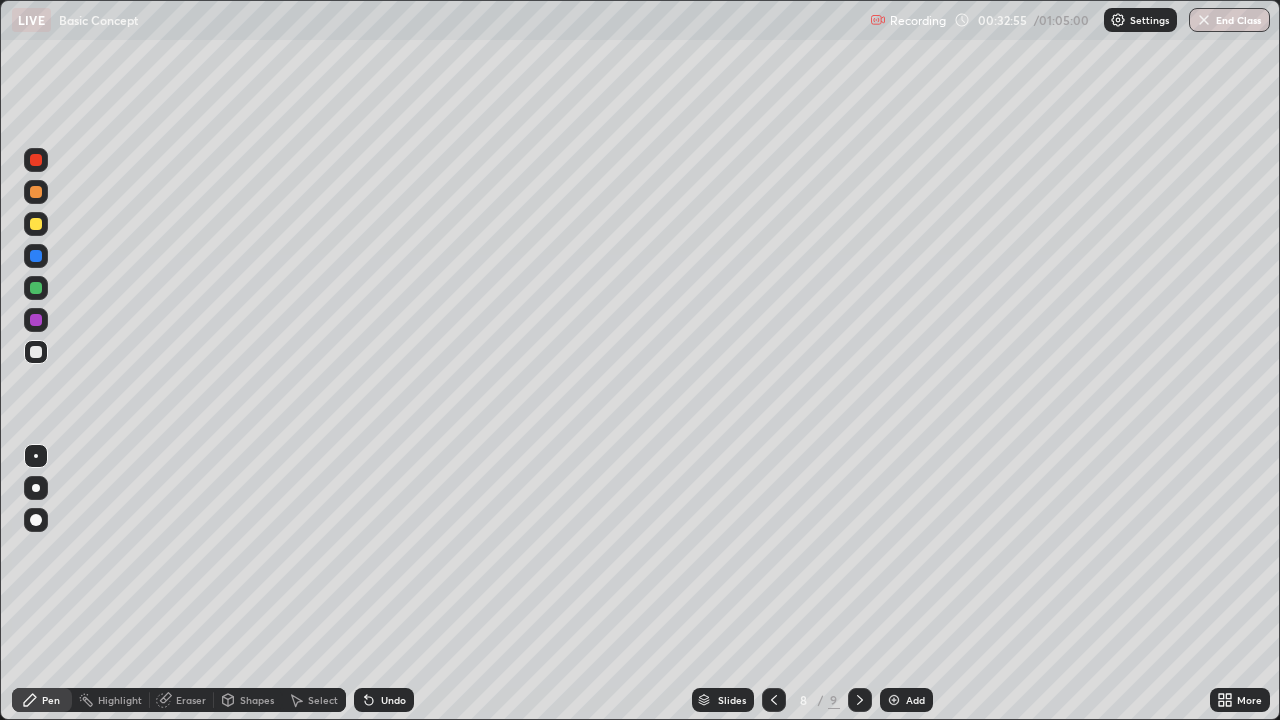 click on "Add" at bounding box center (906, 700) 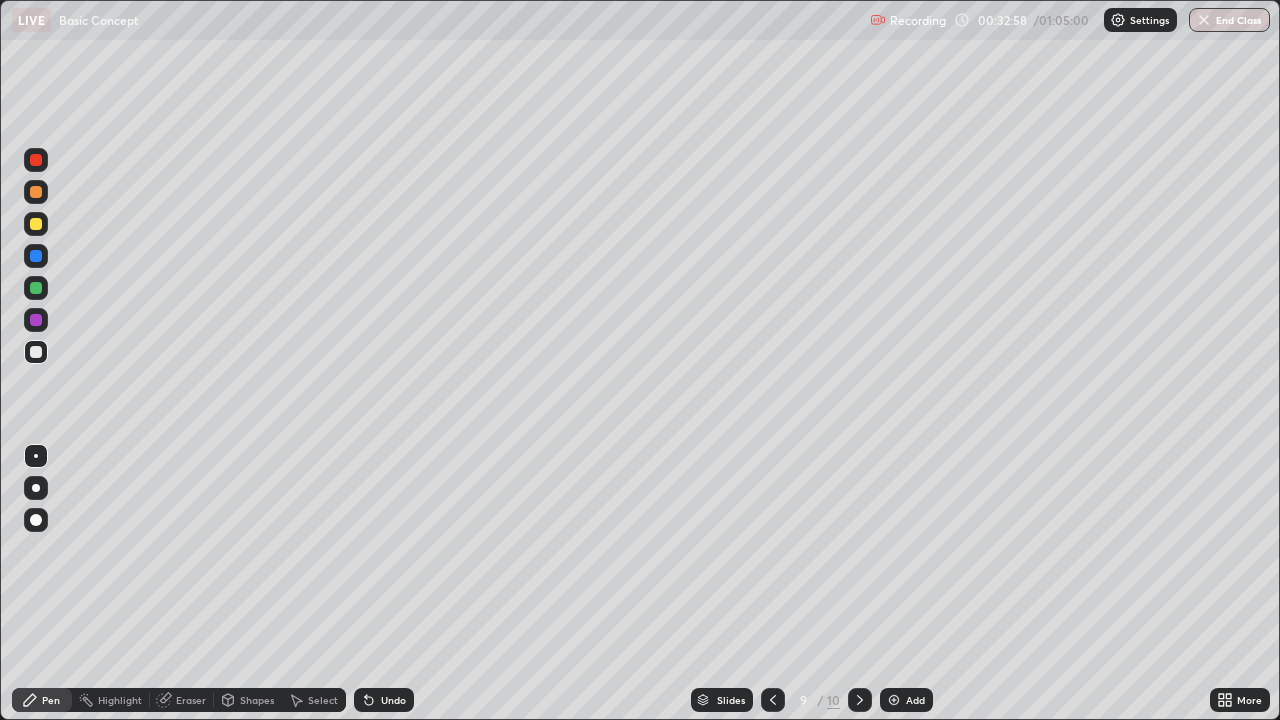 click at bounding box center [36, 224] 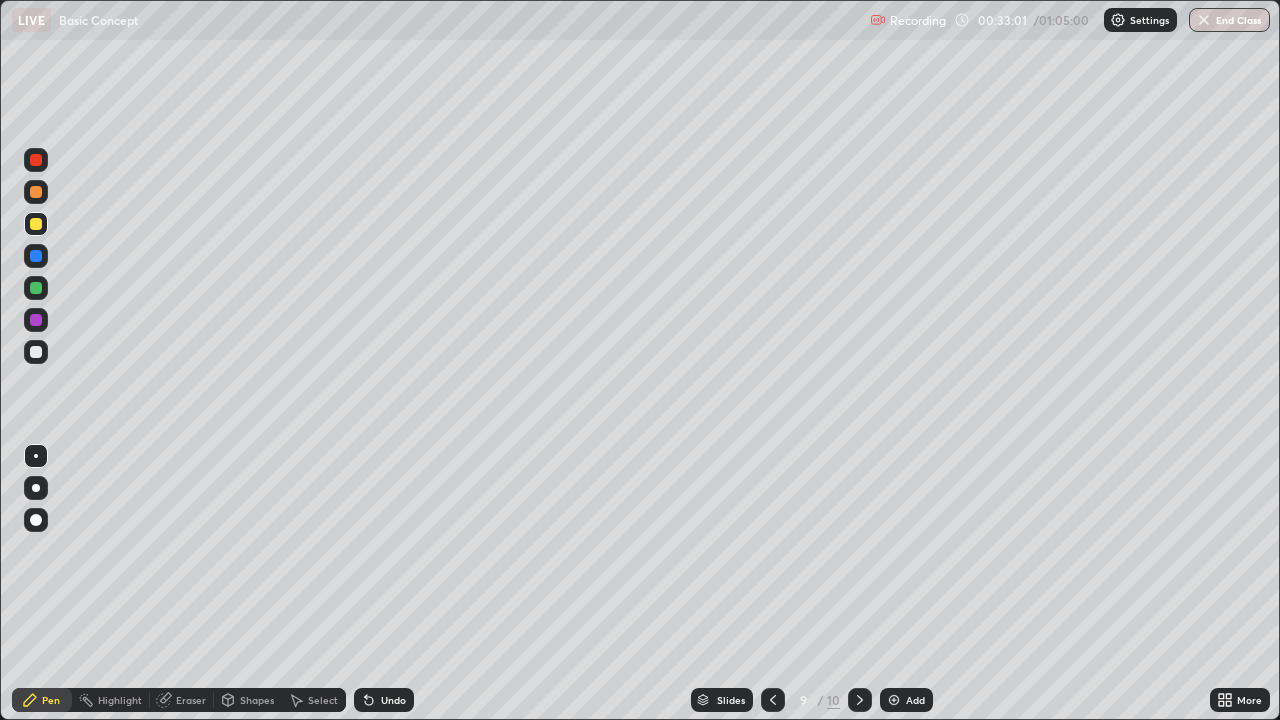click at bounding box center [36, 352] 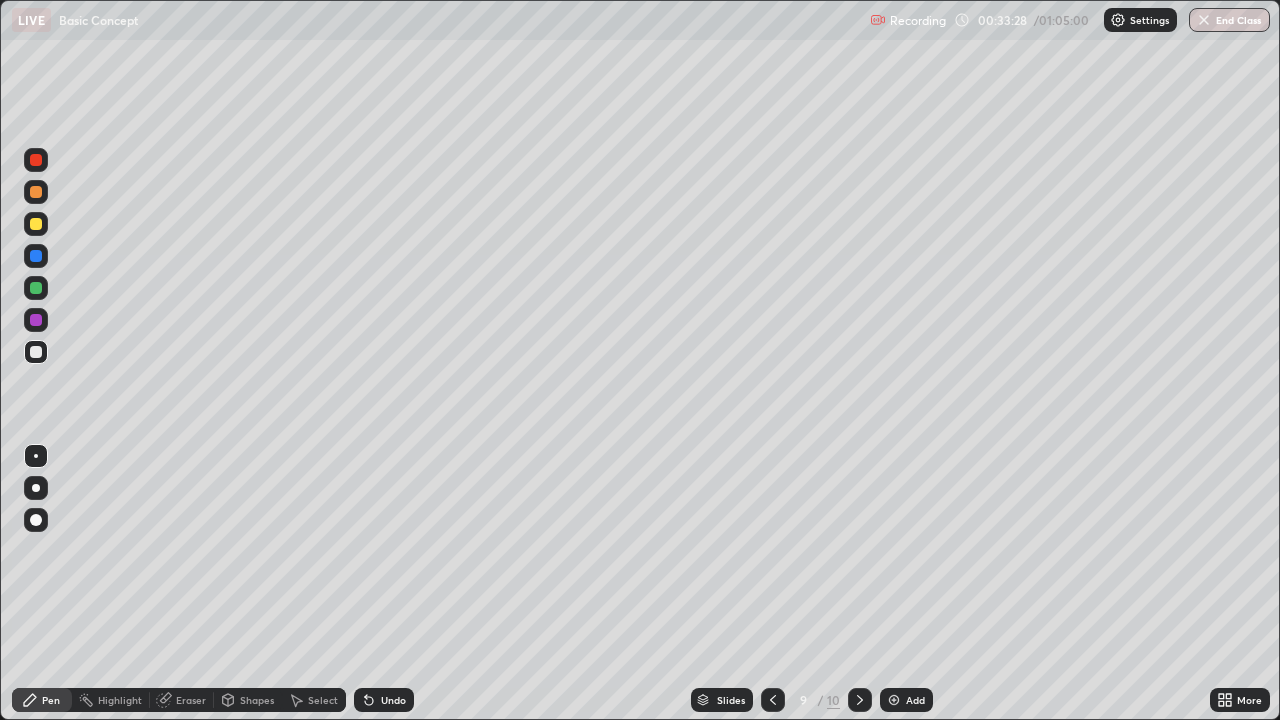 click on "Undo" at bounding box center [384, 700] 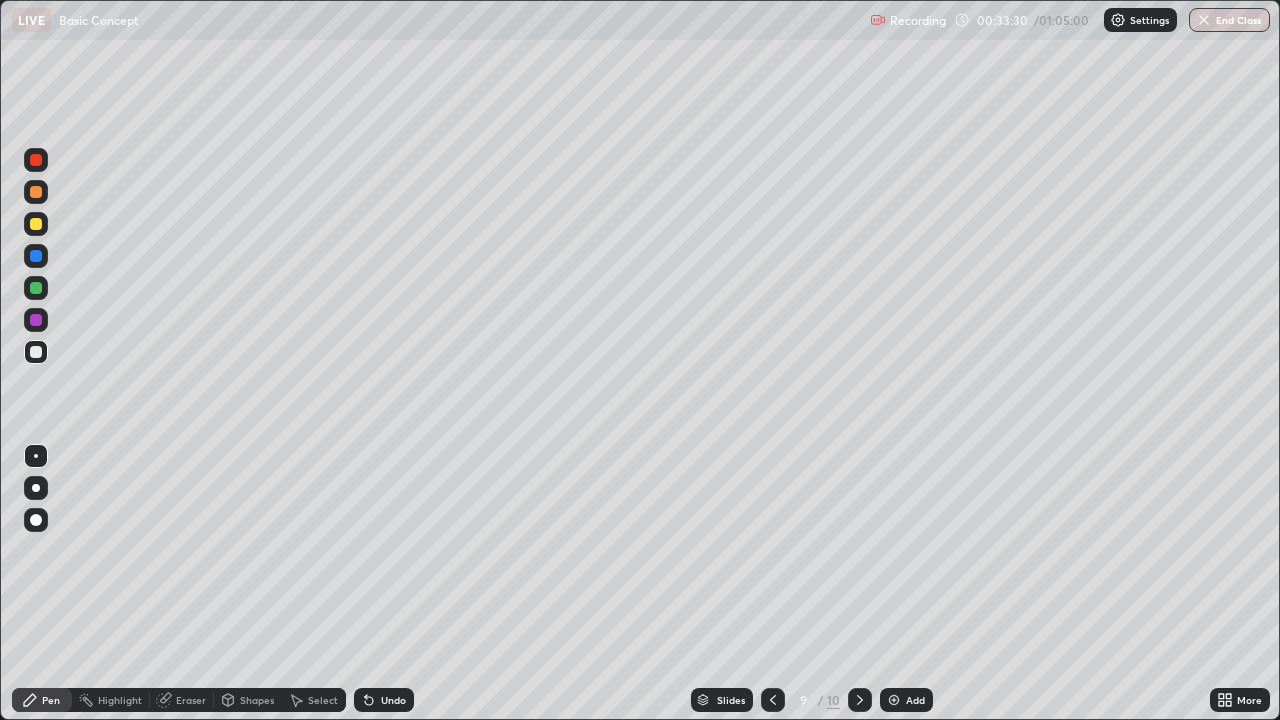 click on "Pen" at bounding box center [51, 700] 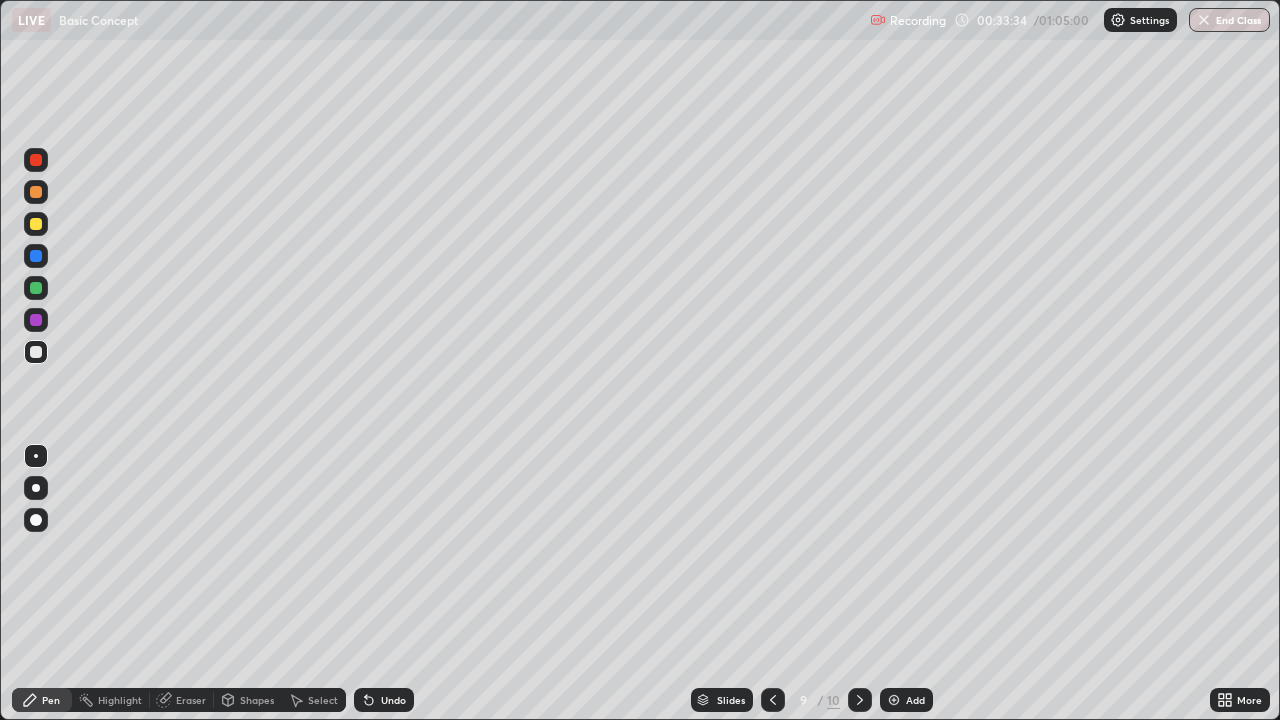 click on "Select" at bounding box center (314, 700) 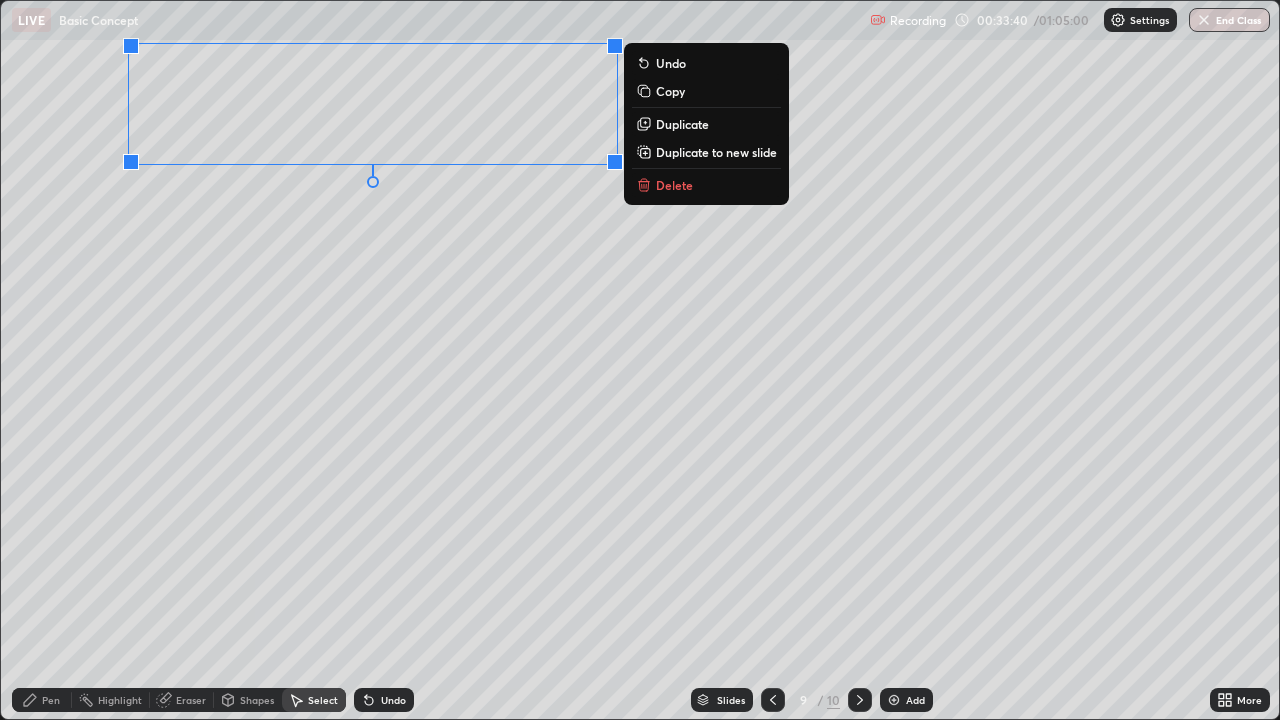 click on "Duplicate" at bounding box center [682, 124] 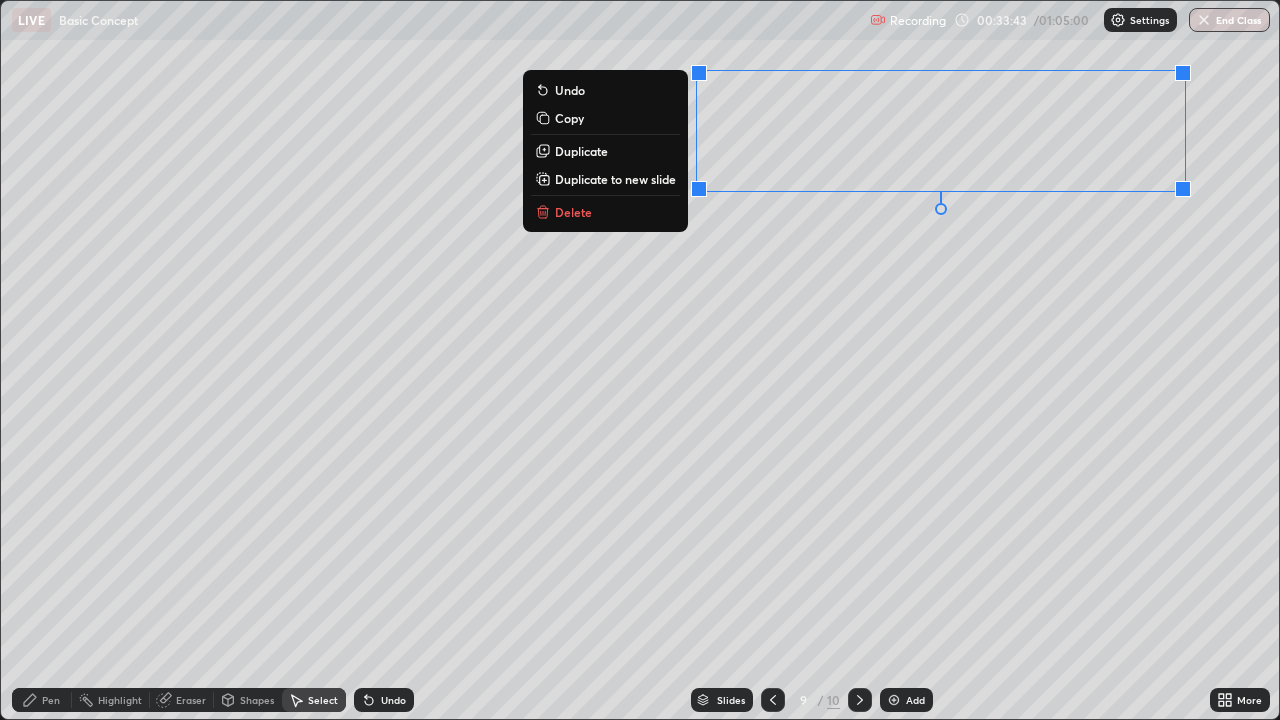 click on "0 ° Undo Copy Duplicate Duplicate to new slide Delete" at bounding box center (640, 360) 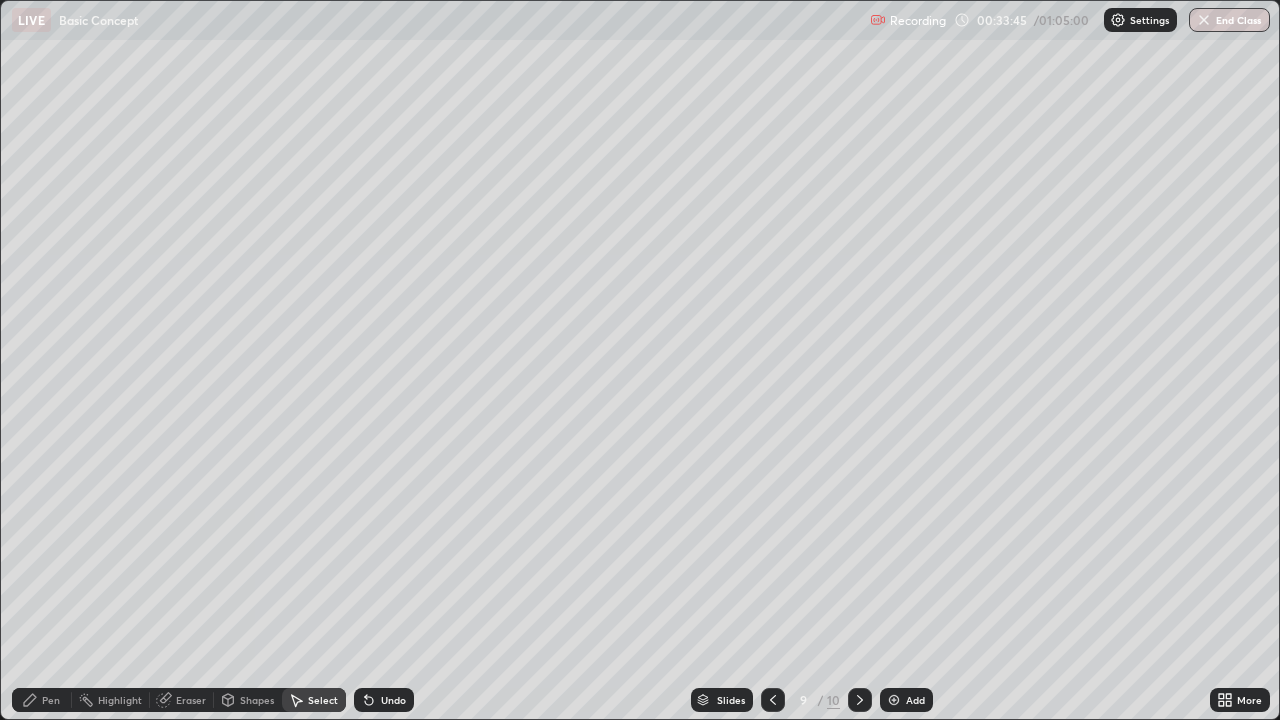 click on "Eraser" at bounding box center [191, 700] 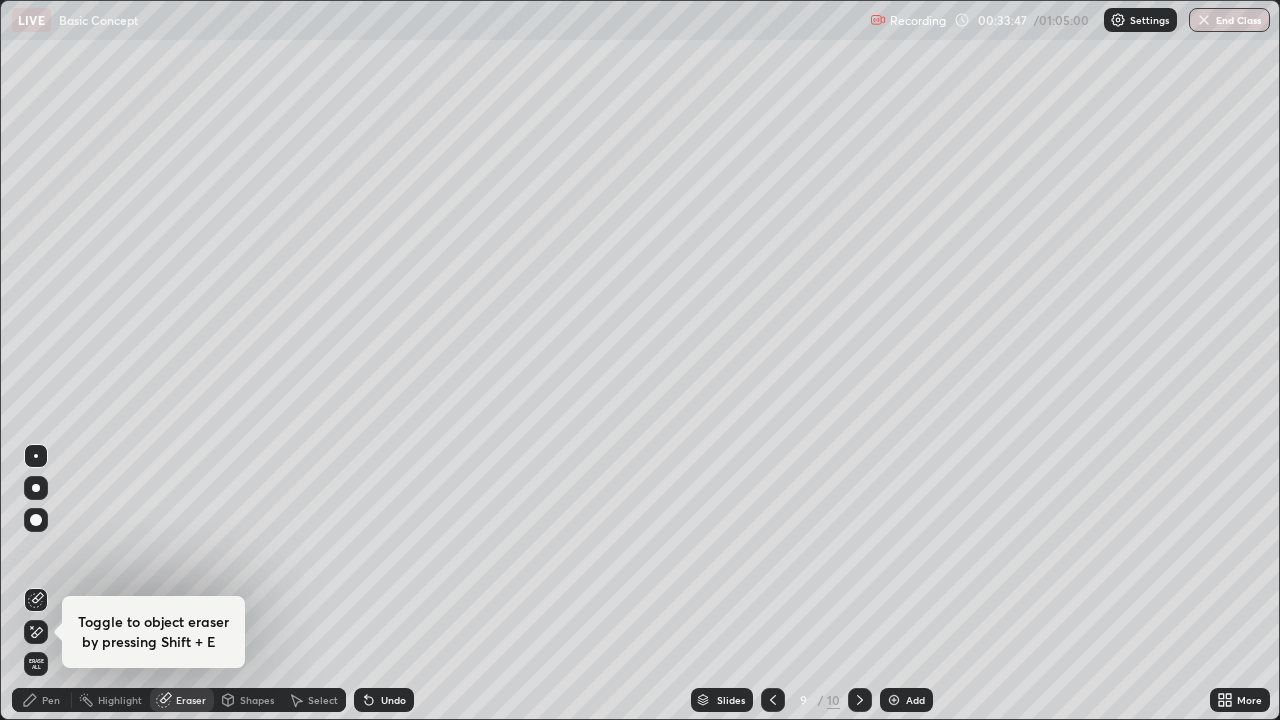 click 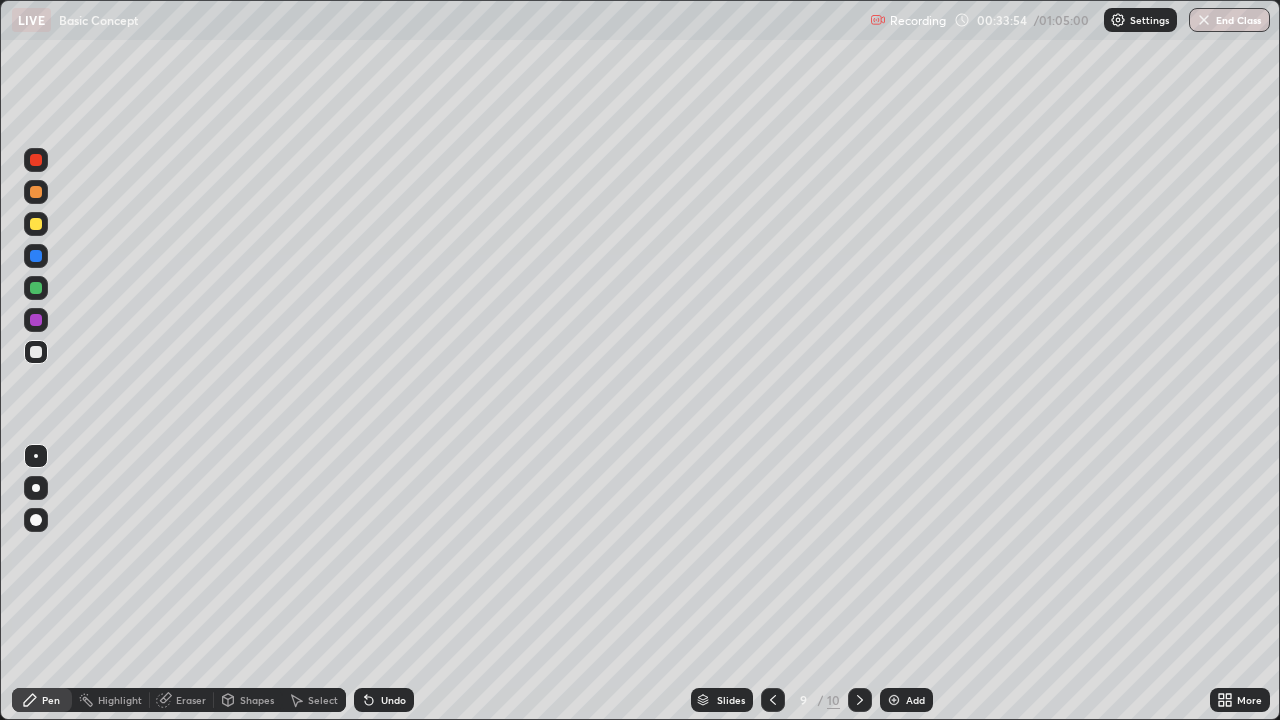 click on "Undo" at bounding box center [393, 700] 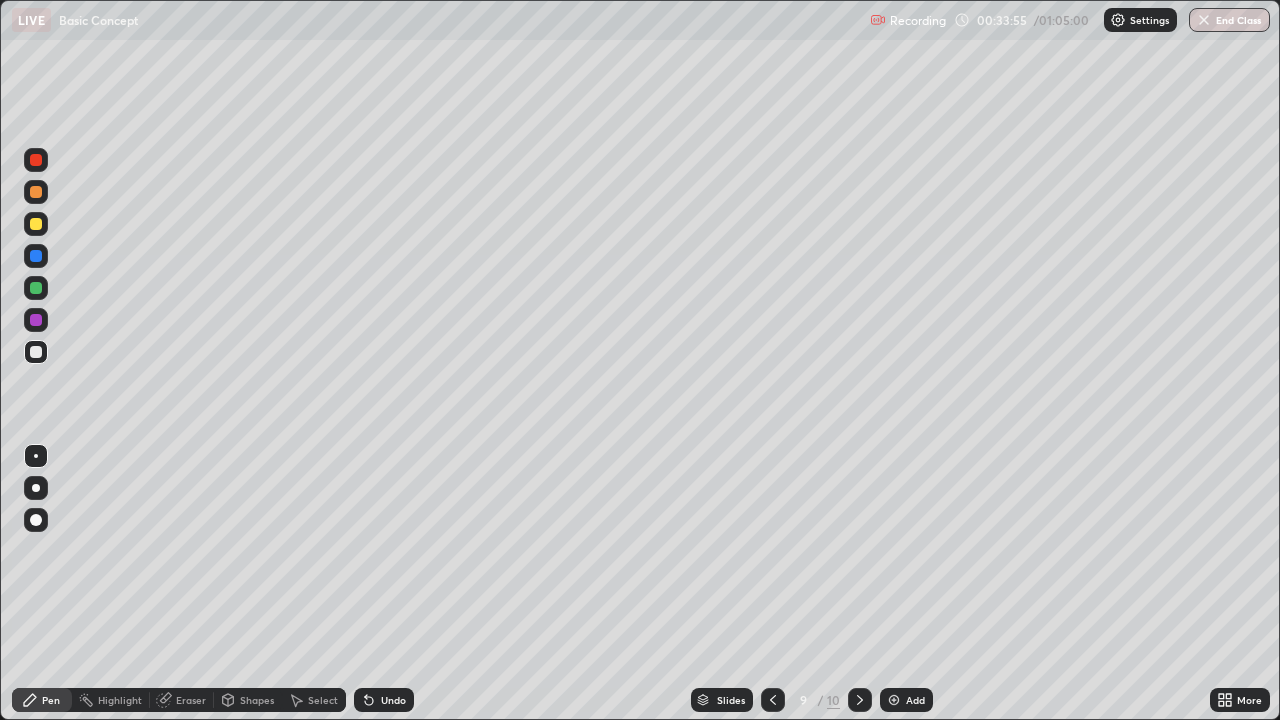 click on "Undo" at bounding box center (393, 700) 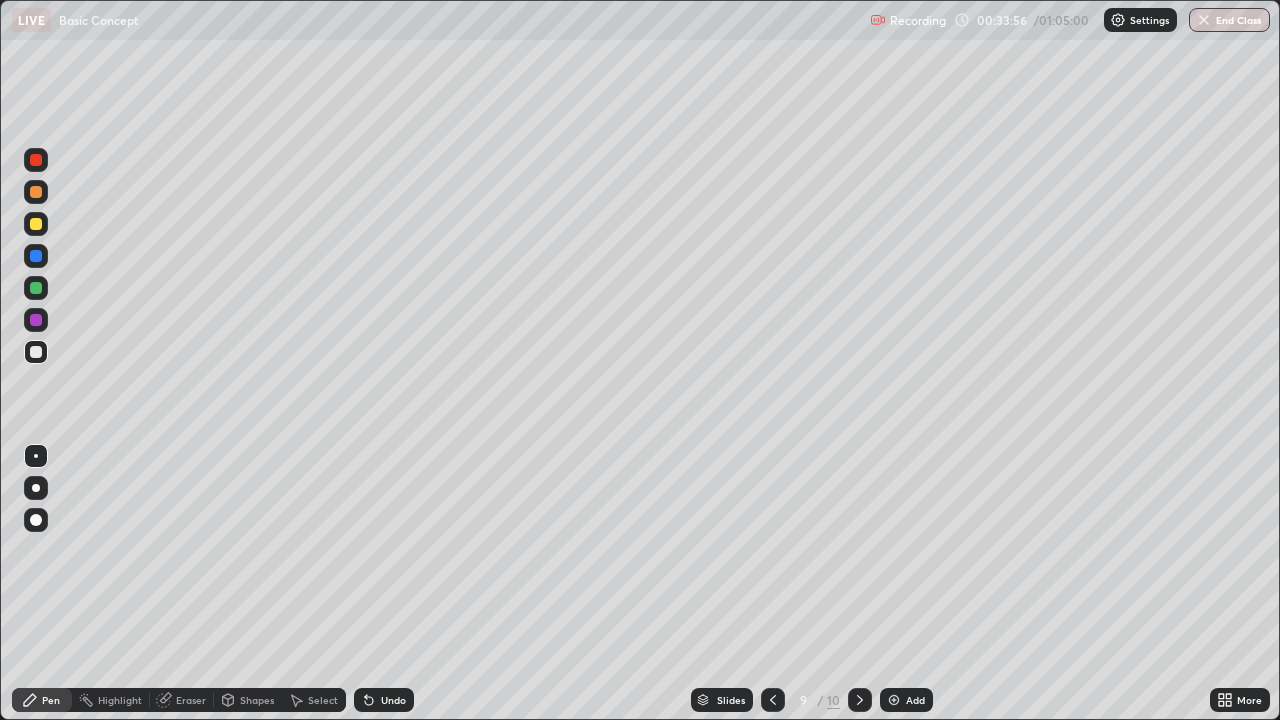 click on "Undo" at bounding box center [393, 700] 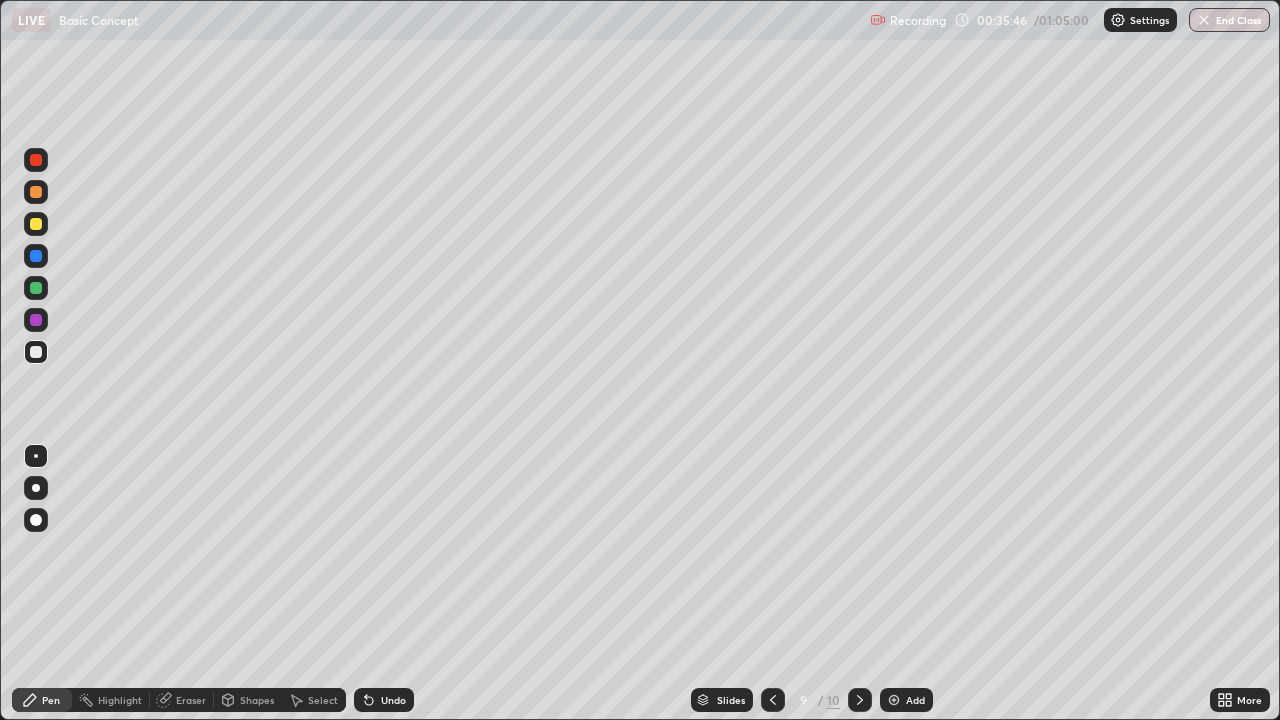 click on "Eraser" at bounding box center (191, 700) 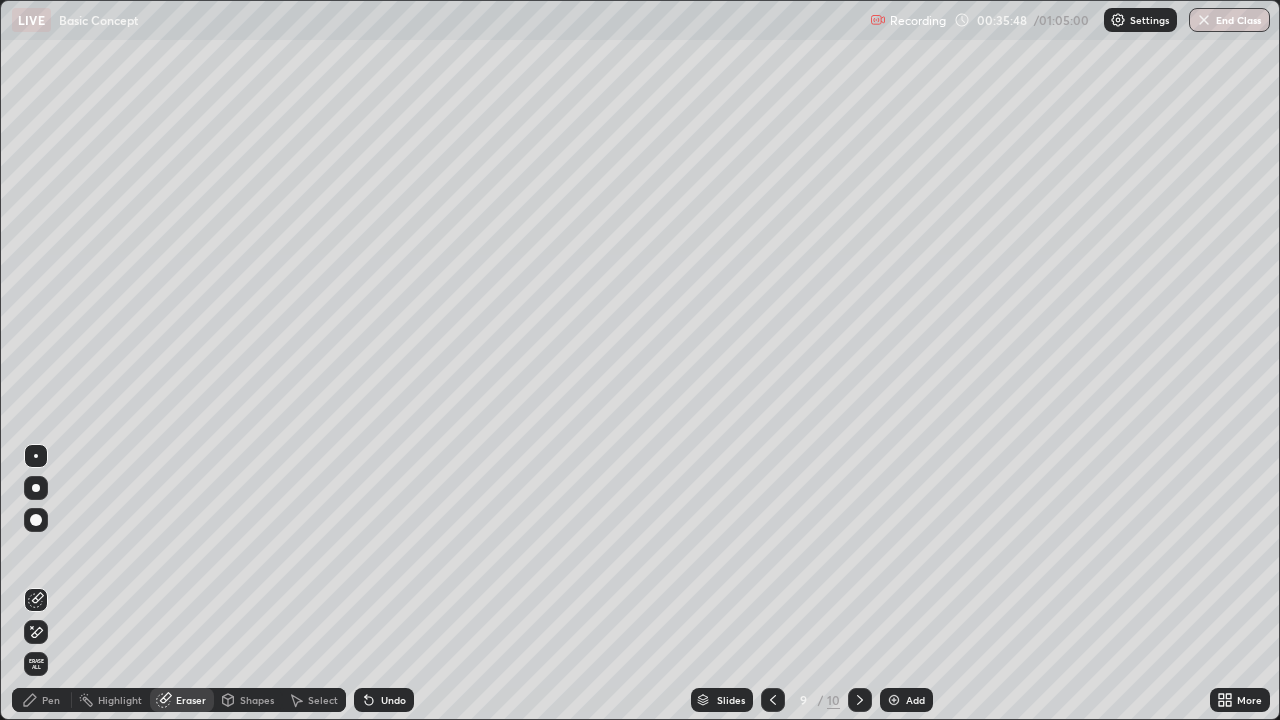 click on "Pen" at bounding box center [51, 700] 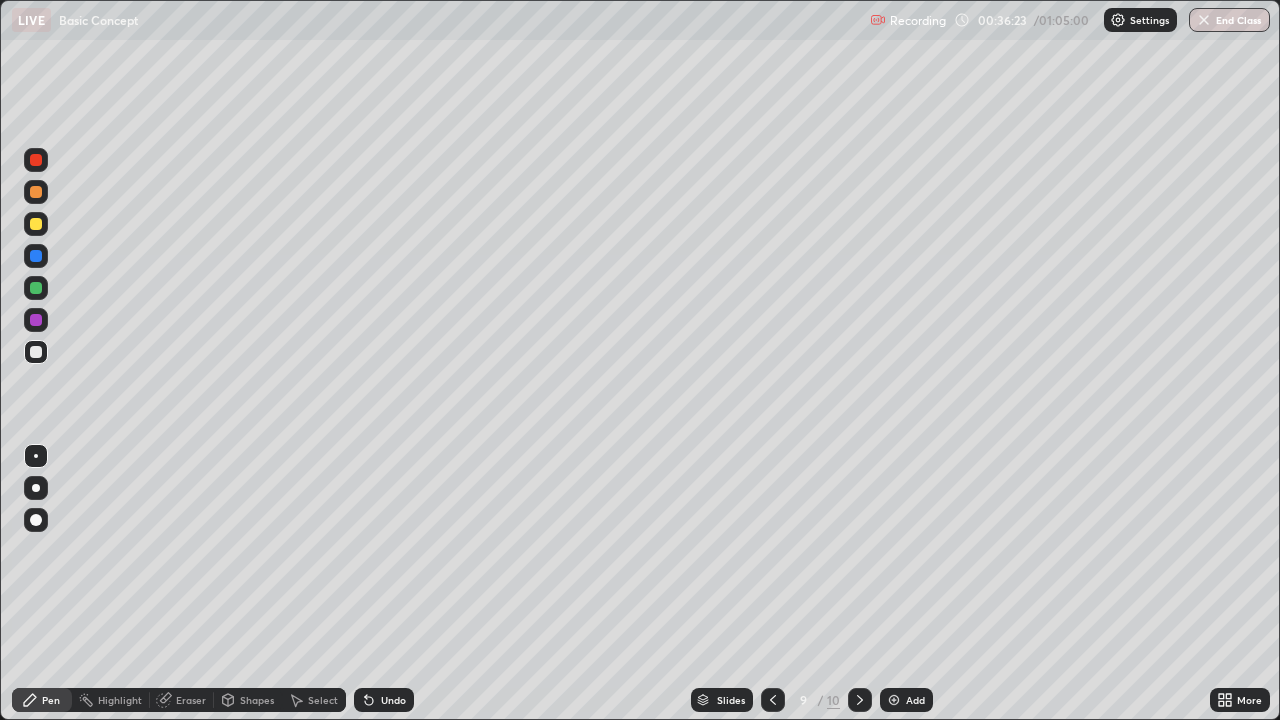 click at bounding box center [36, 224] 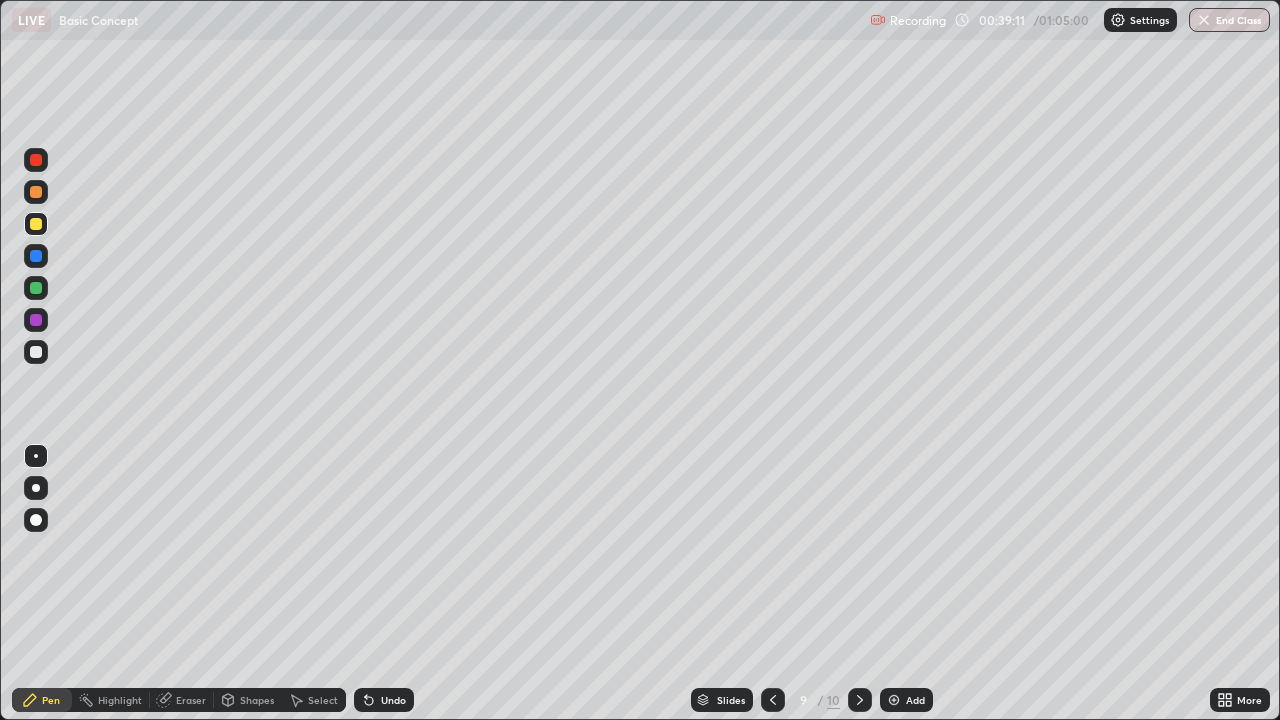 click on "Eraser" at bounding box center (191, 700) 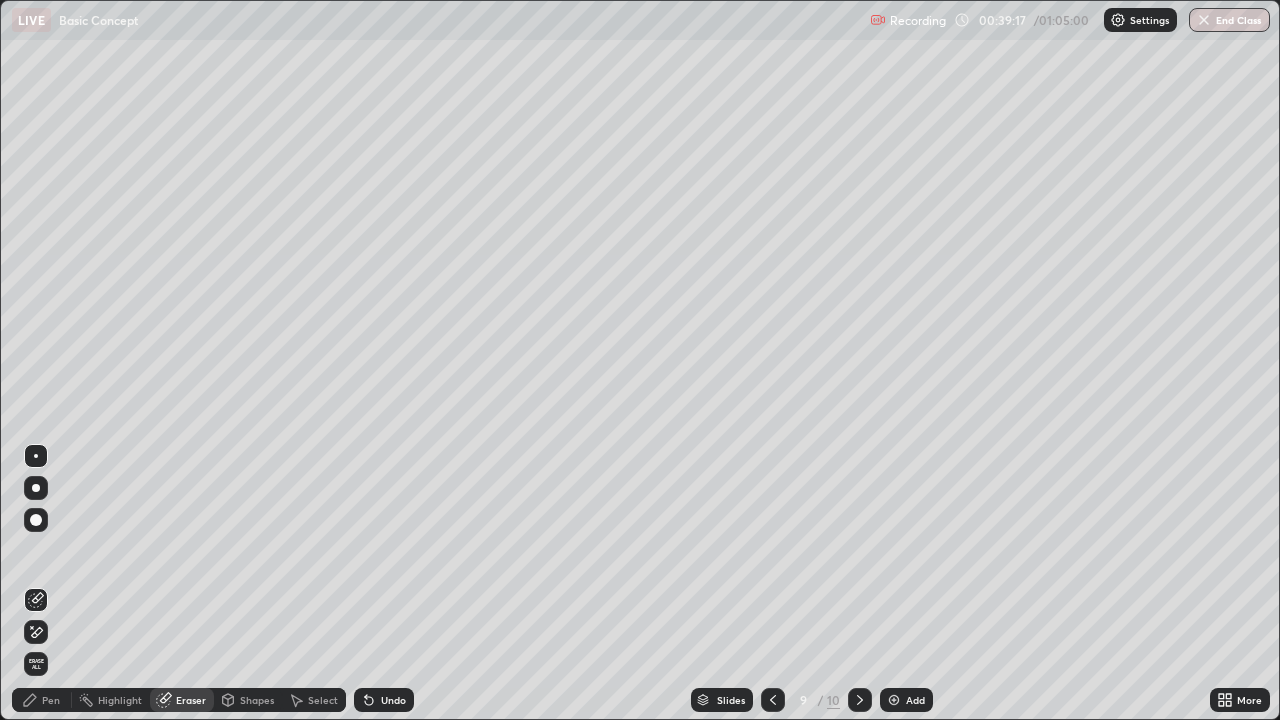 click on "Pen" at bounding box center (51, 700) 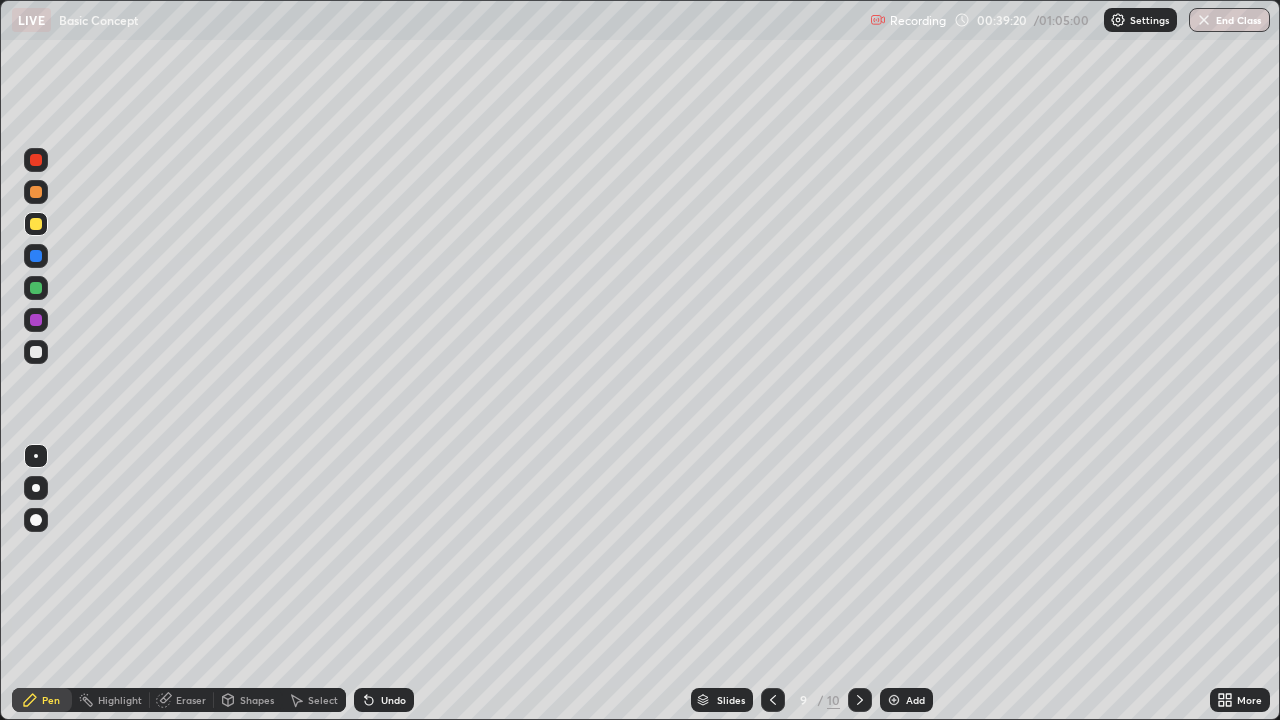 click on "Undo" at bounding box center [393, 700] 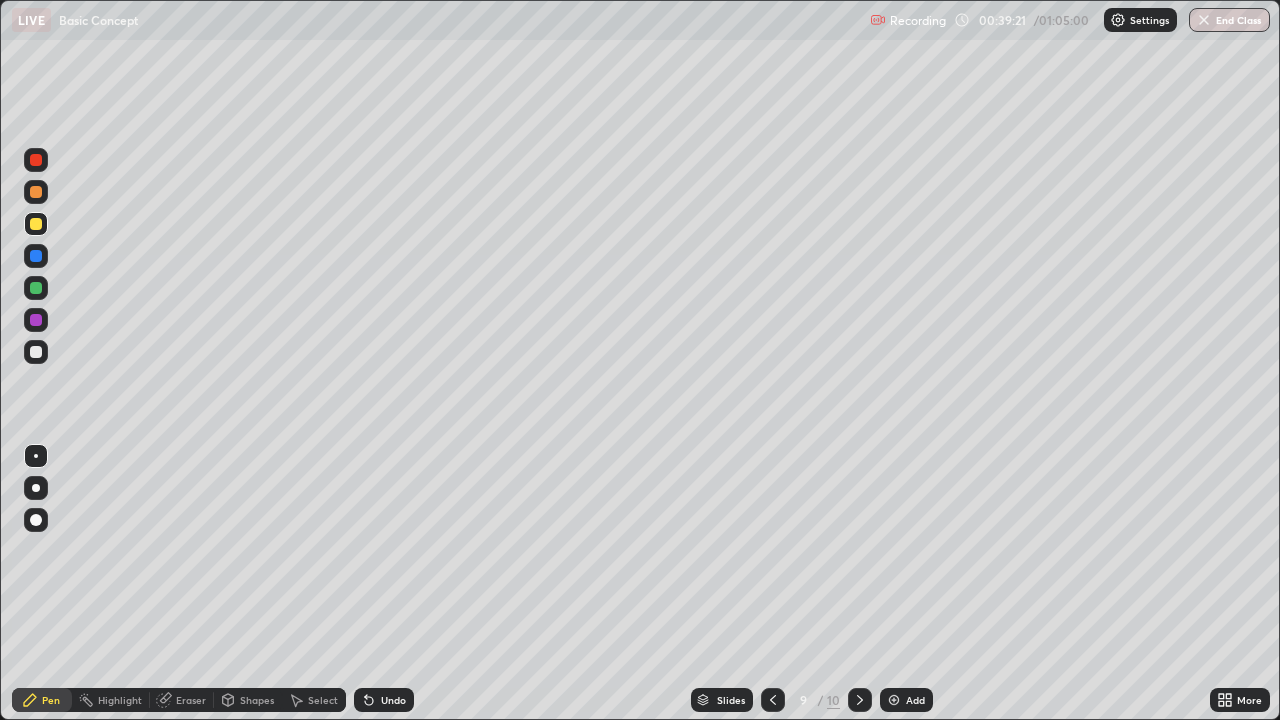click on "Pen" at bounding box center [51, 700] 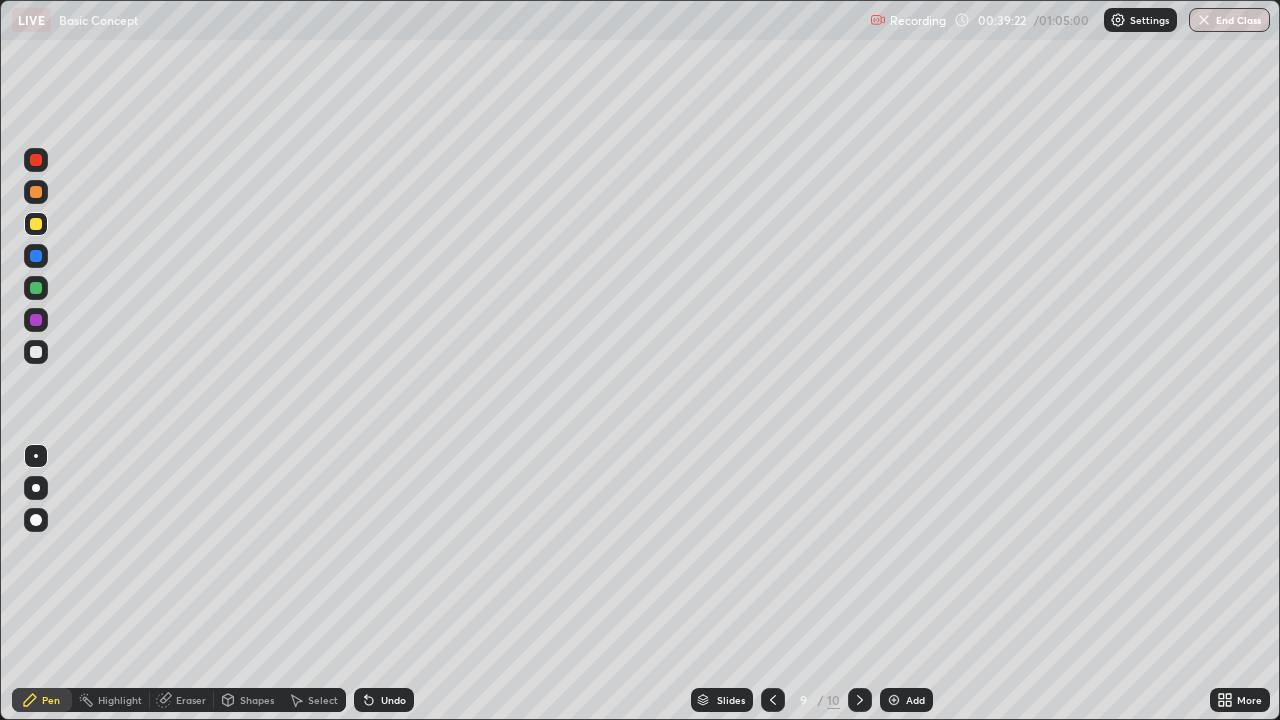 click at bounding box center [36, 352] 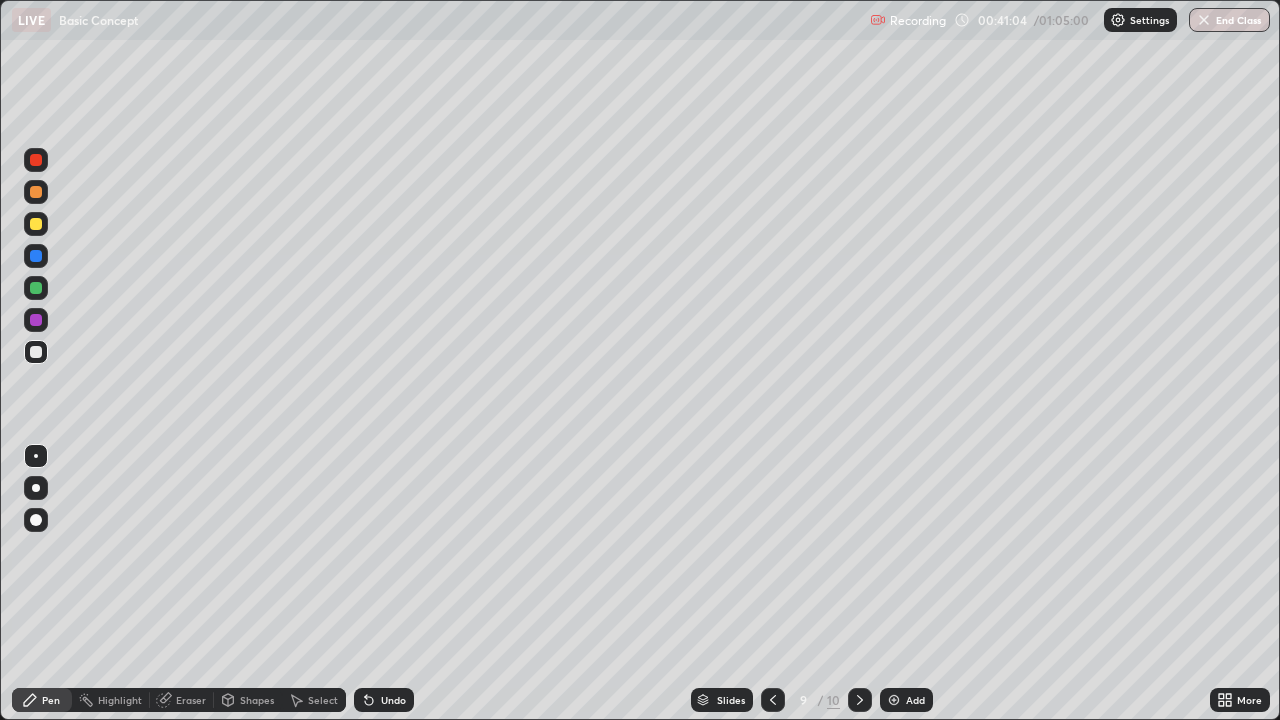 click on "Add" at bounding box center (915, 700) 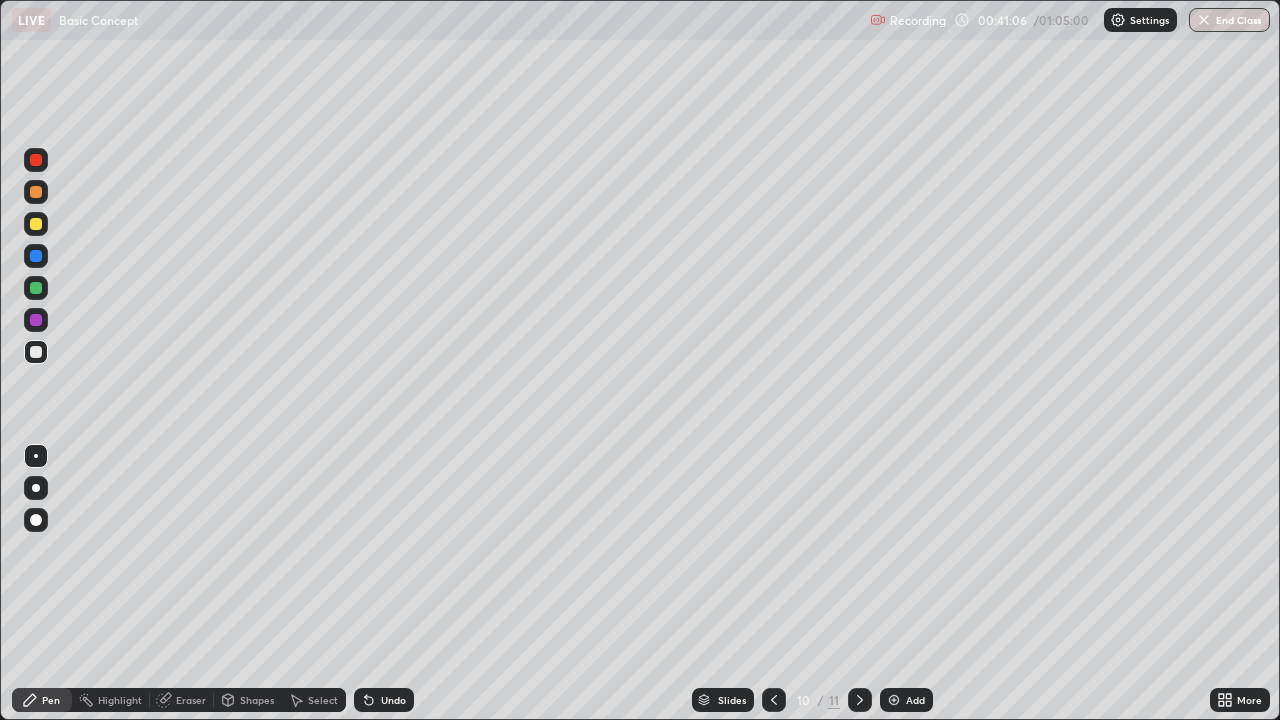 click at bounding box center [36, 224] 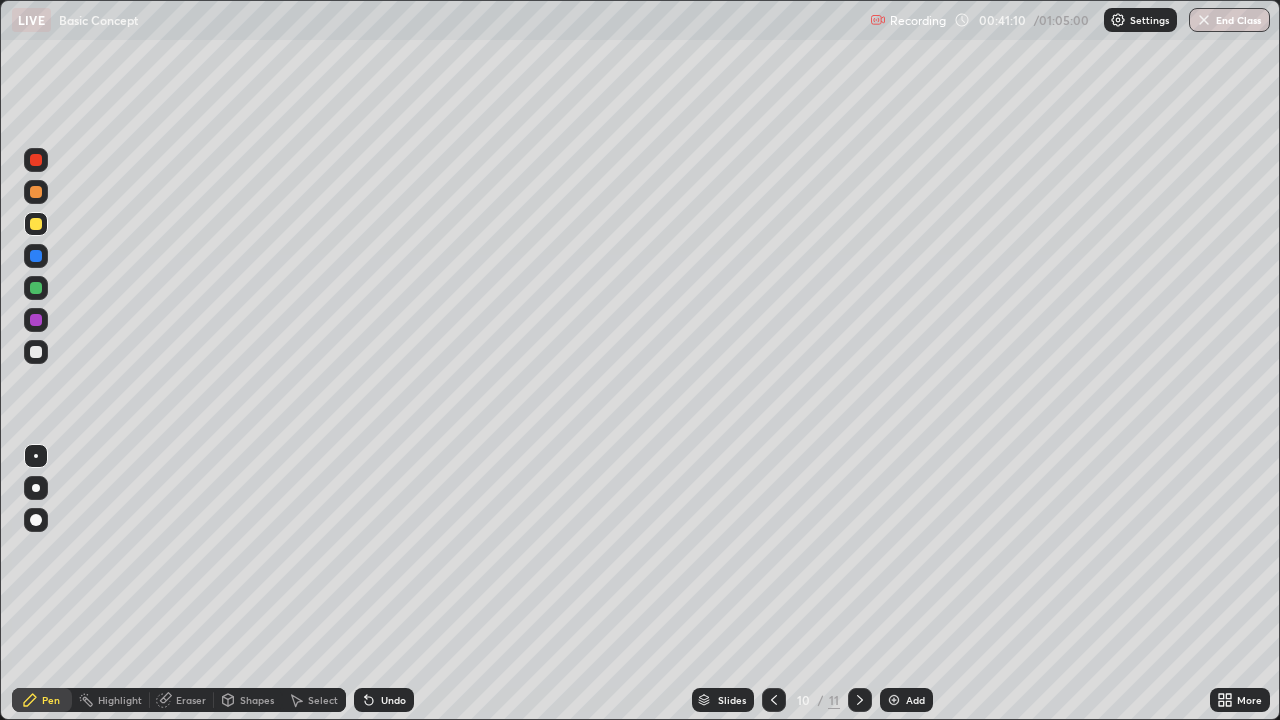 click at bounding box center [36, 352] 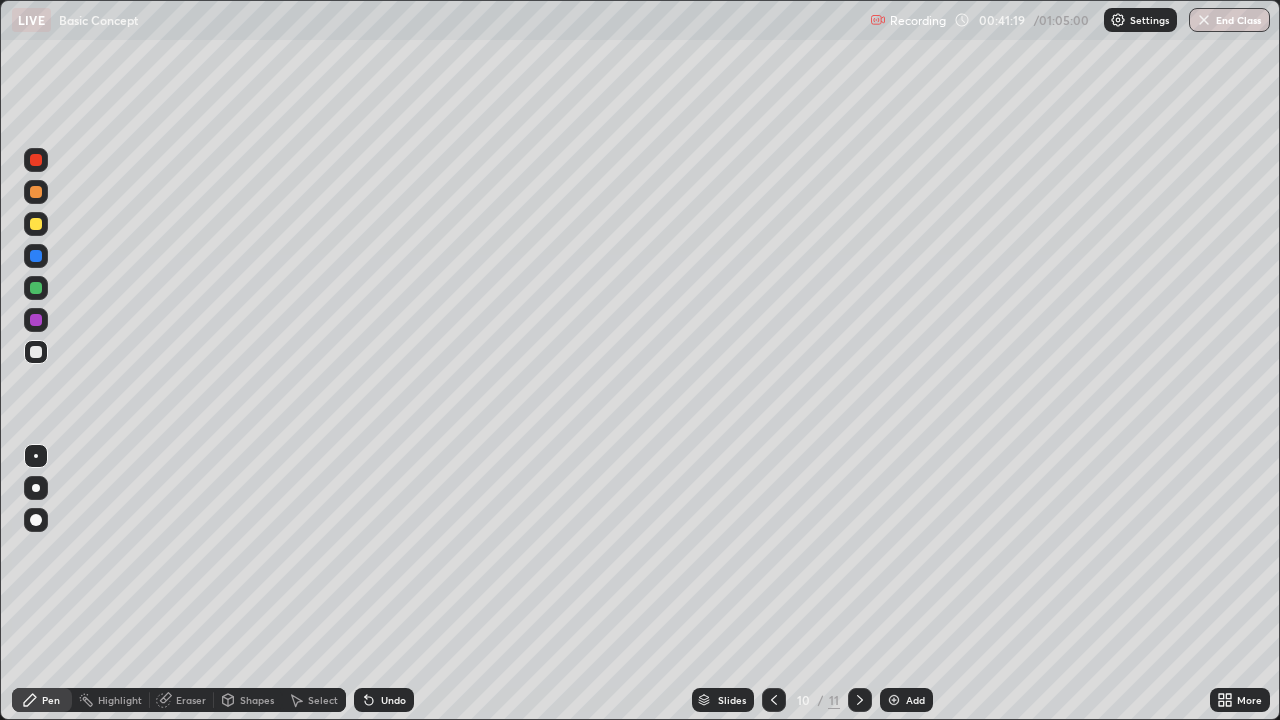 click on "Undo" at bounding box center (384, 700) 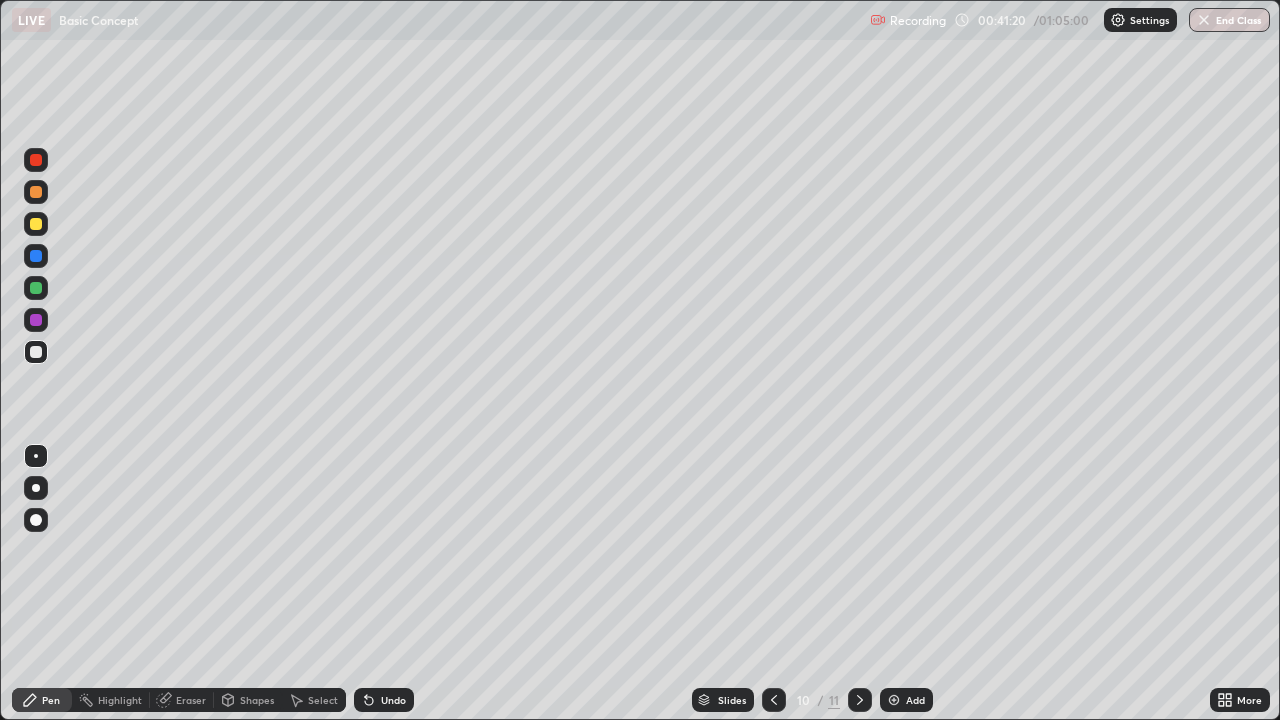 click on "Undo" at bounding box center [393, 700] 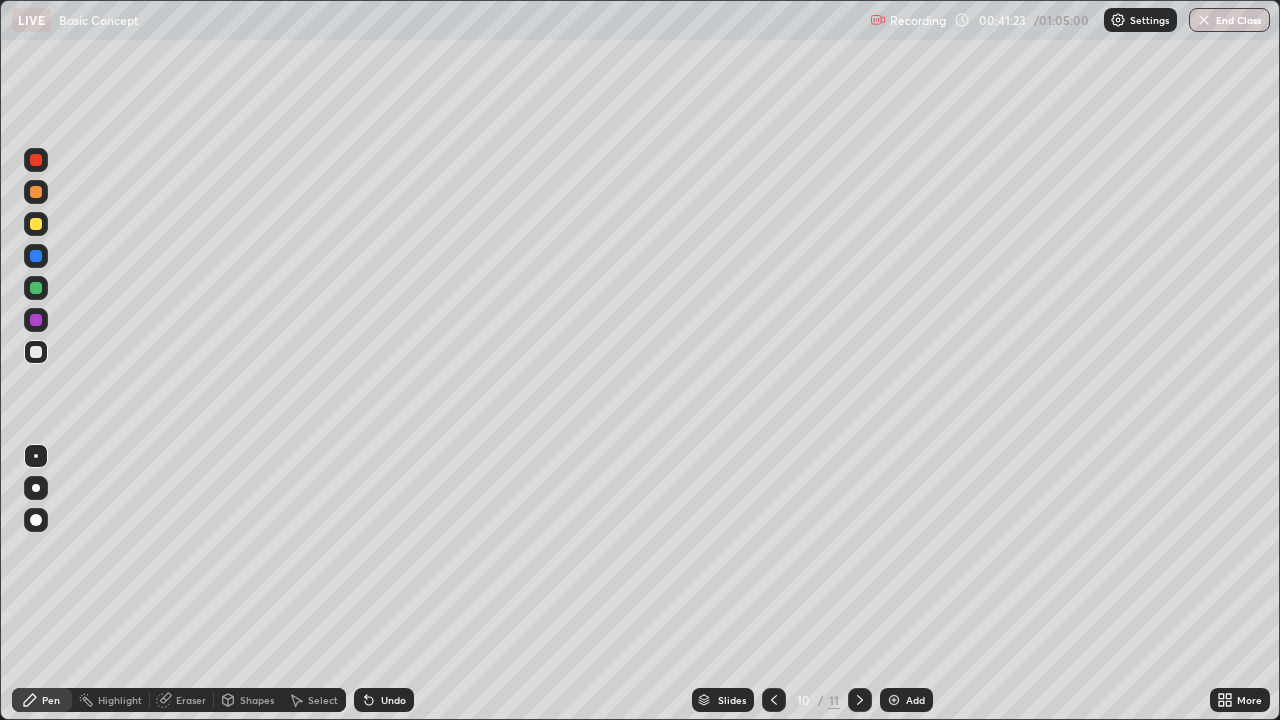 click on "Undo" at bounding box center [393, 700] 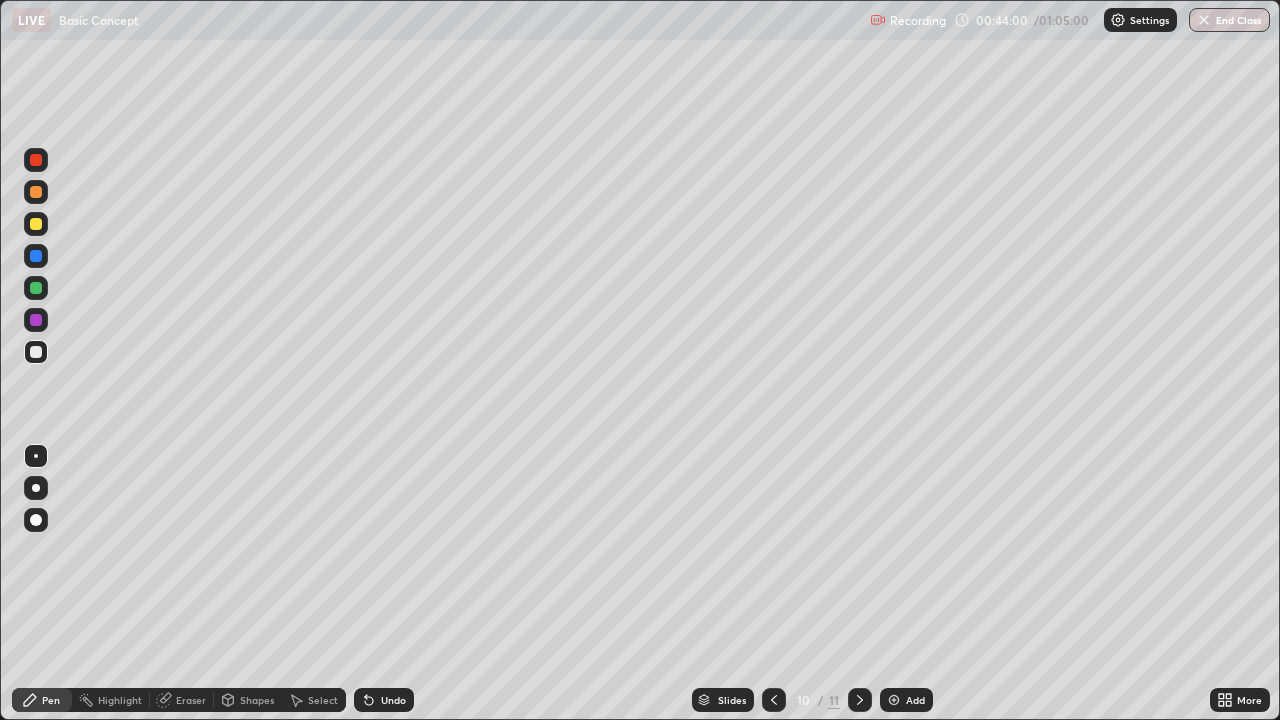 click at bounding box center (894, 700) 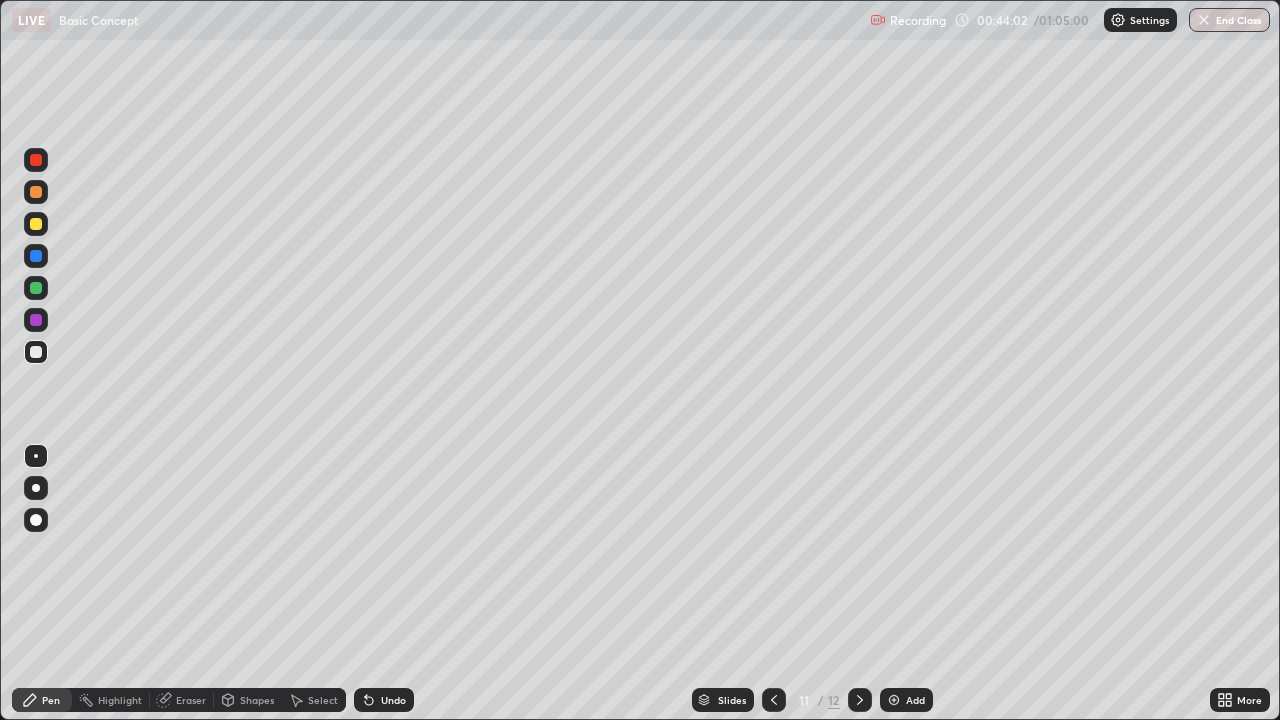 click at bounding box center [36, 224] 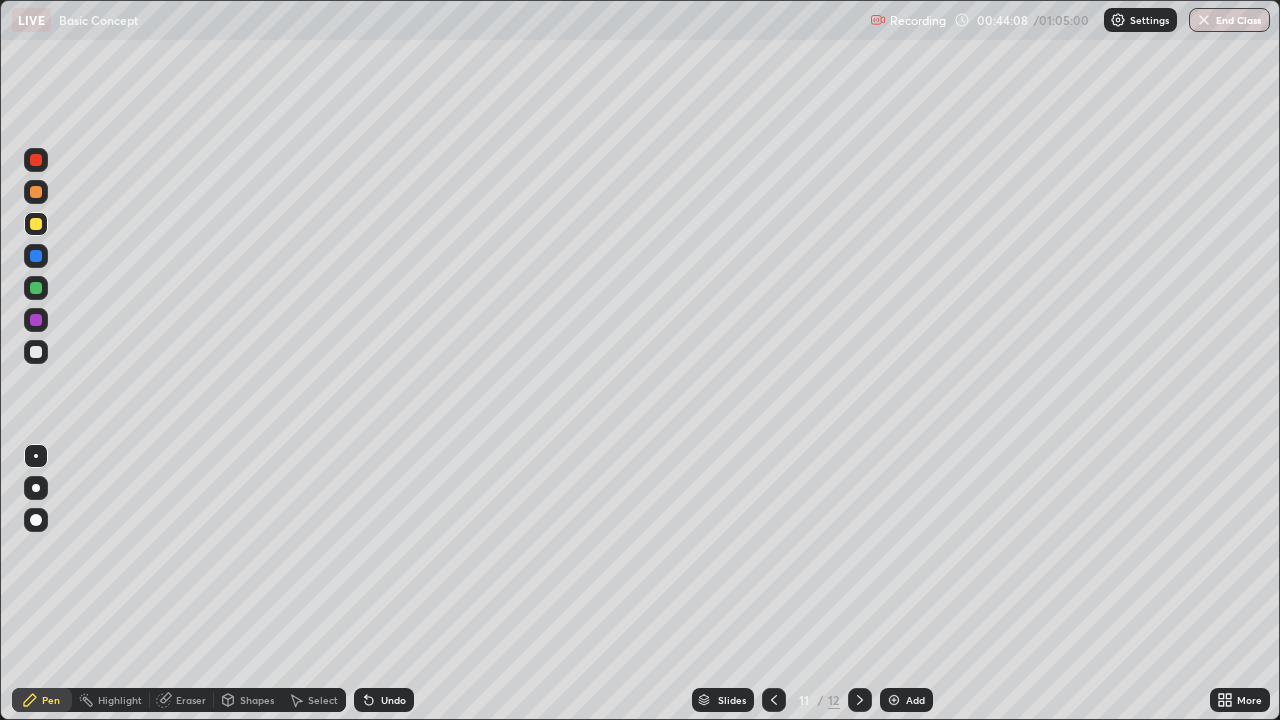 click on "Undo" at bounding box center (393, 700) 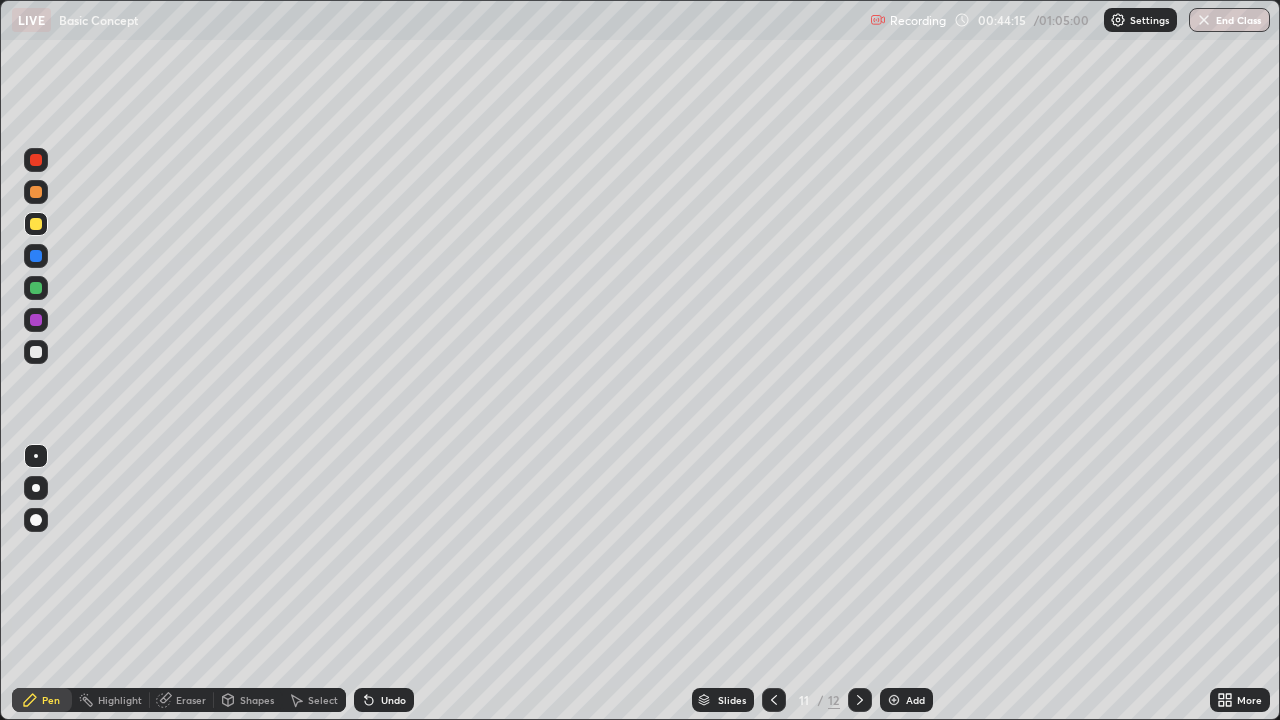 click at bounding box center [36, 352] 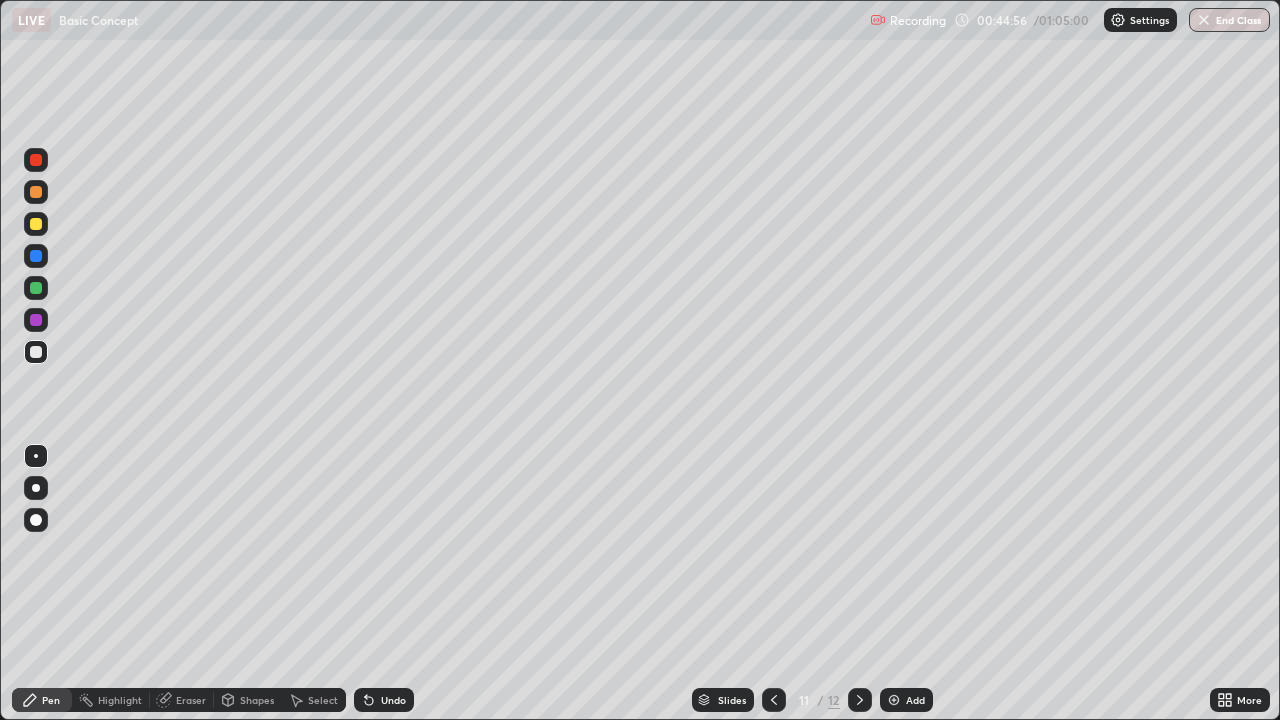 click at bounding box center (36, 224) 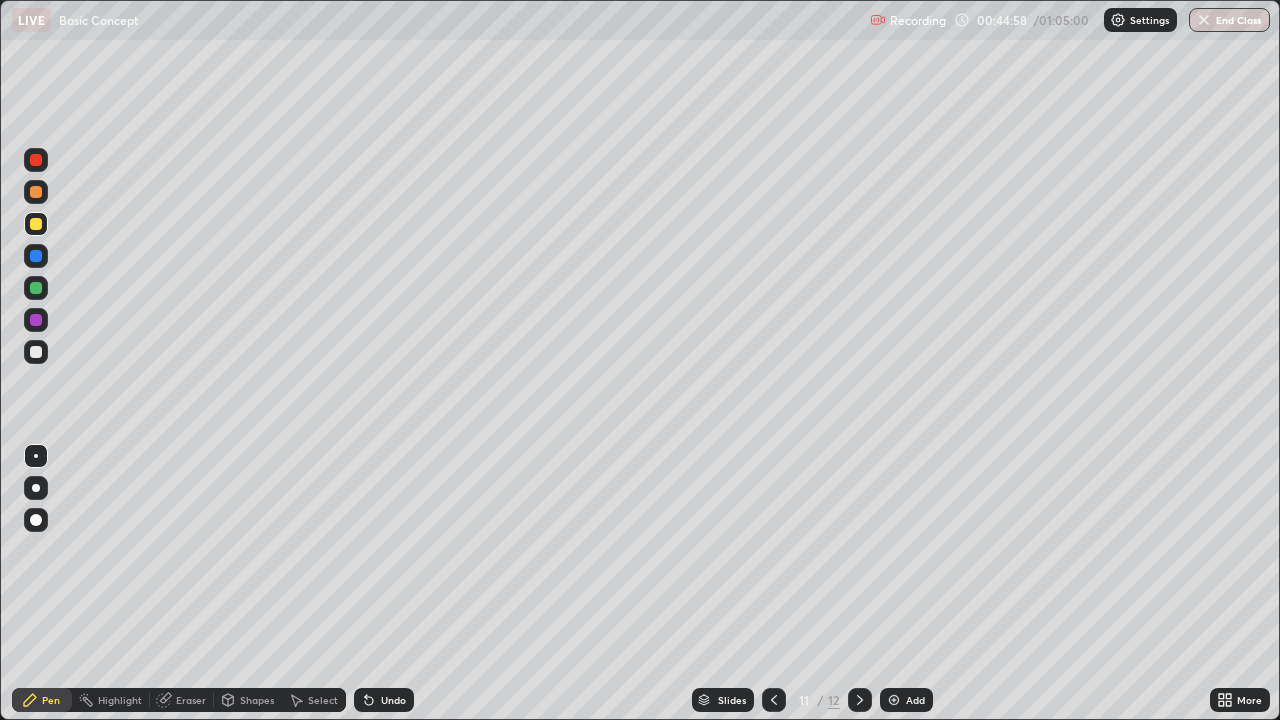click at bounding box center [36, 288] 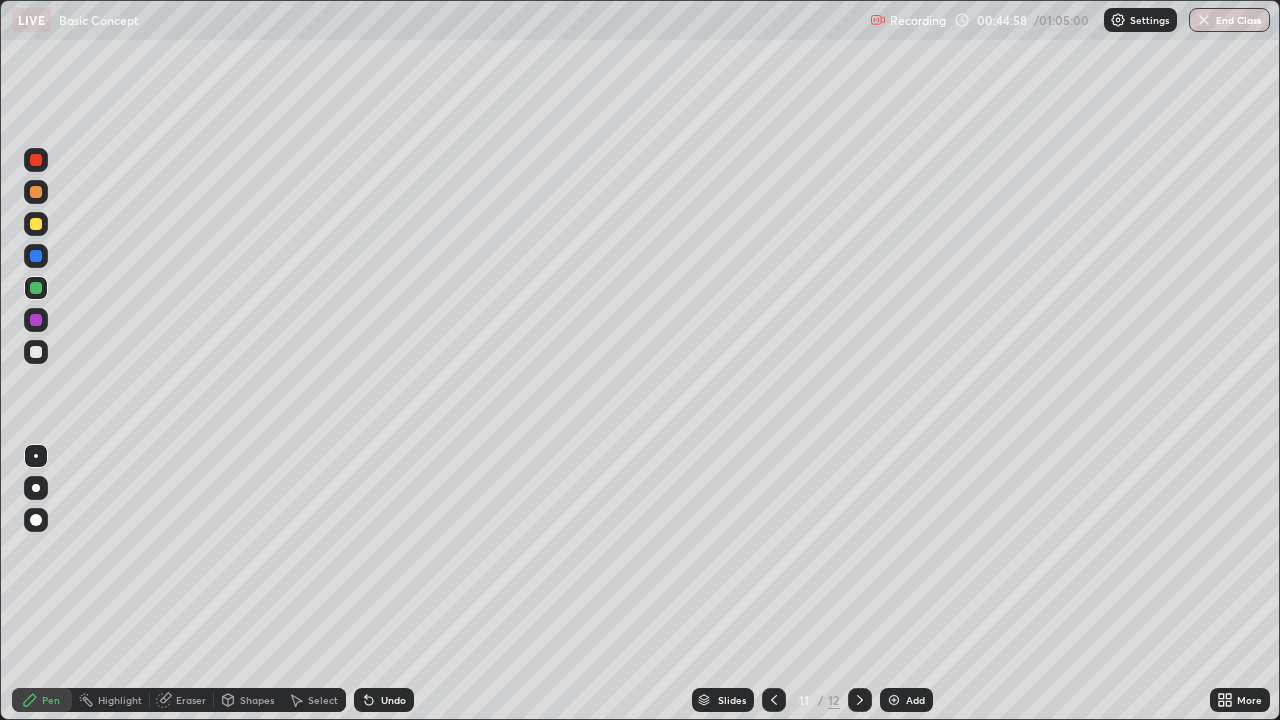 click at bounding box center [36, 352] 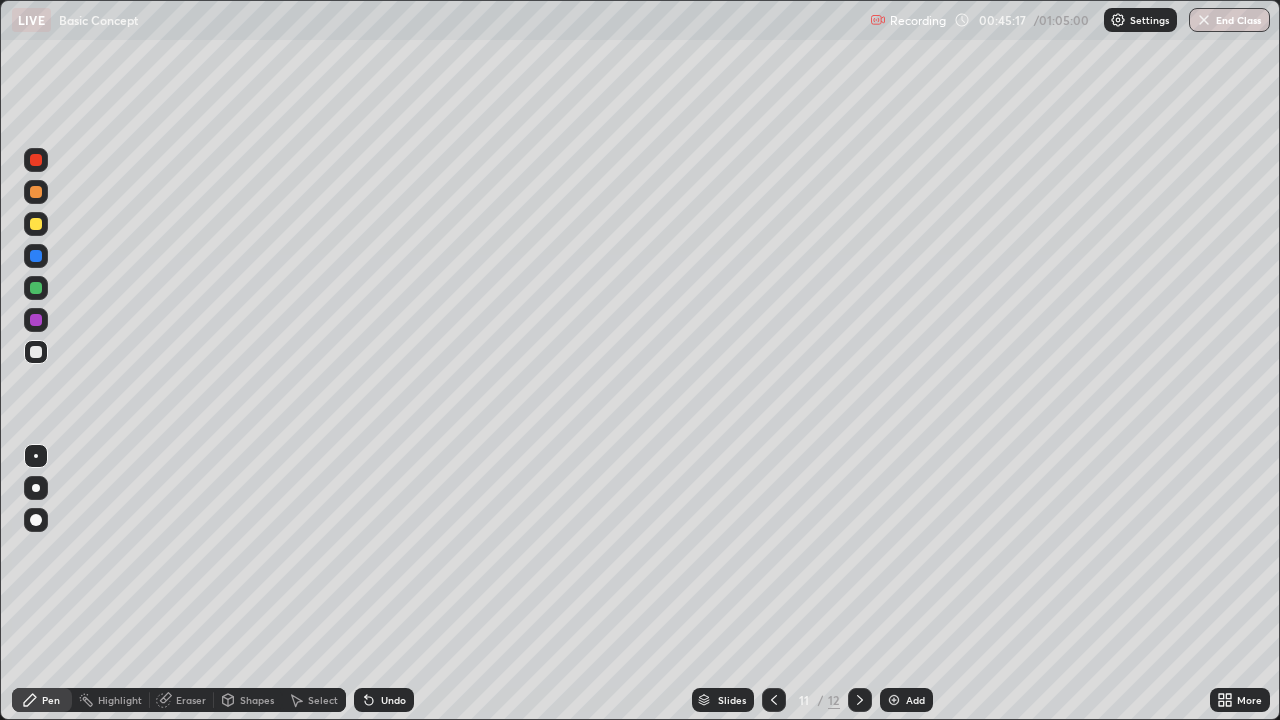 click on "Undo" at bounding box center (384, 700) 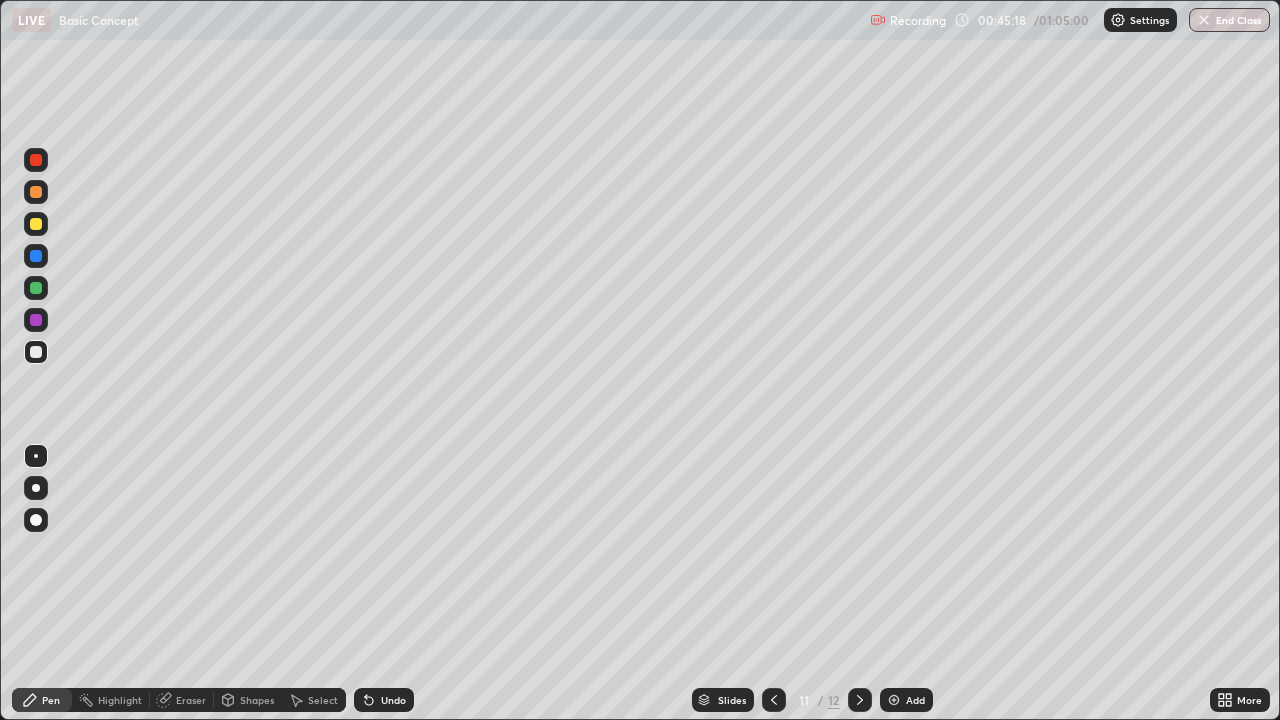 click on "Undo" at bounding box center (384, 700) 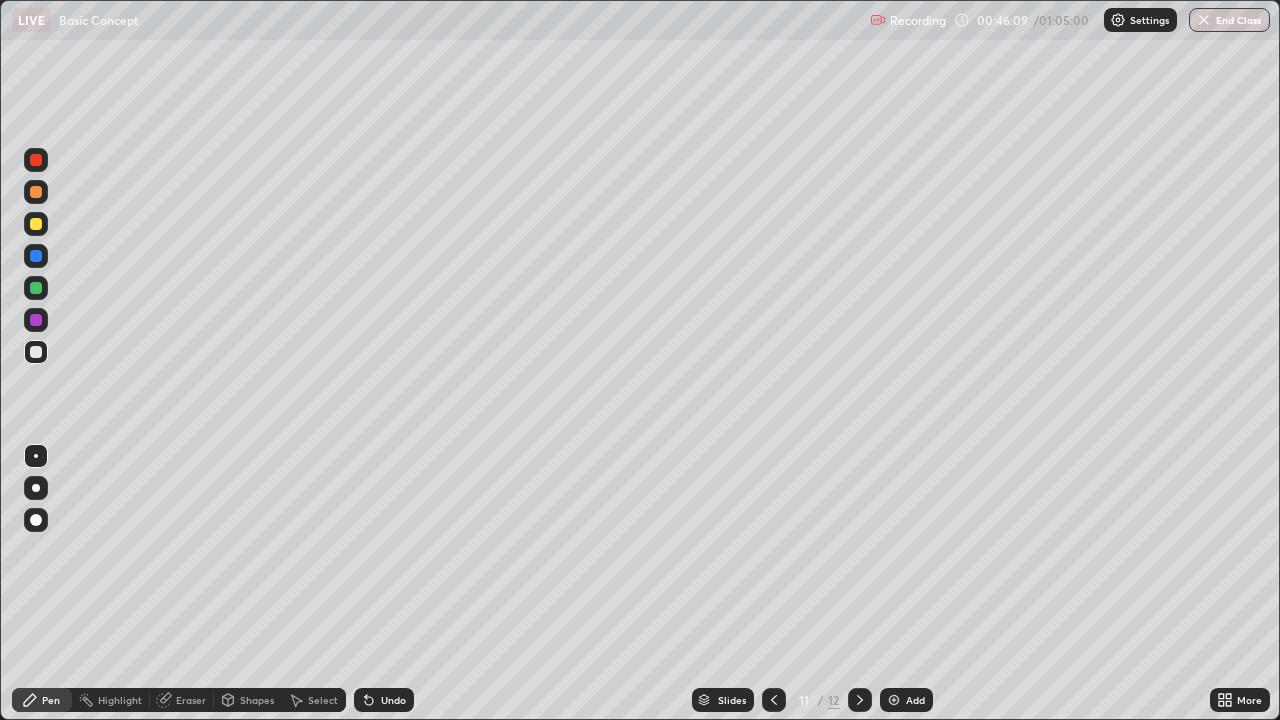 click on "Add" at bounding box center [906, 700] 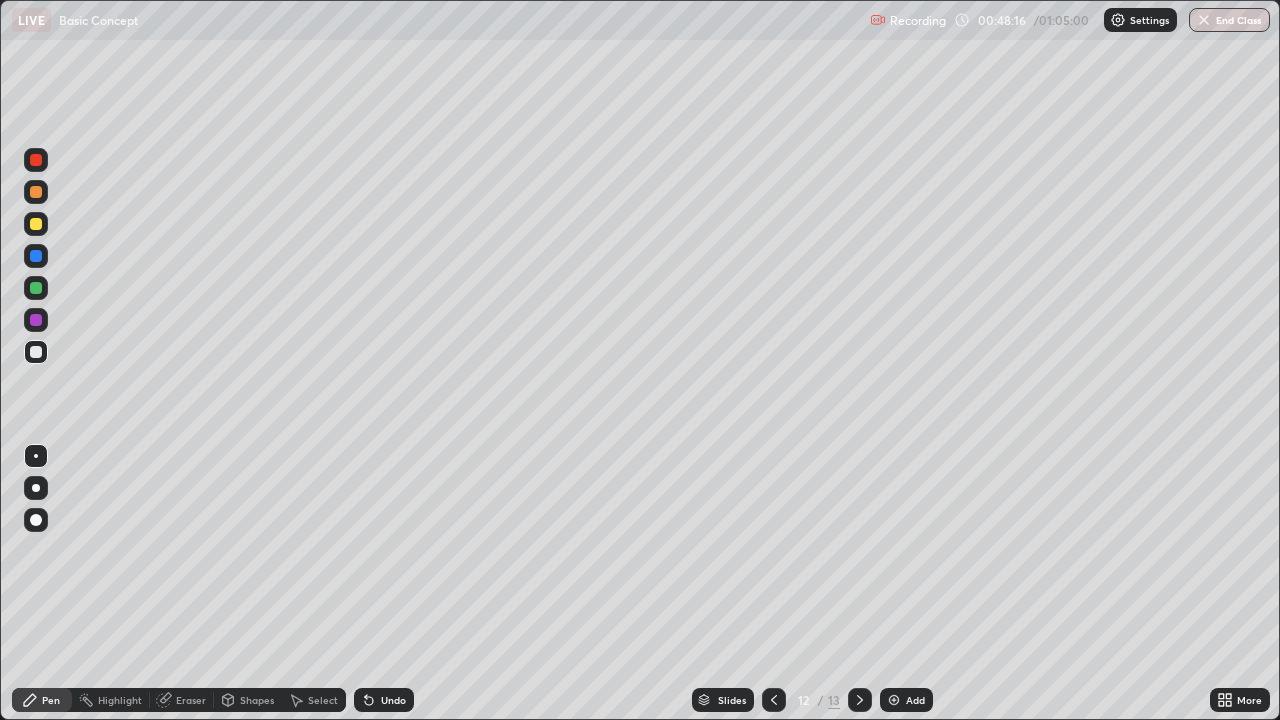 click at bounding box center (36, 320) 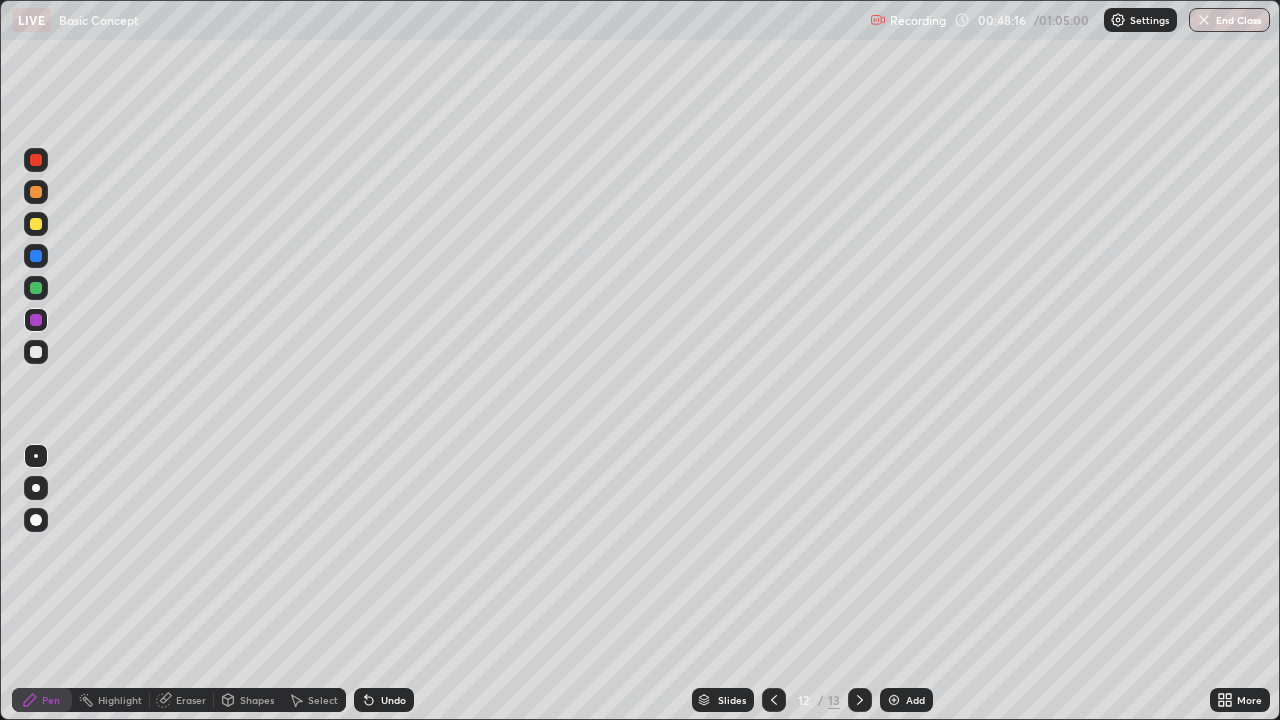 click at bounding box center [36, 256] 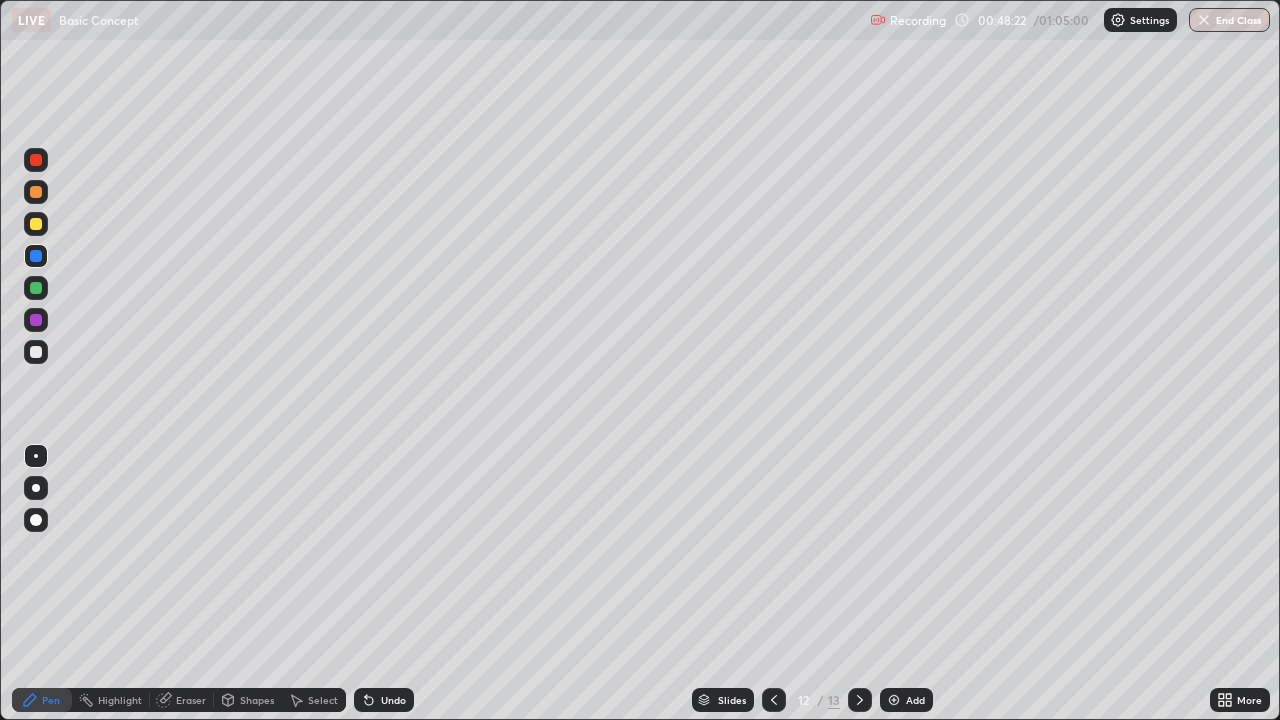 click on "Undo" at bounding box center (393, 700) 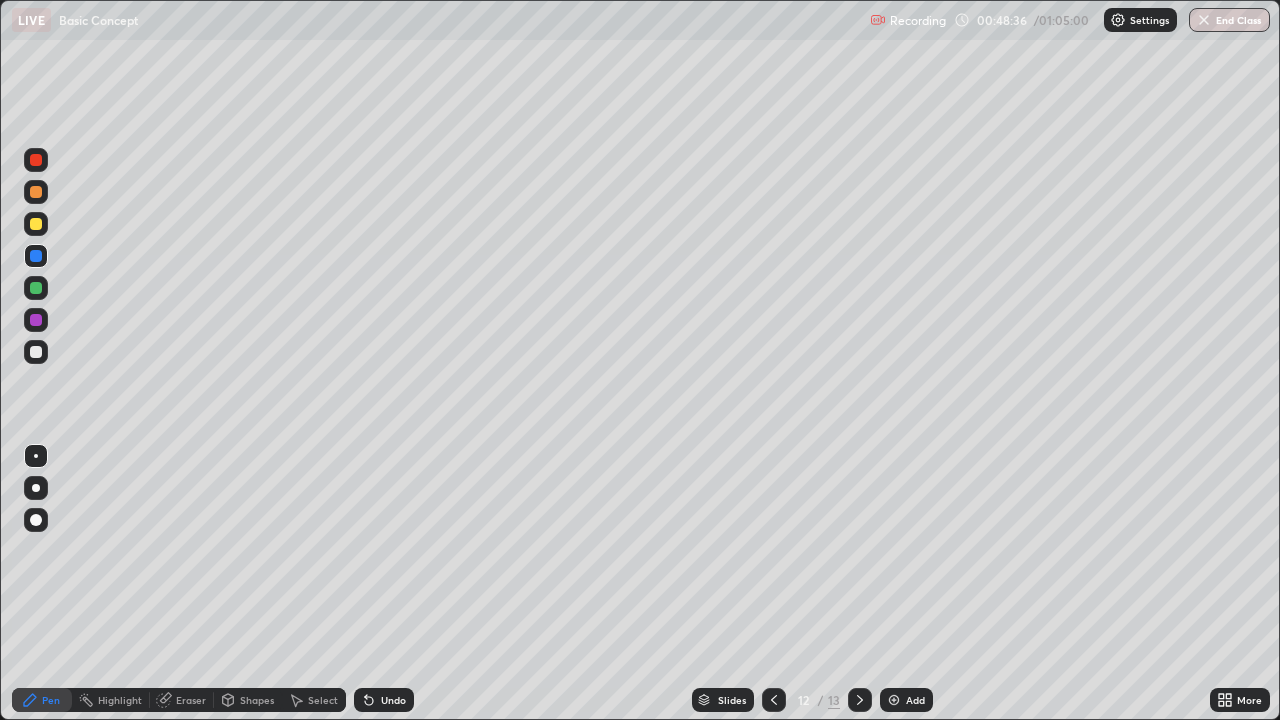 click at bounding box center [774, 700] 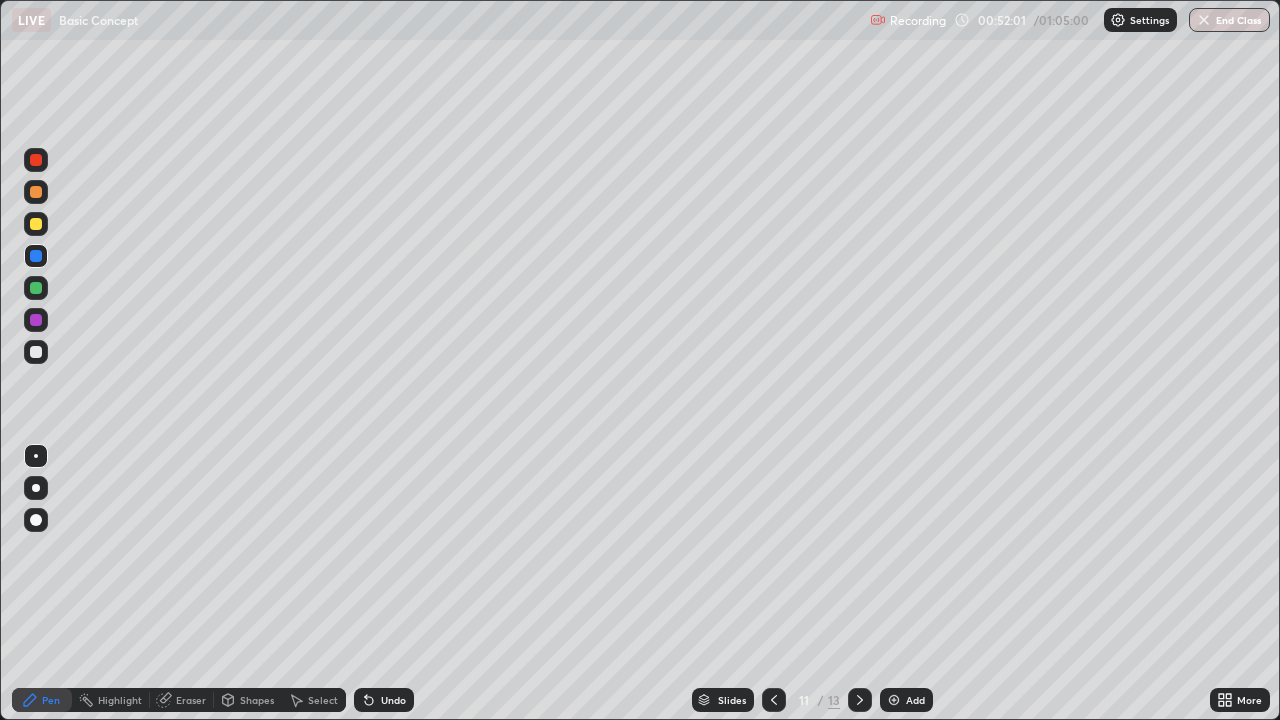 click at bounding box center [860, 700] 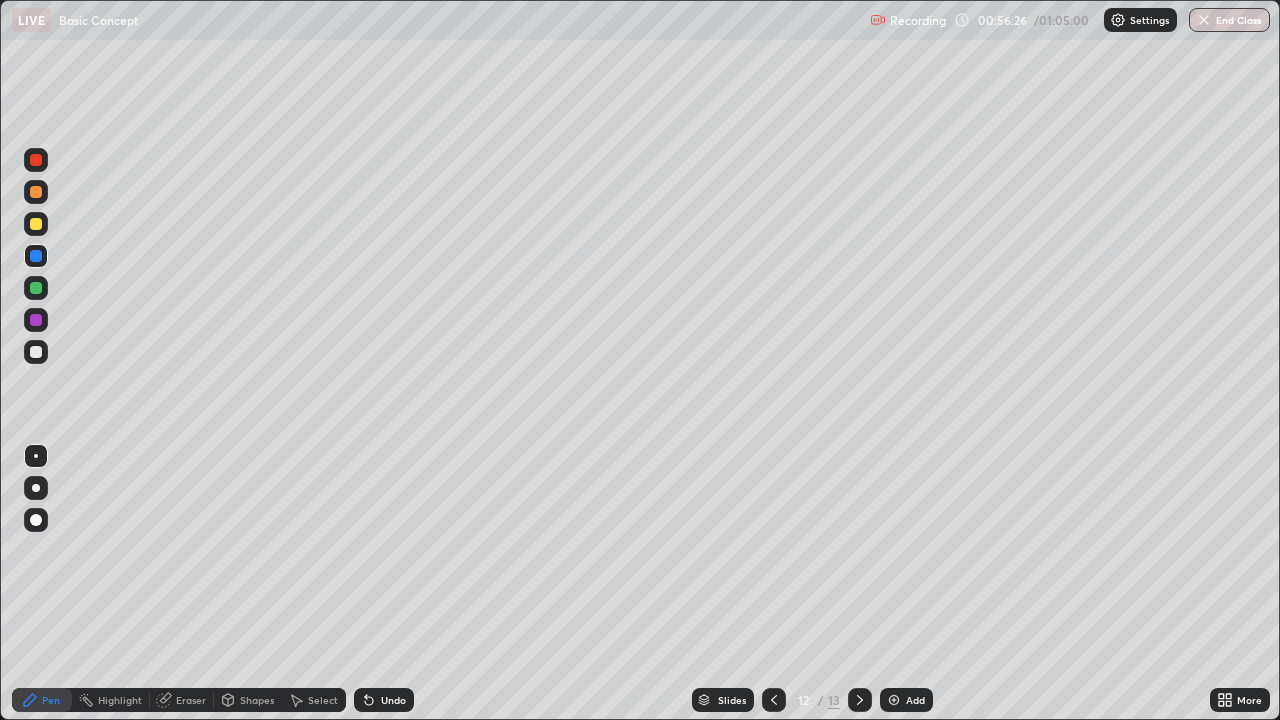 click on "Add" at bounding box center [906, 700] 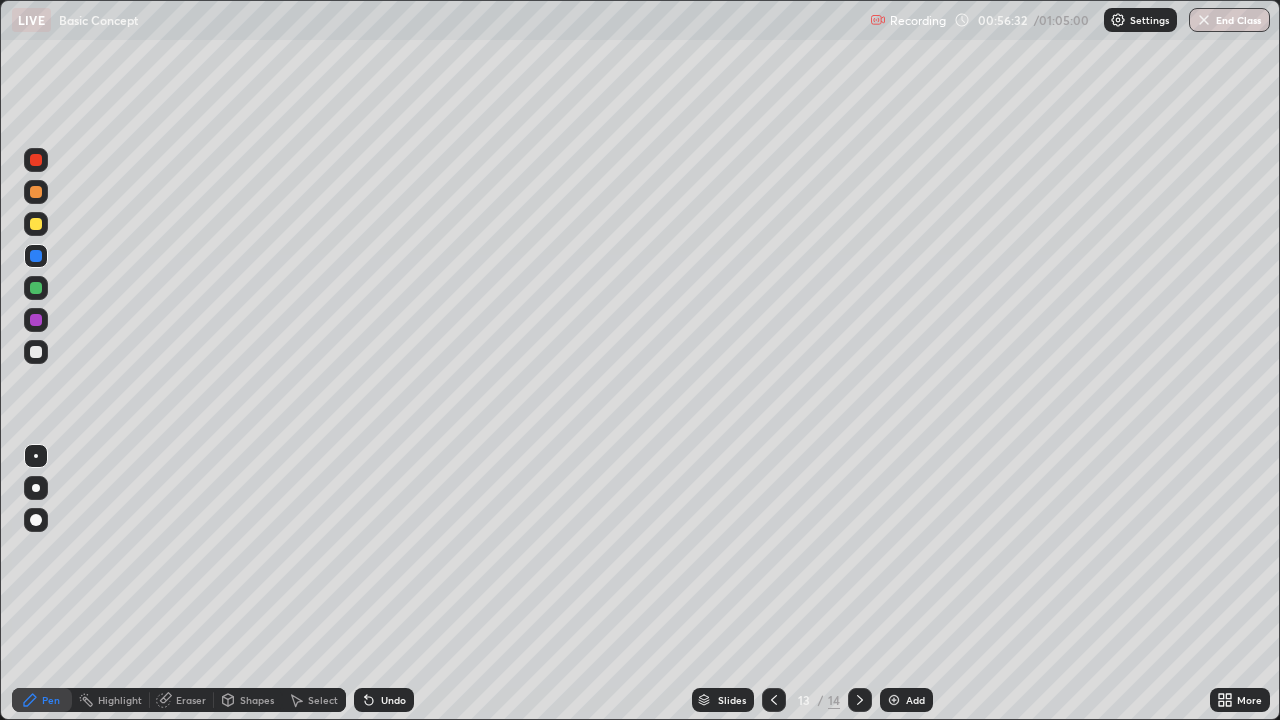 click at bounding box center [36, 352] 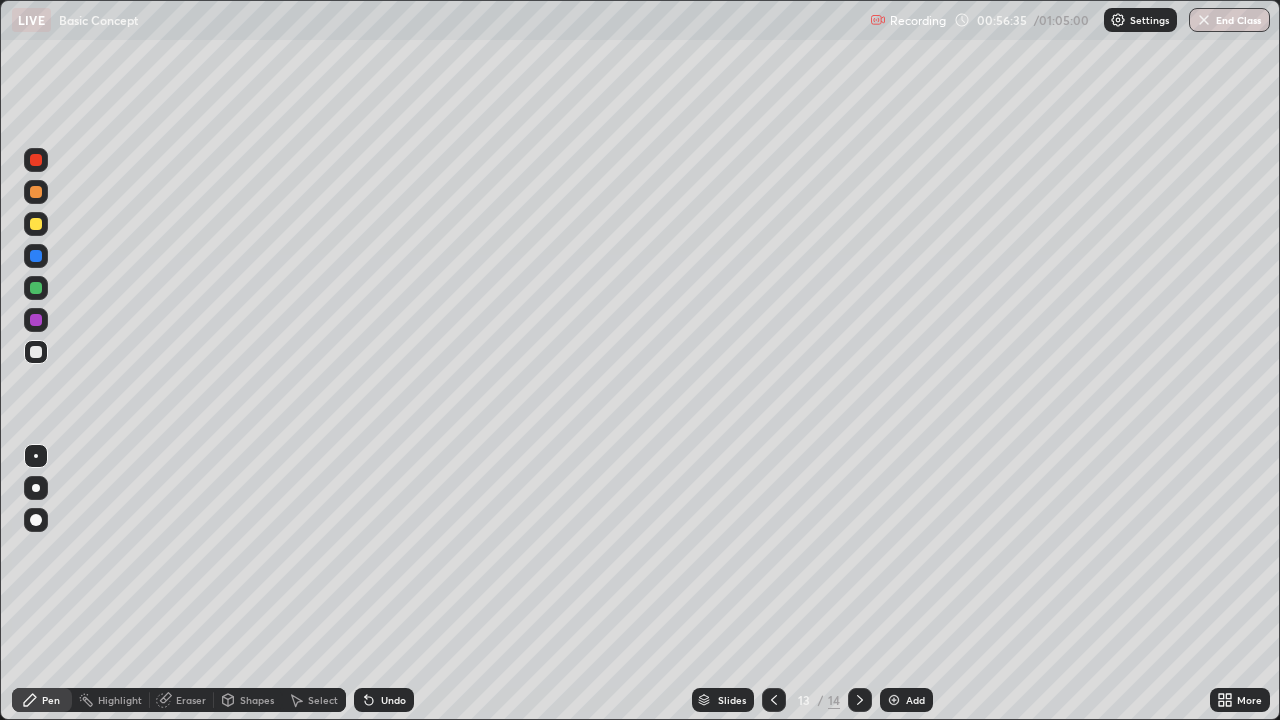 click on "Undo" at bounding box center [393, 700] 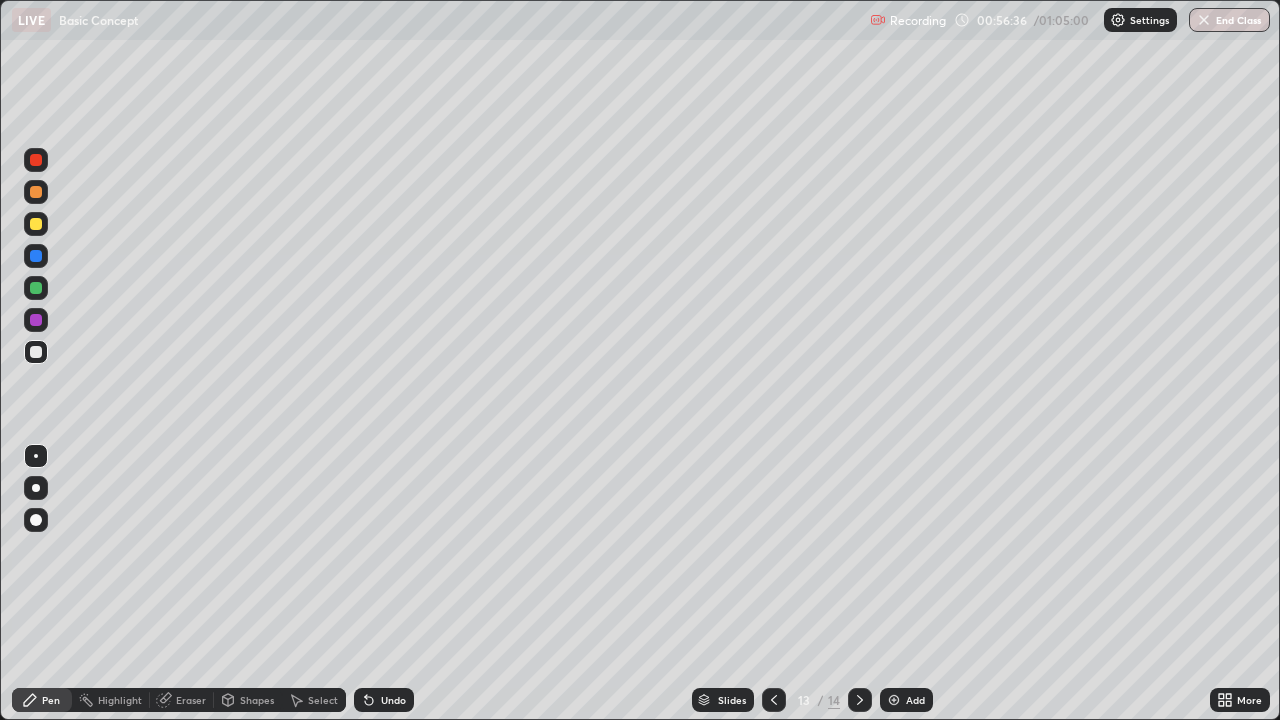 click on "Undo" at bounding box center [384, 700] 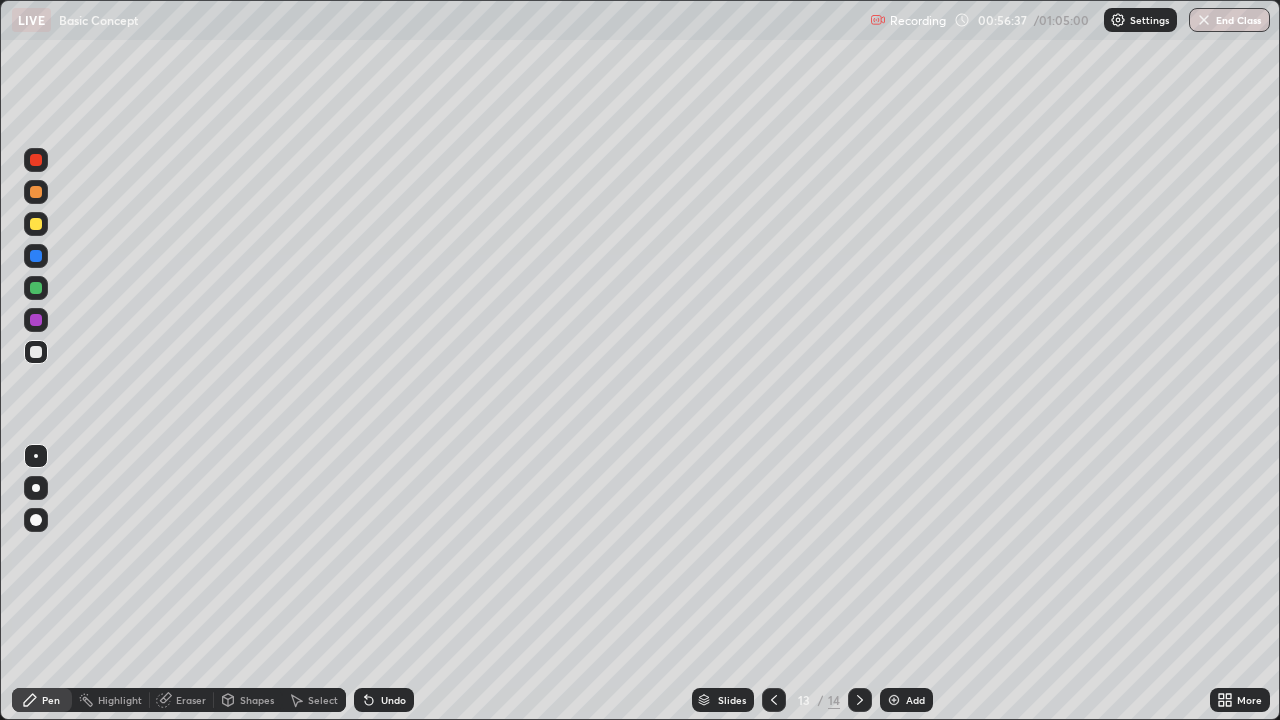 click on "Undo" at bounding box center [393, 700] 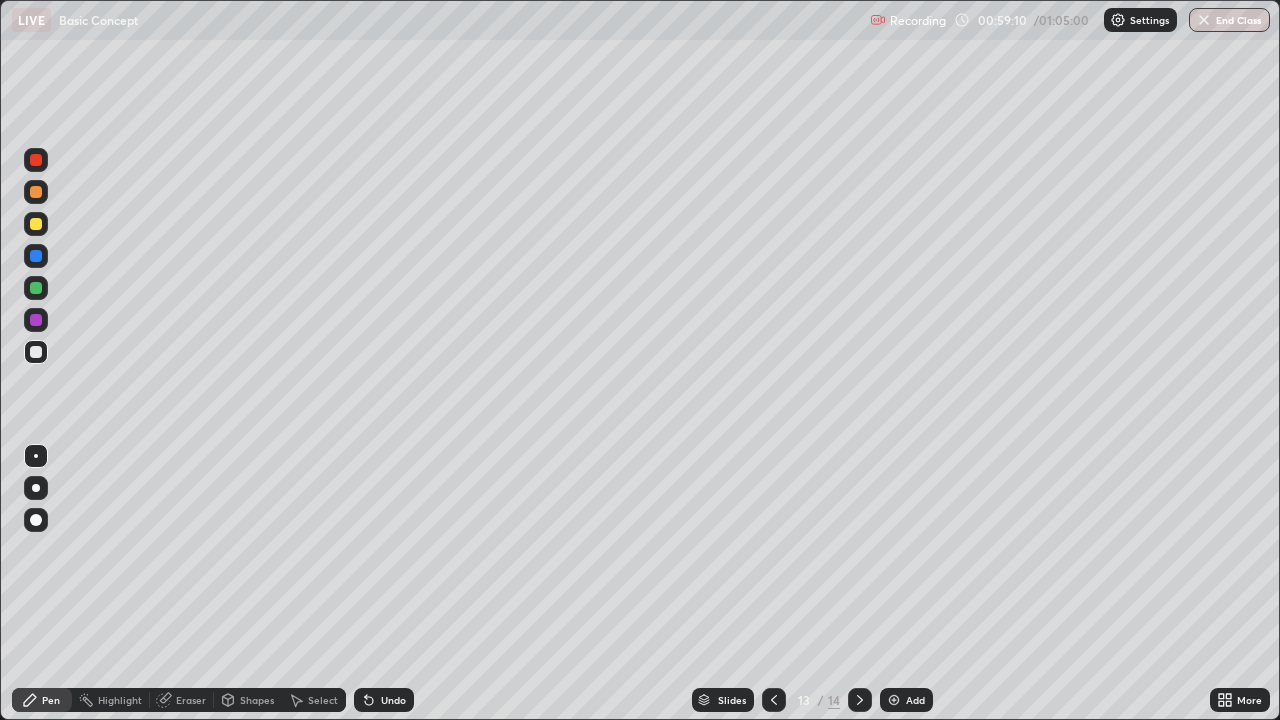 click 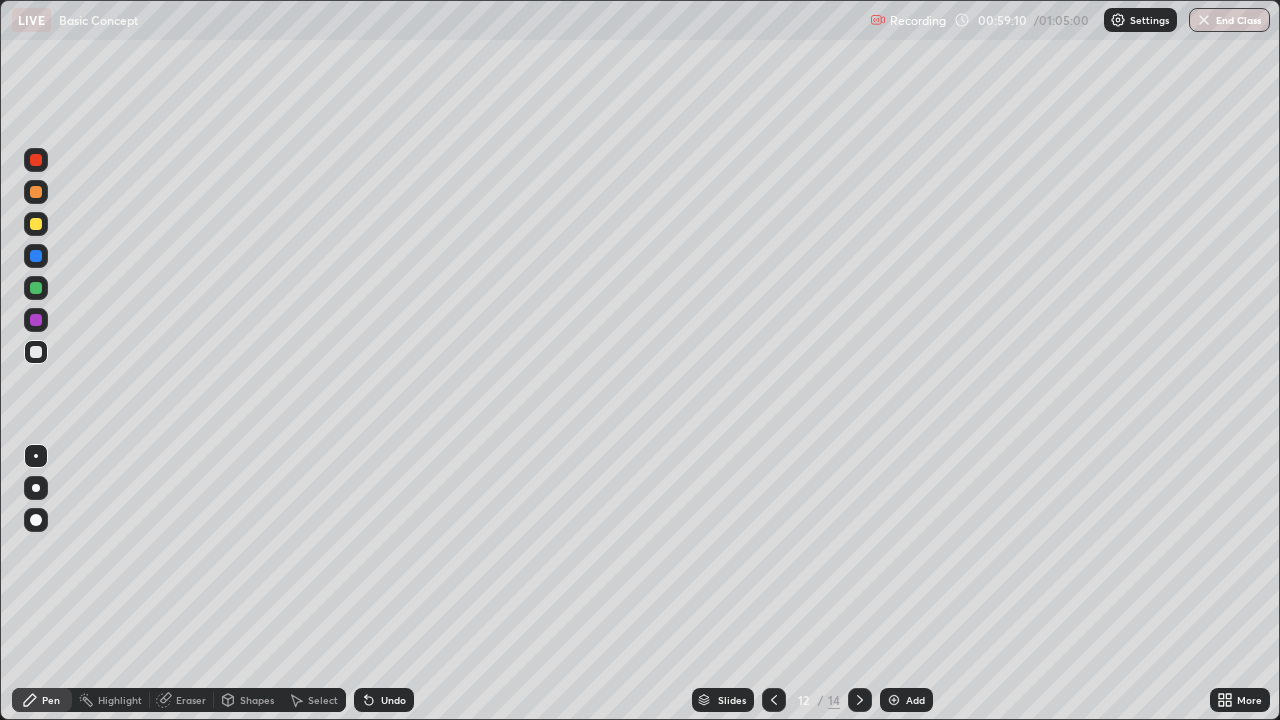 click 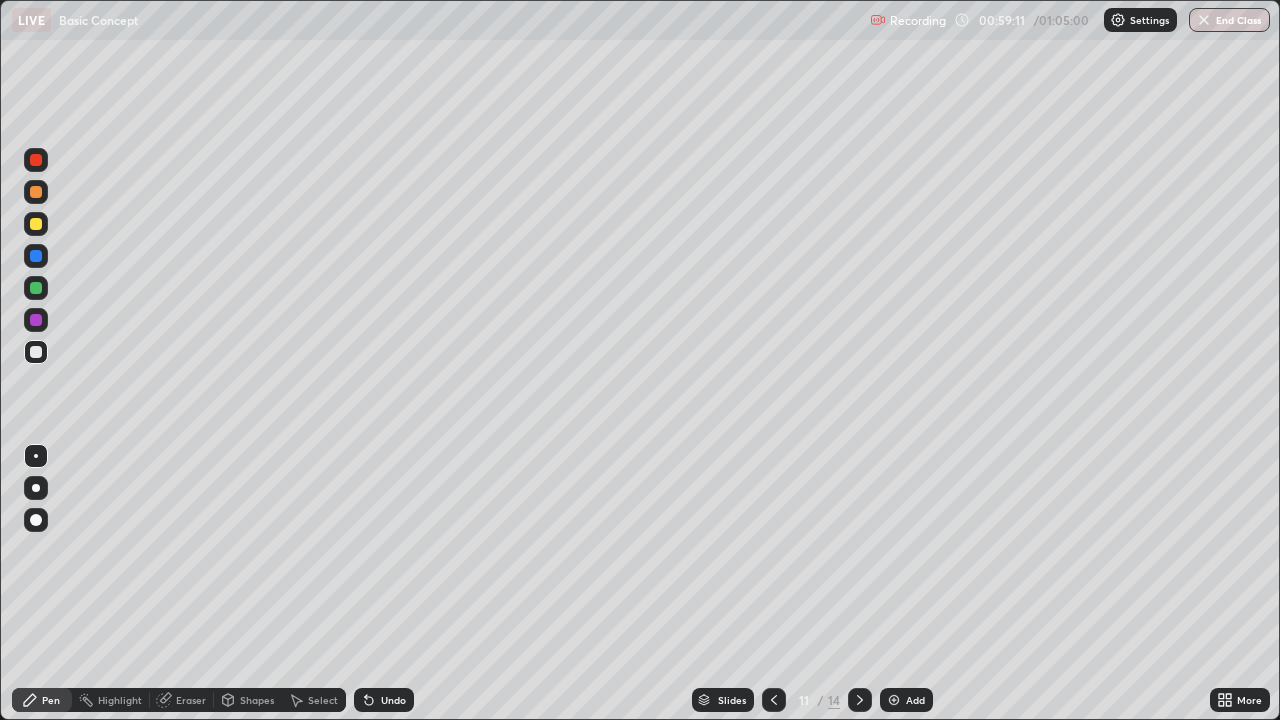 click 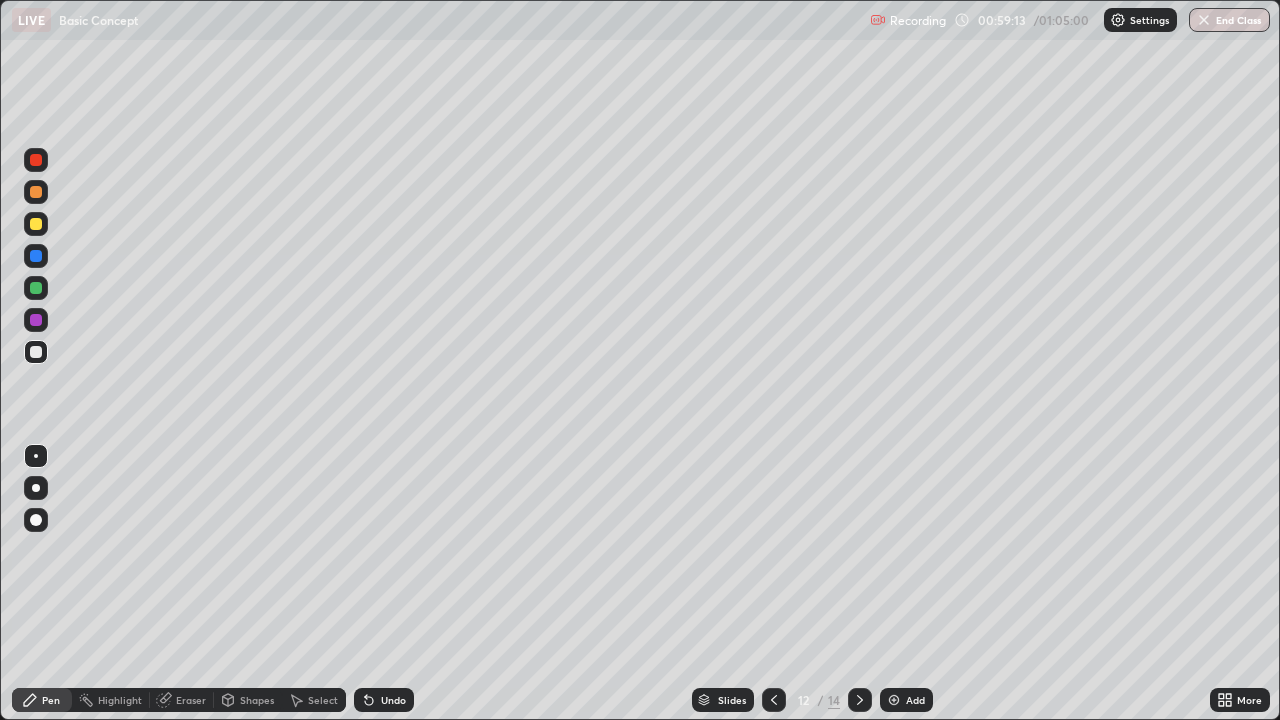 click 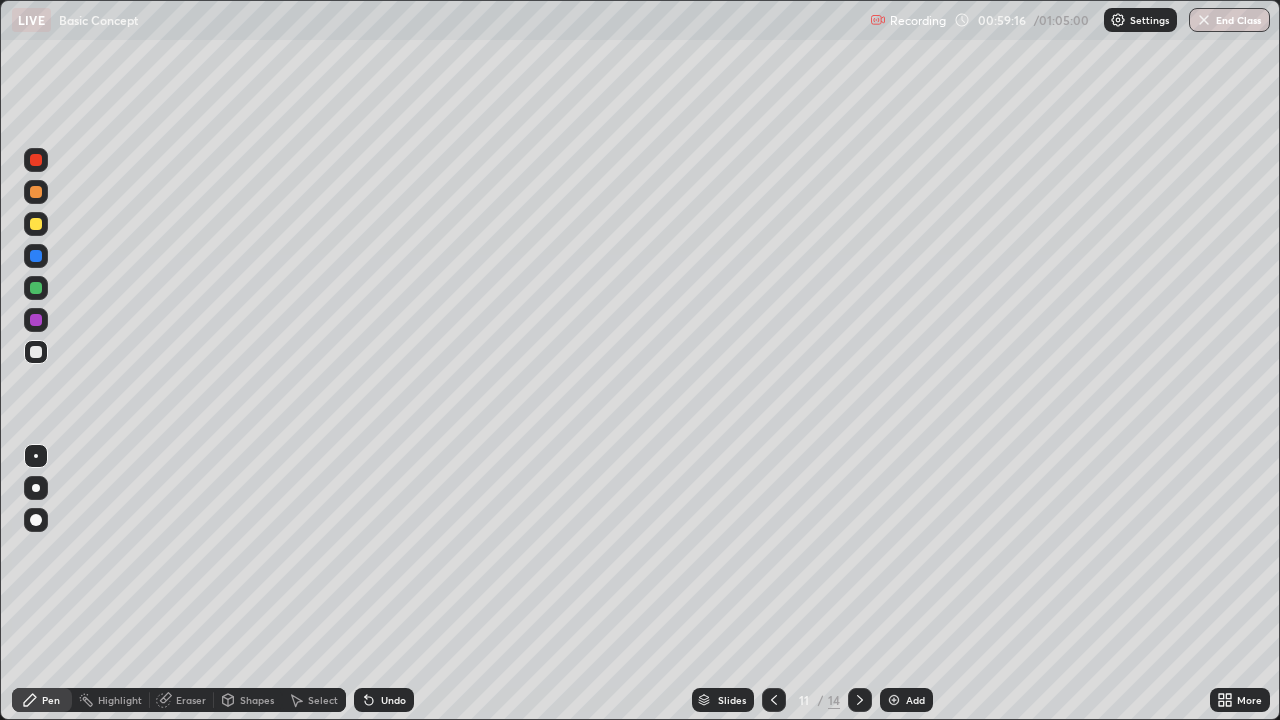 click at bounding box center [36, 224] 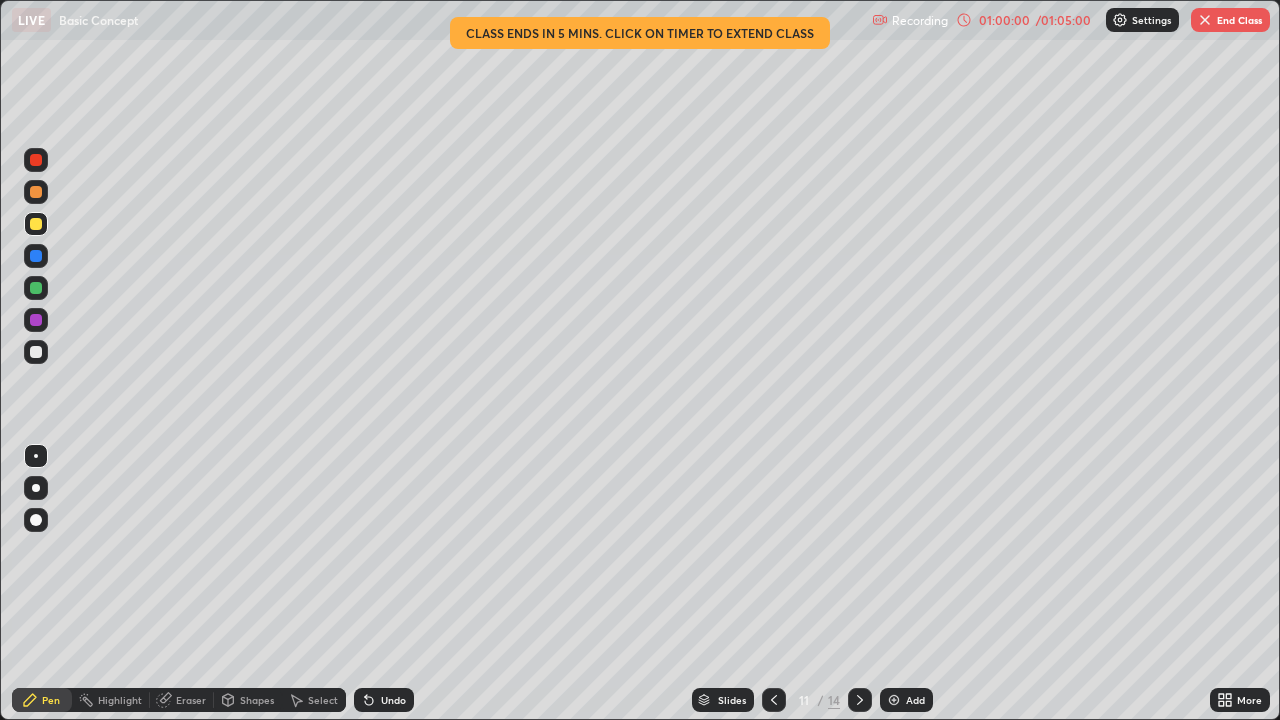 click at bounding box center (1205, 20) 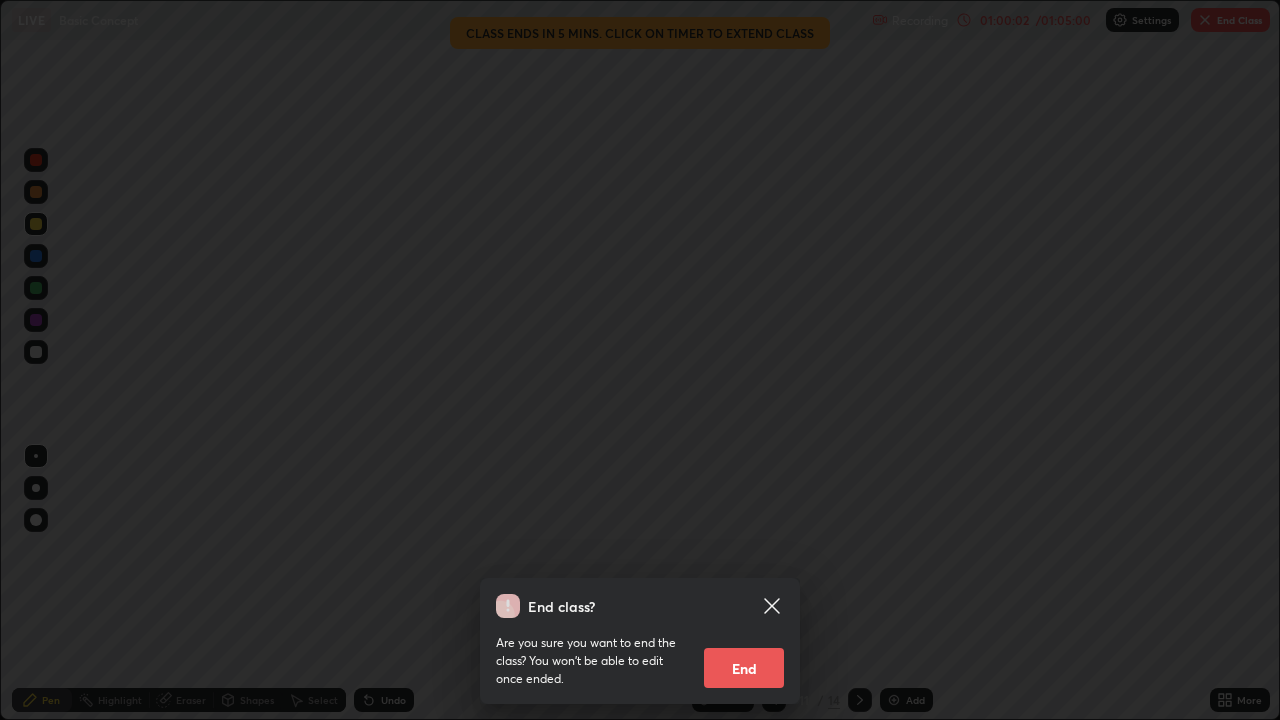 click on "End" at bounding box center (744, 668) 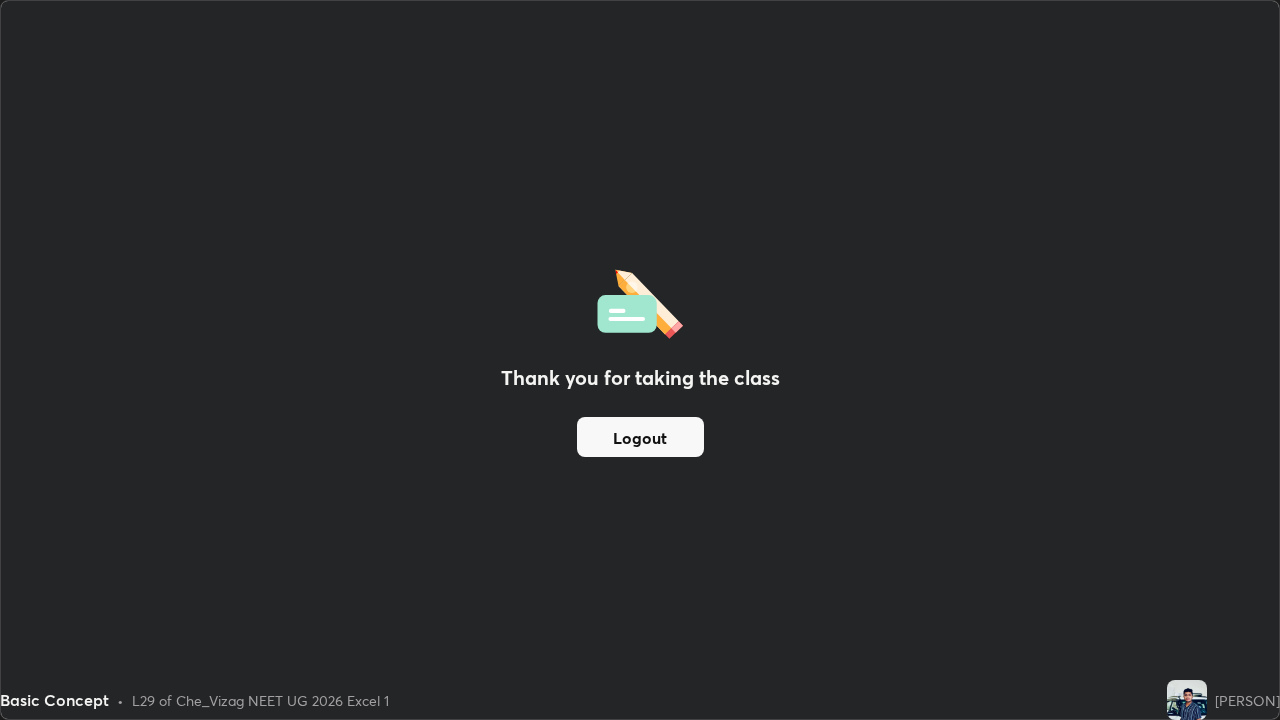 click on "Logout" at bounding box center (640, 437) 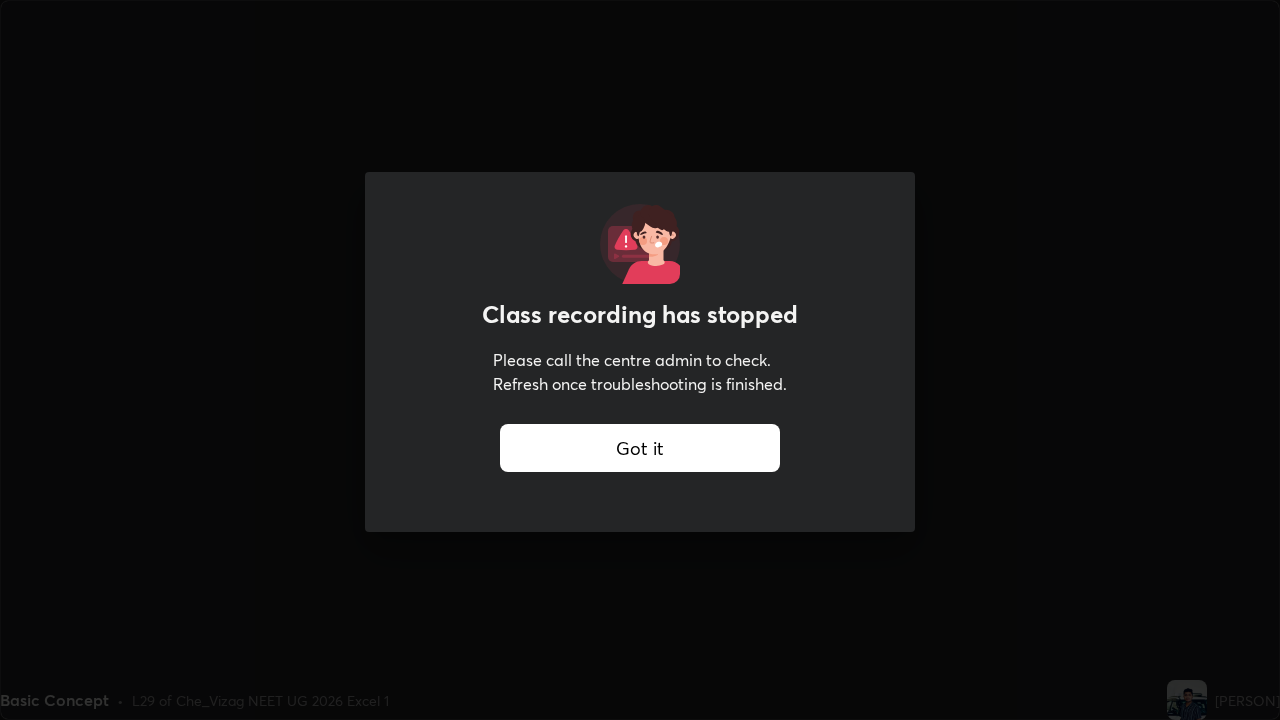 click on "Got it" at bounding box center [640, 448] 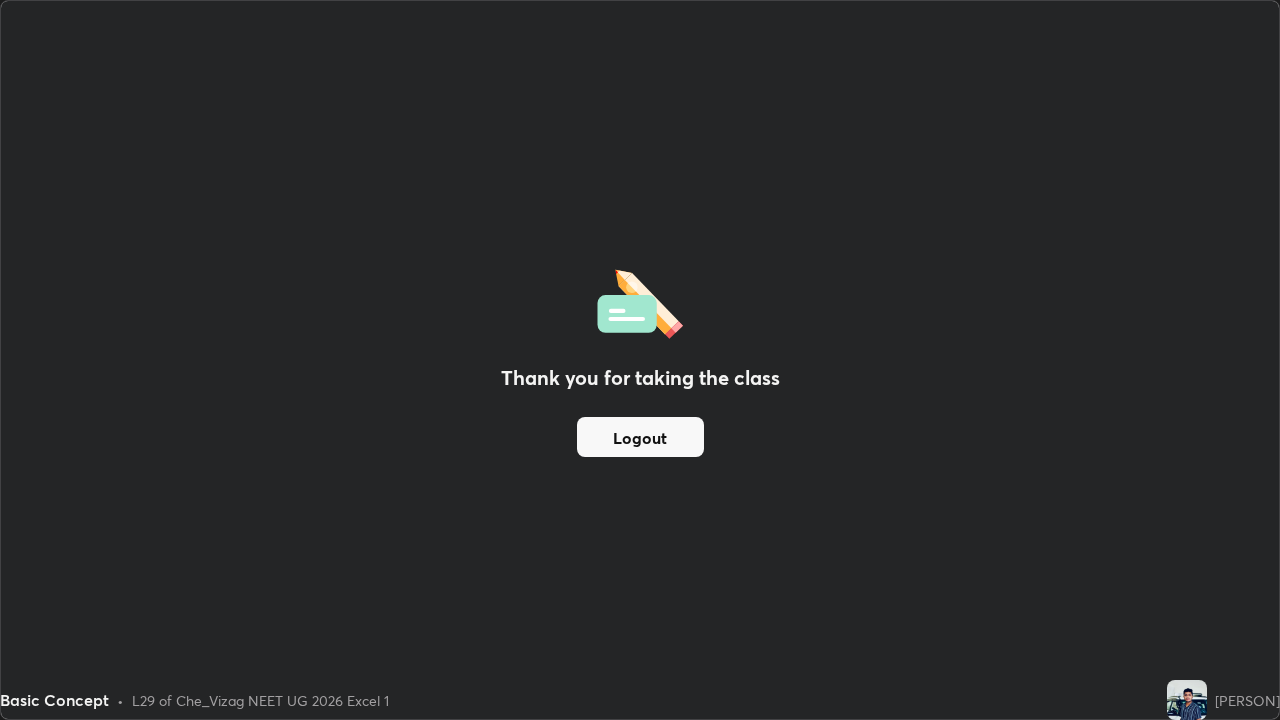 click on "Logout" at bounding box center (640, 437) 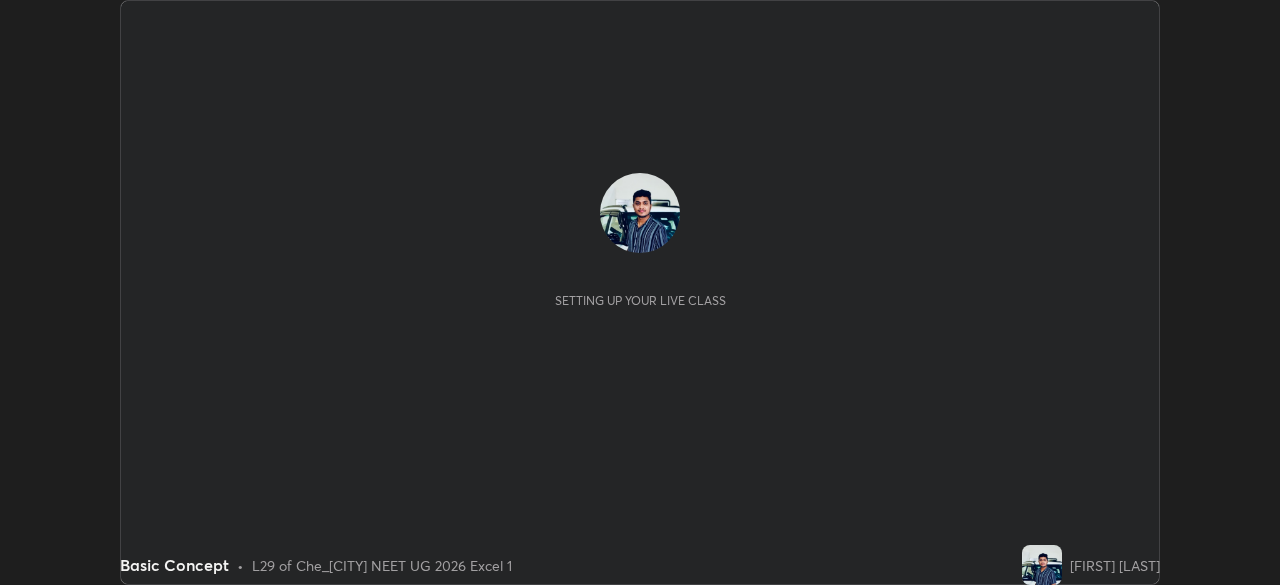 scroll, scrollTop: 0, scrollLeft: 0, axis: both 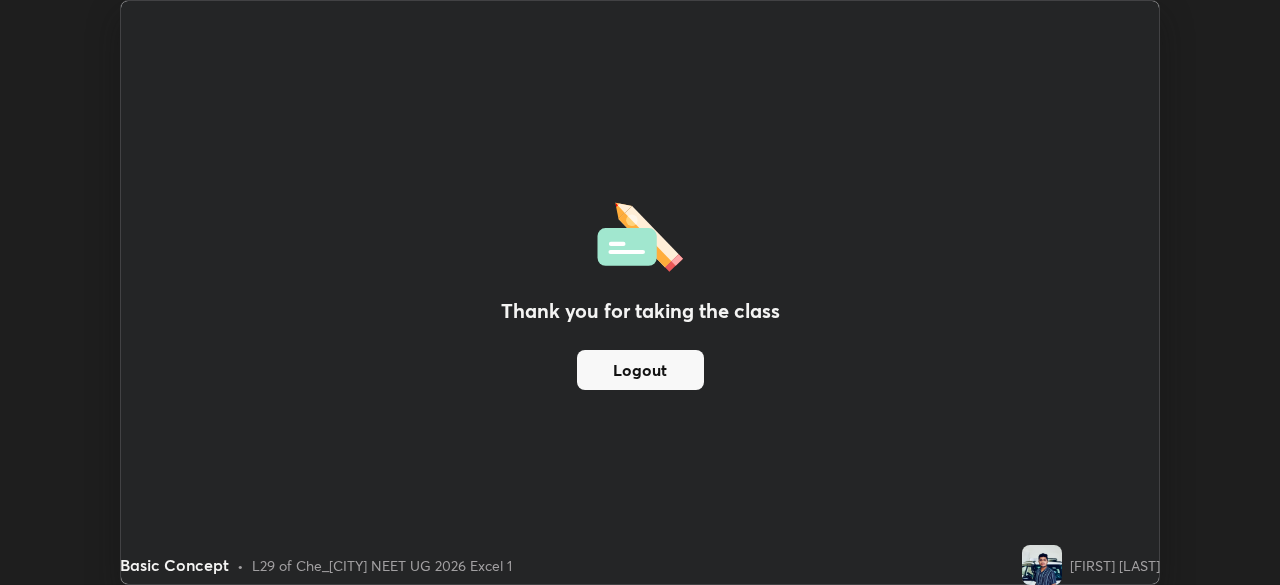 click on "Logout" at bounding box center [640, 370] 